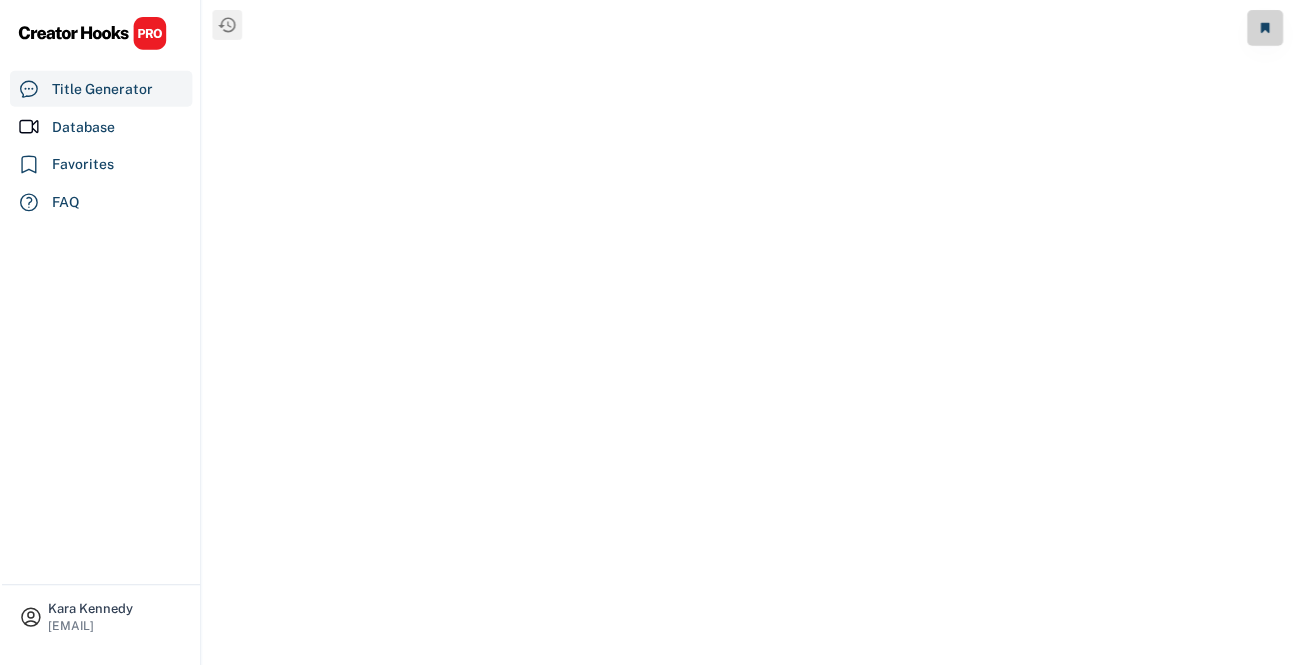 scroll, scrollTop: 0, scrollLeft: 0, axis: both 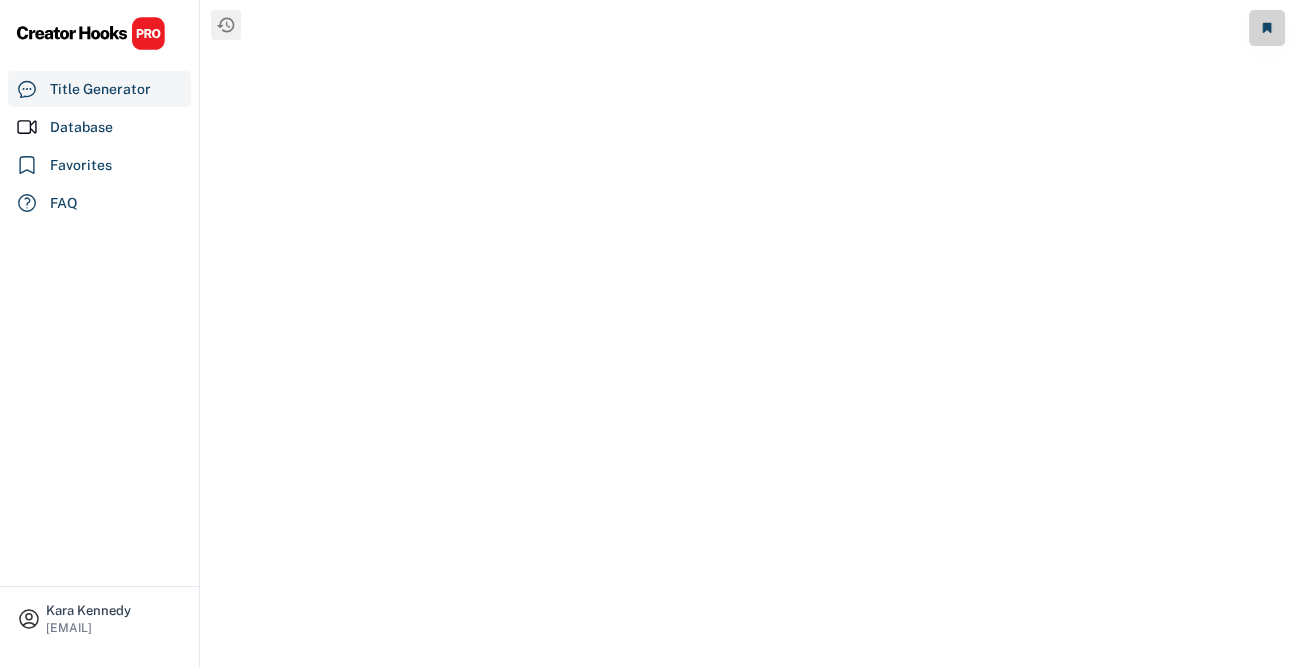 select on "**********" 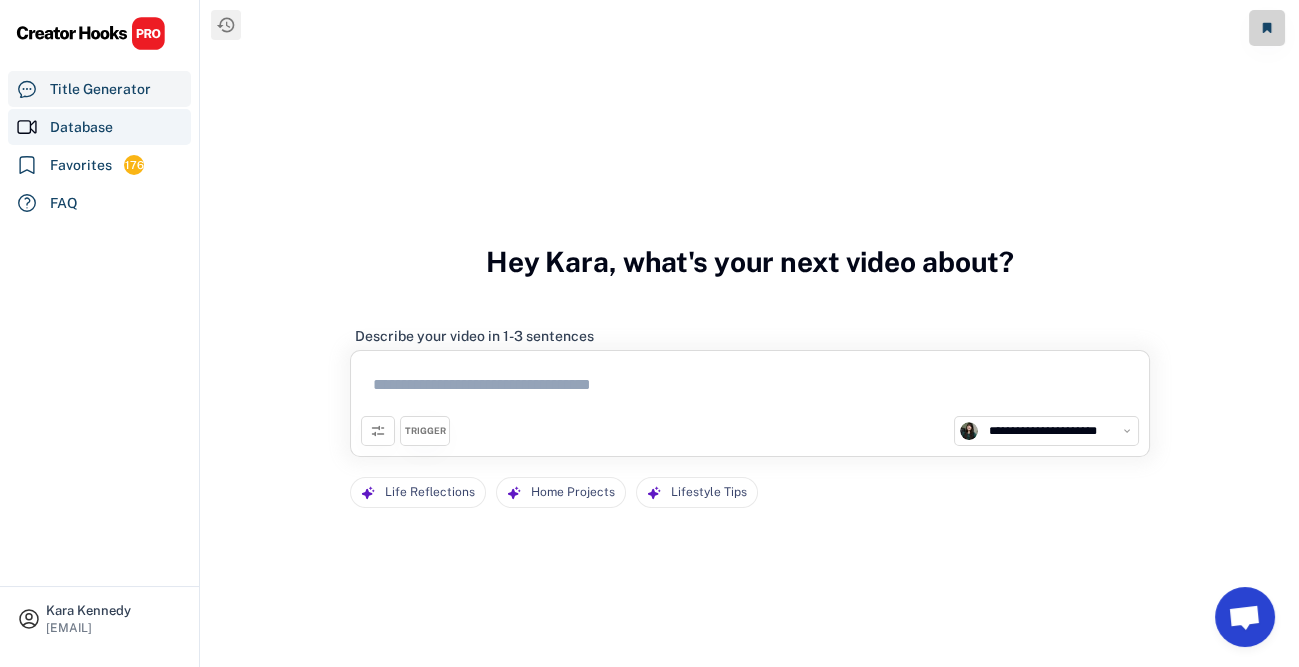 click on "Database" at bounding box center (81, 127) 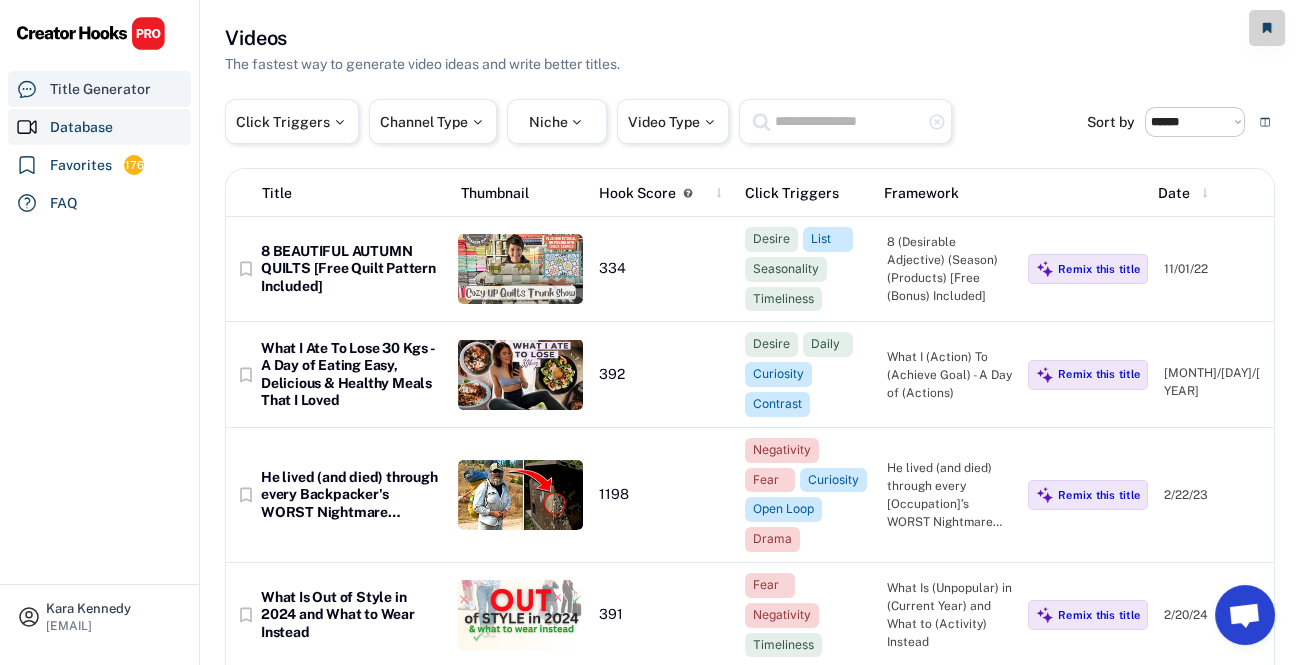 click on "Title Generator" at bounding box center (100, 89) 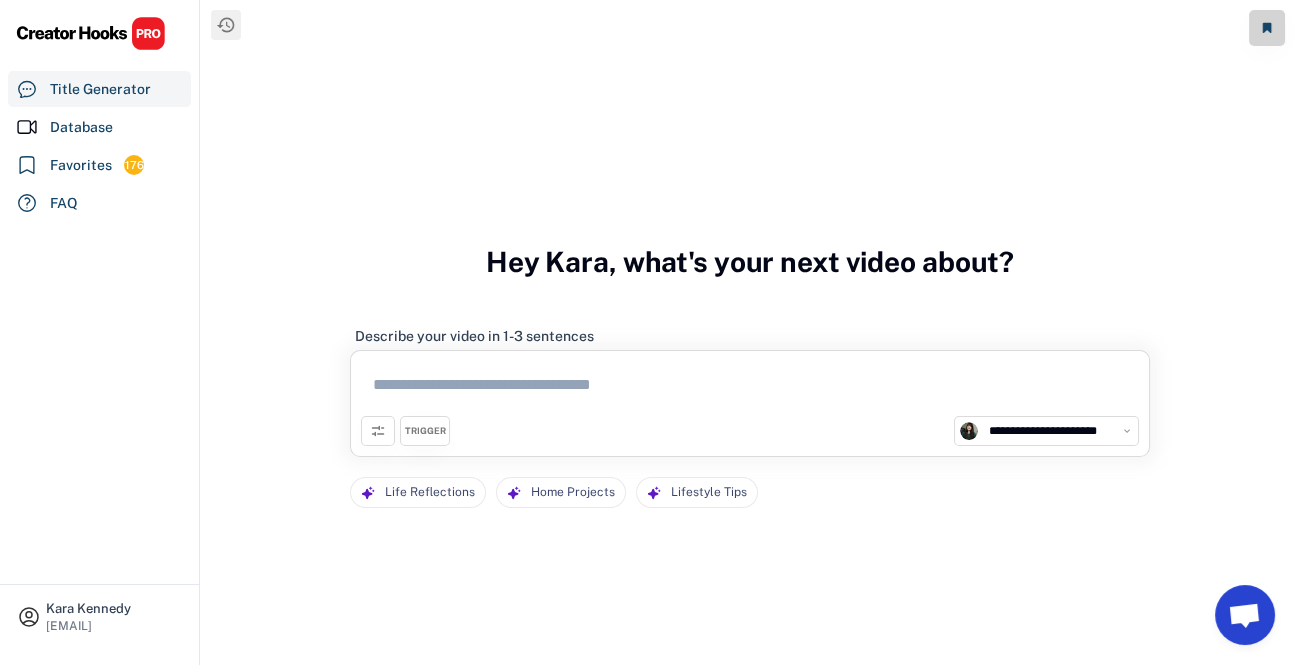click at bounding box center (750, 388) 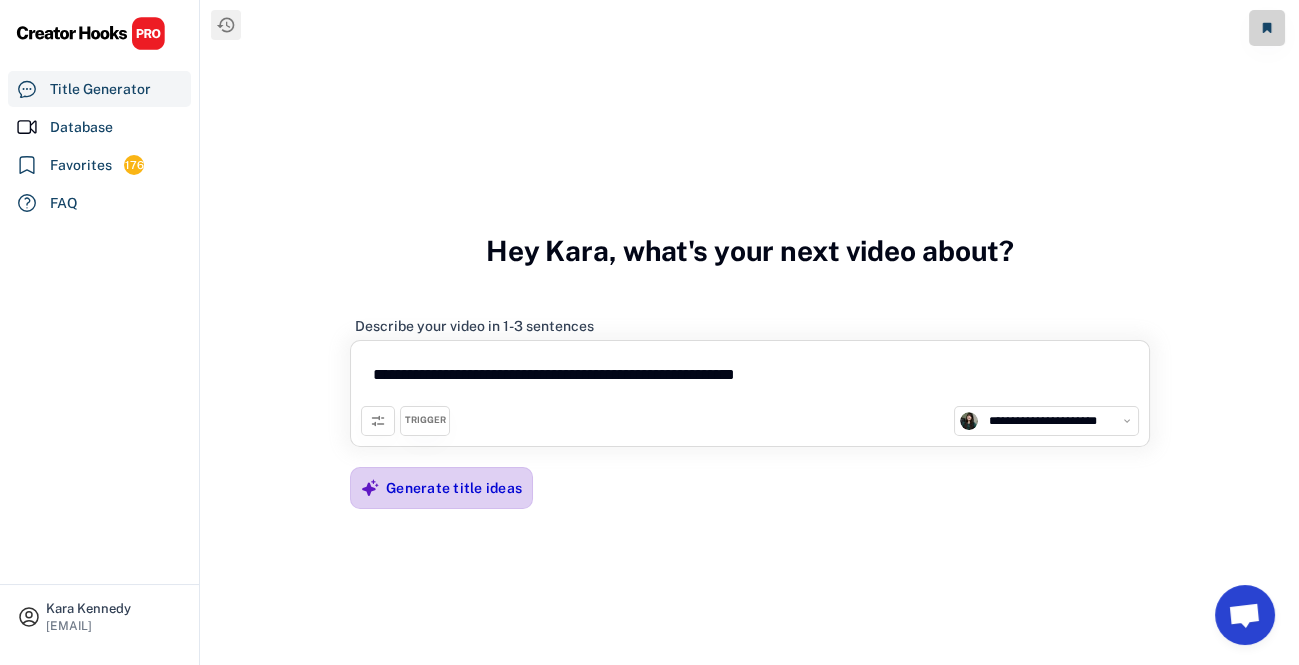 type on "**********" 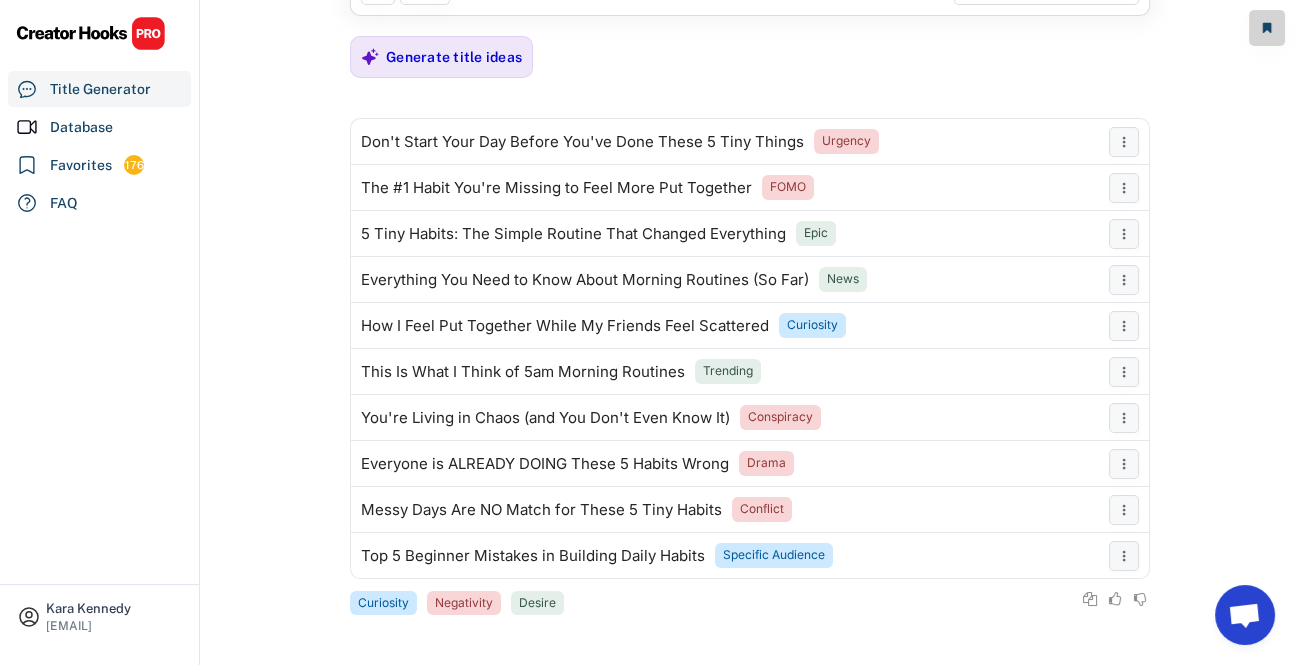 scroll, scrollTop: 0, scrollLeft: 0, axis: both 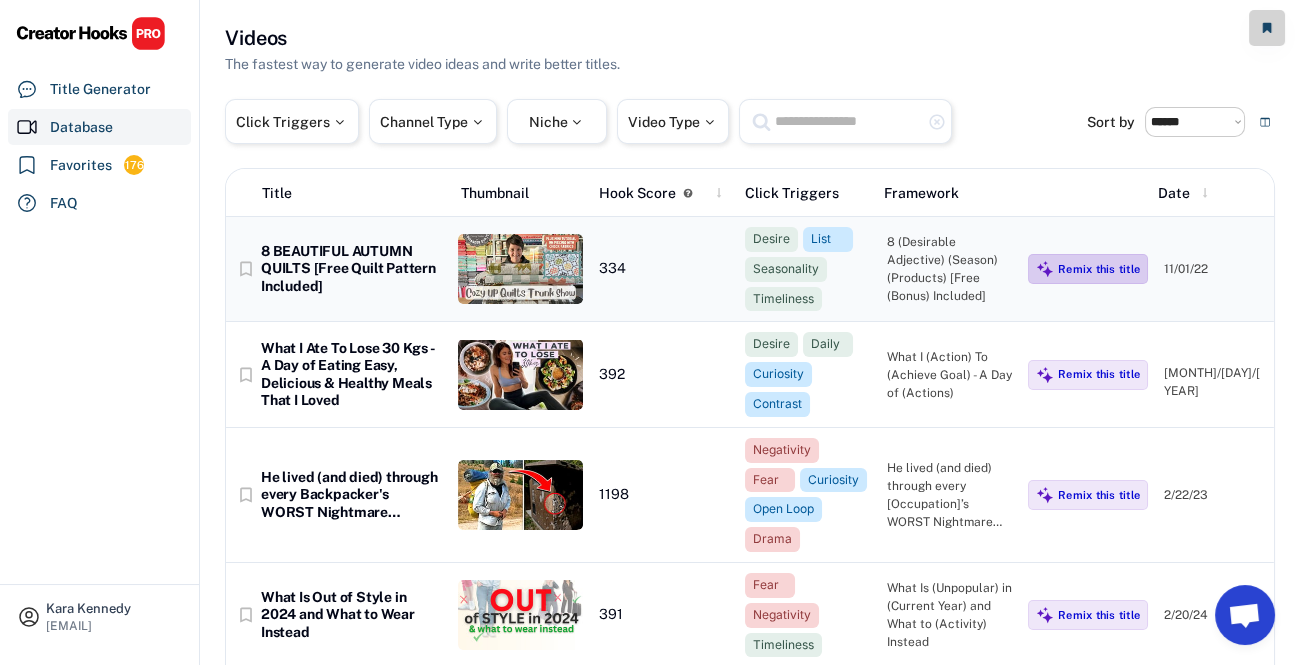 click on "Remix this title" at bounding box center [1099, 269] 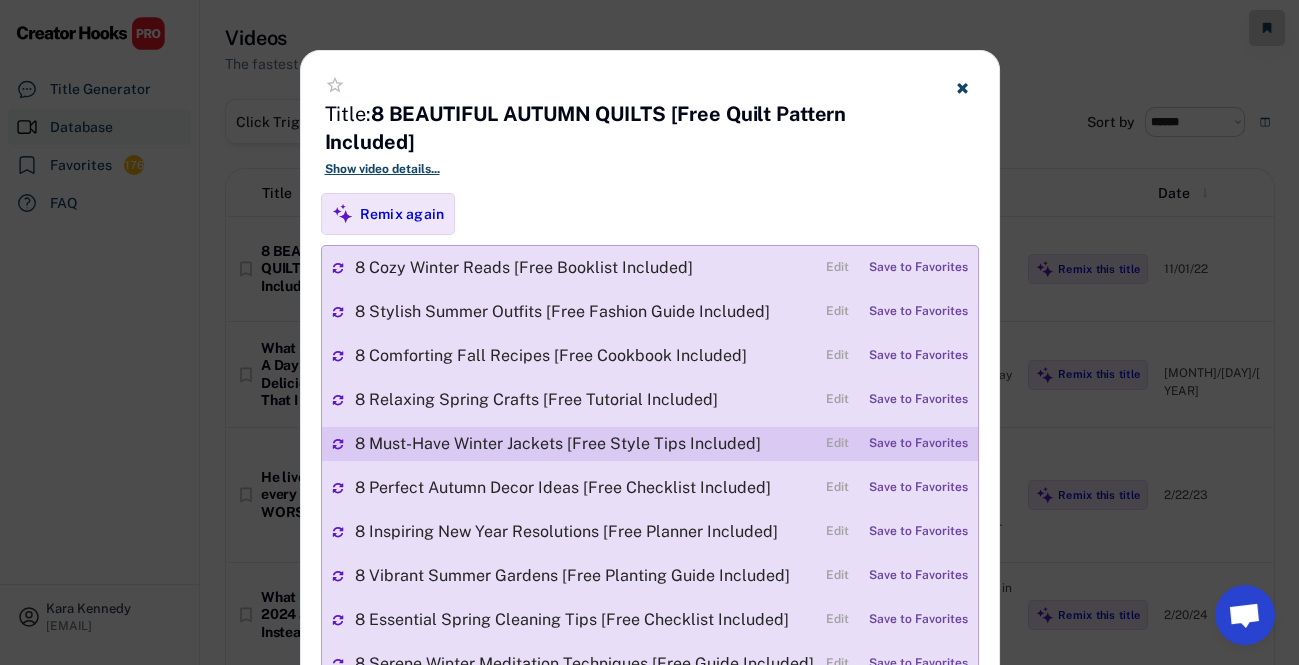scroll, scrollTop: 90, scrollLeft: 0, axis: vertical 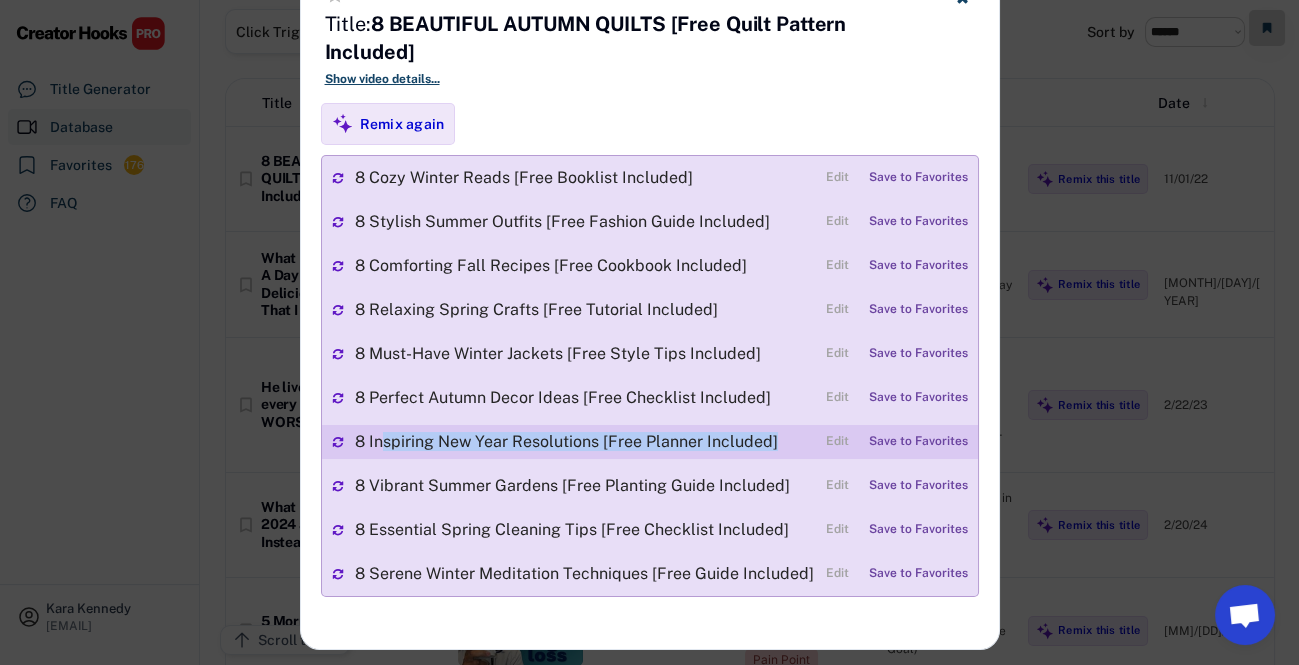 drag, startPoint x: 377, startPoint y: 439, endPoint x: 776, endPoint y: 443, distance: 399.02005 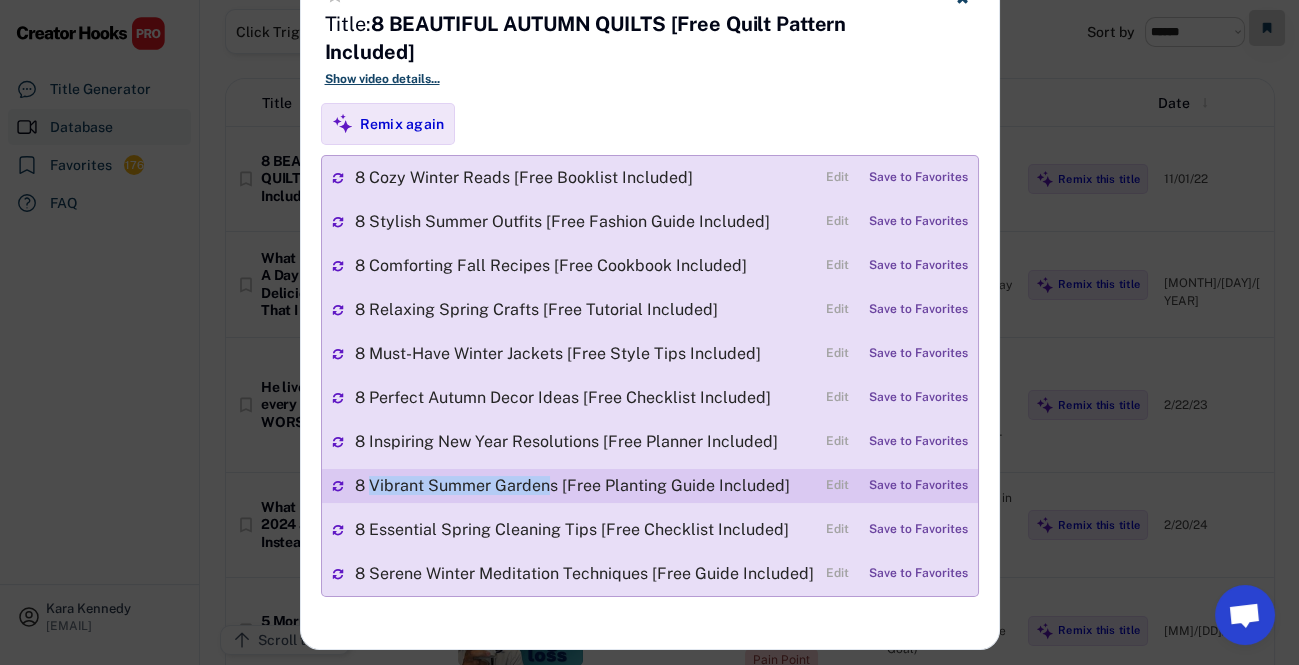 drag, startPoint x: 371, startPoint y: 490, endPoint x: 549, endPoint y: 483, distance: 178.13759 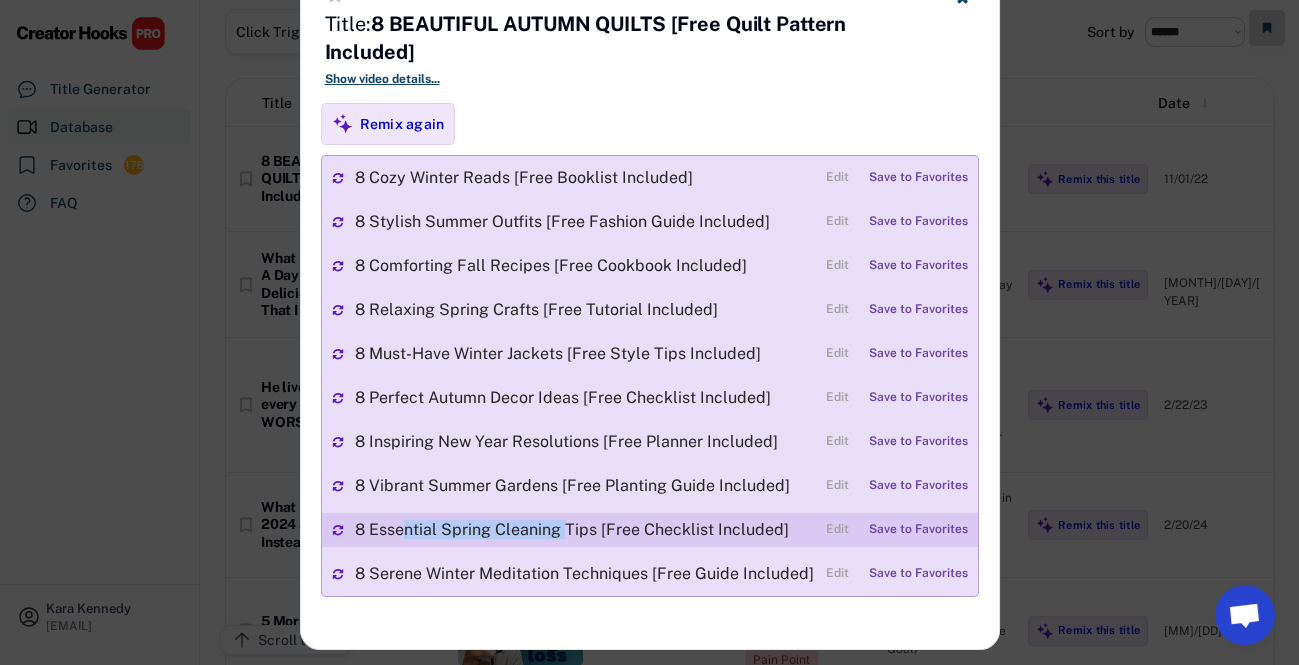 drag, startPoint x: 469, startPoint y: 525, endPoint x: 565, endPoint y: 526, distance: 96.00521 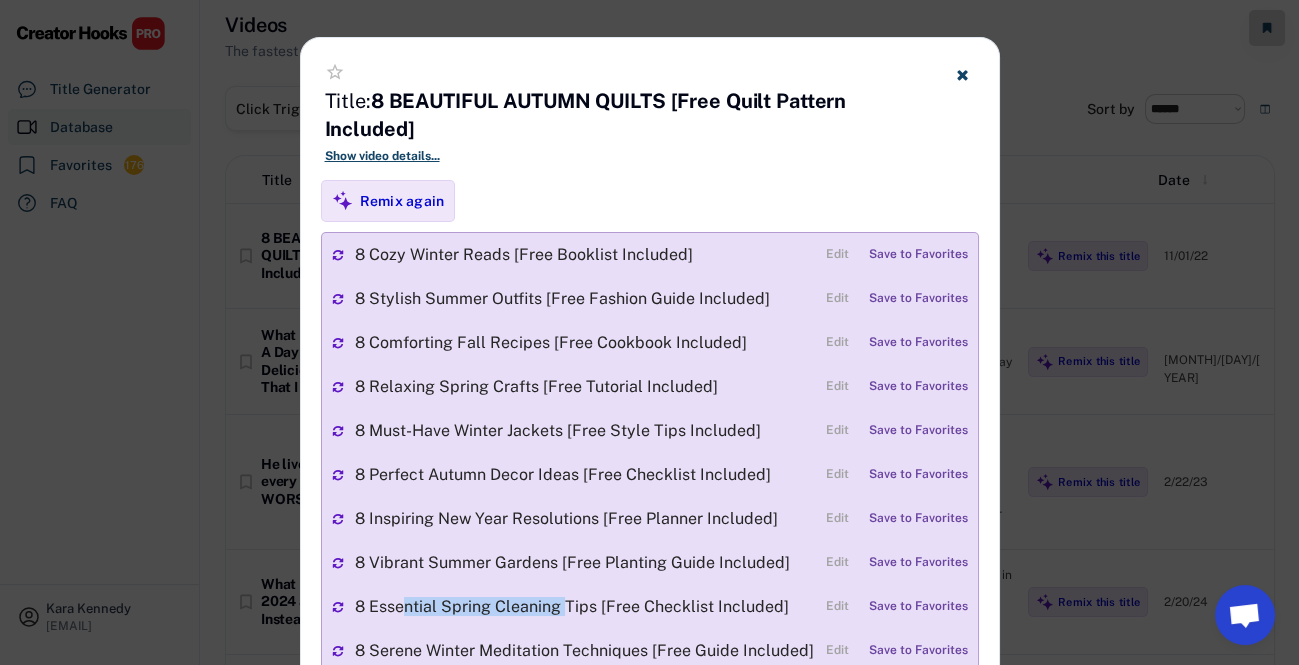 scroll, scrollTop: 0, scrollLeft: 0, axis: both 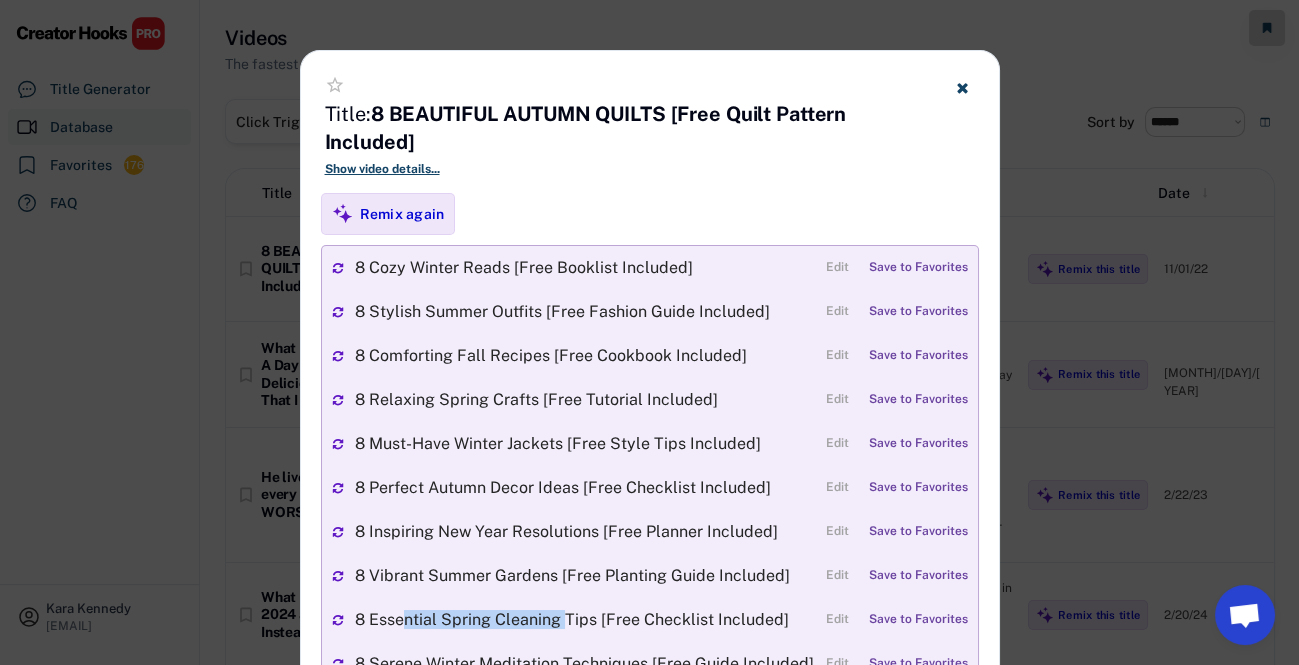 click 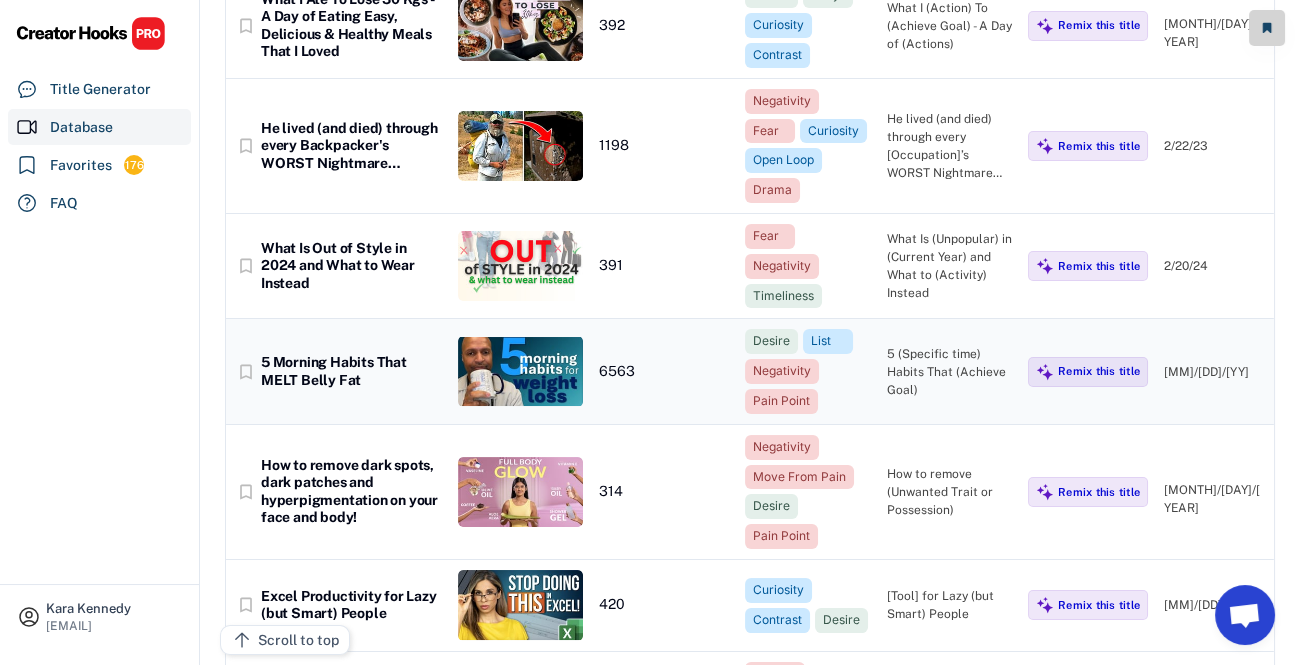 scroll, scrollTop: 363, scrollLeft: 0, axis: vertical 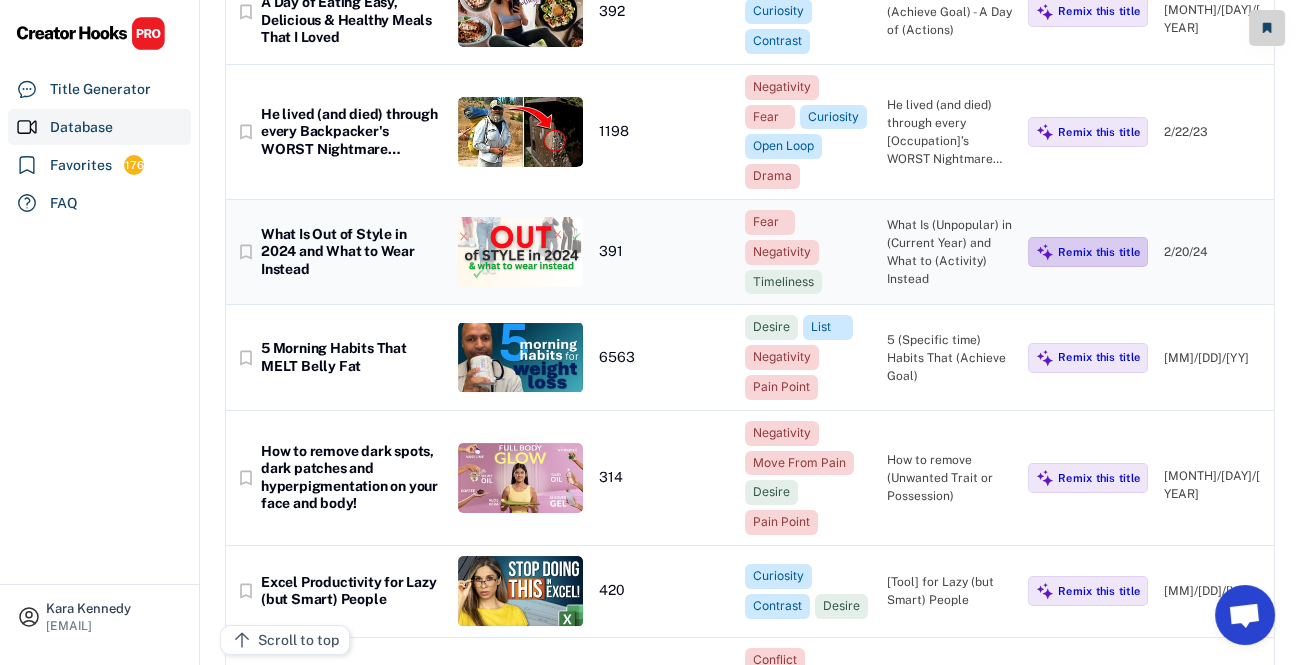 click on "Remix this title" at bounding box center [1099, 252] 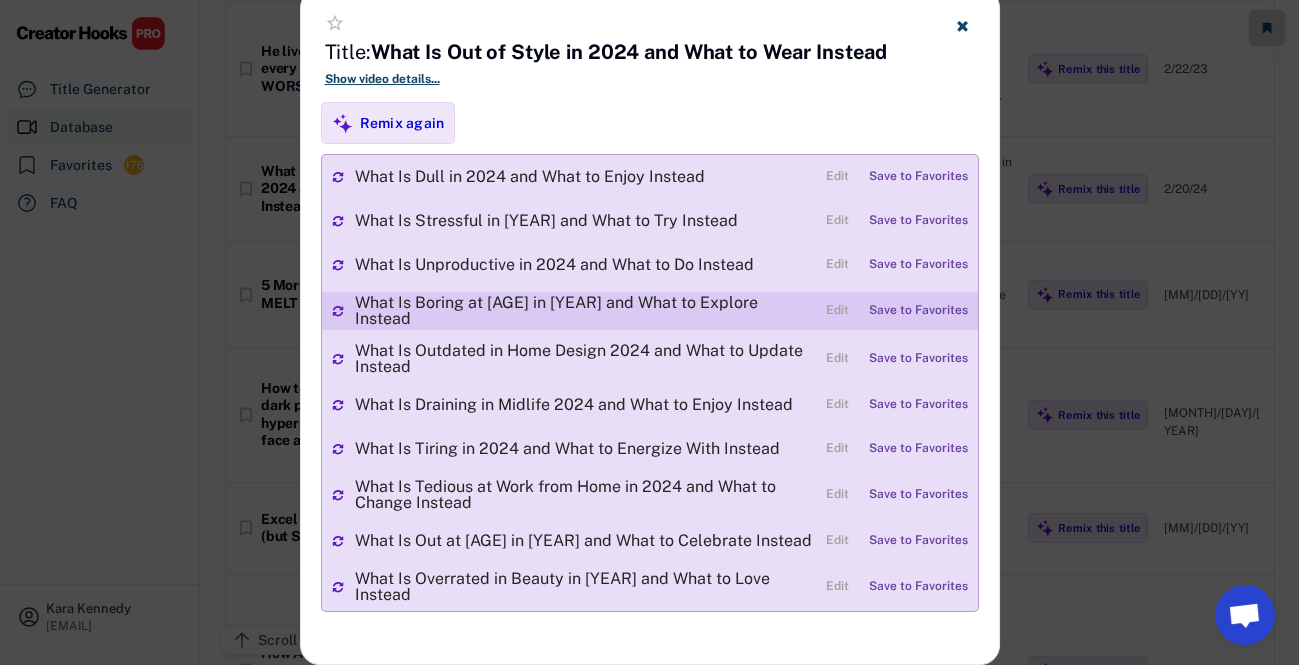 scroll, scrollTop: 454, scrollLeft: 0, axis: vertical 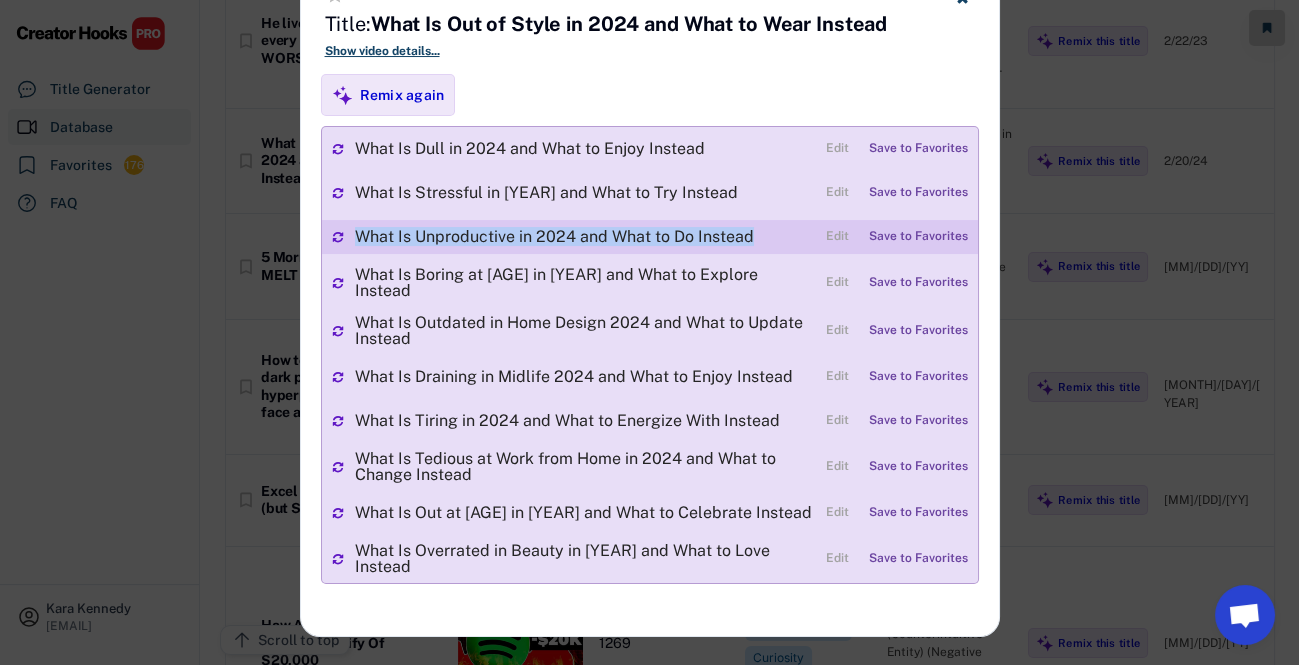drag, startPoint x: 356, startPoint y: 235, endPoint x: 756, endPoint y: 231, distance: 400.02 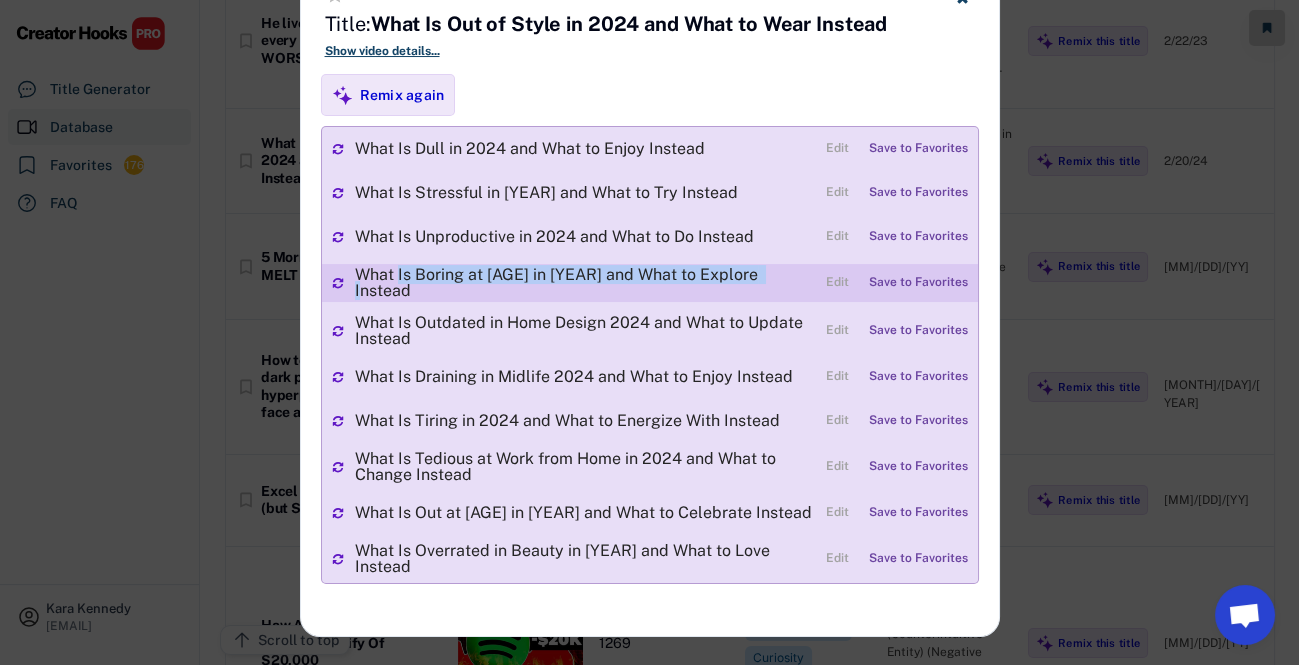 drag, startPoint x: 397, startPoint y: 284, endPoint x: 770, endPoint y: 267, distance: 373.3872 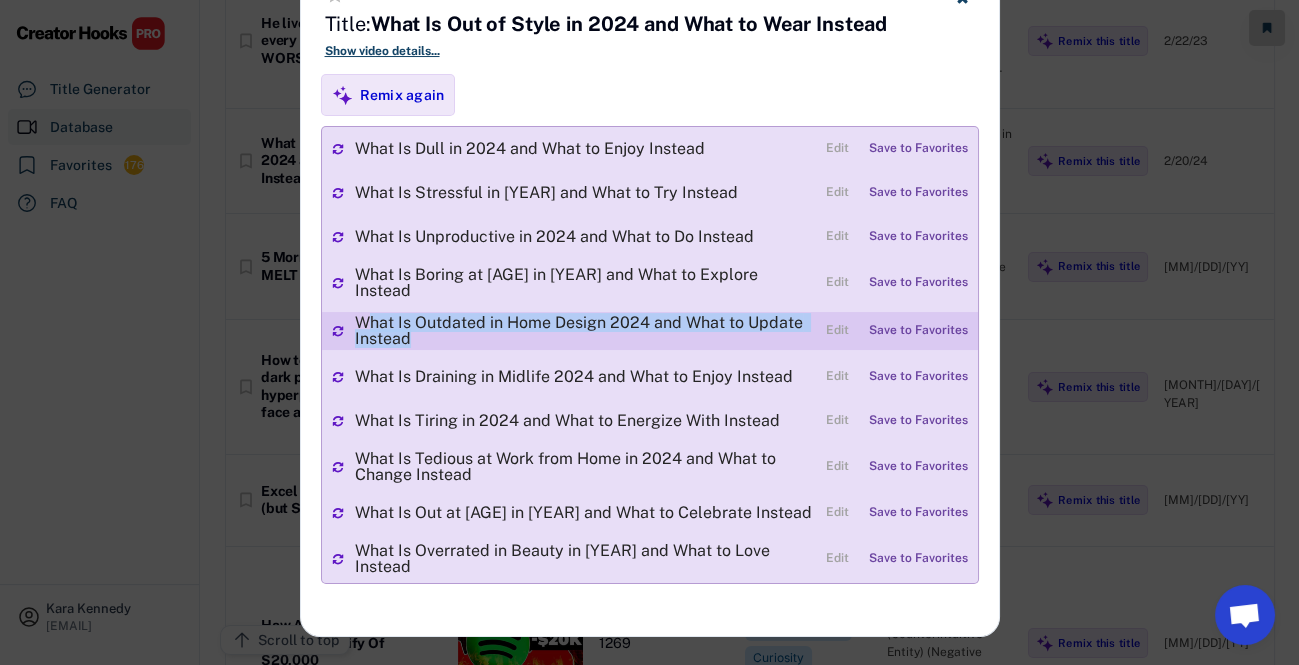drag, startPoint x: 364, startPoint y: 320, endPoint x: 470, endPoint y: 337, distance: 107.35455 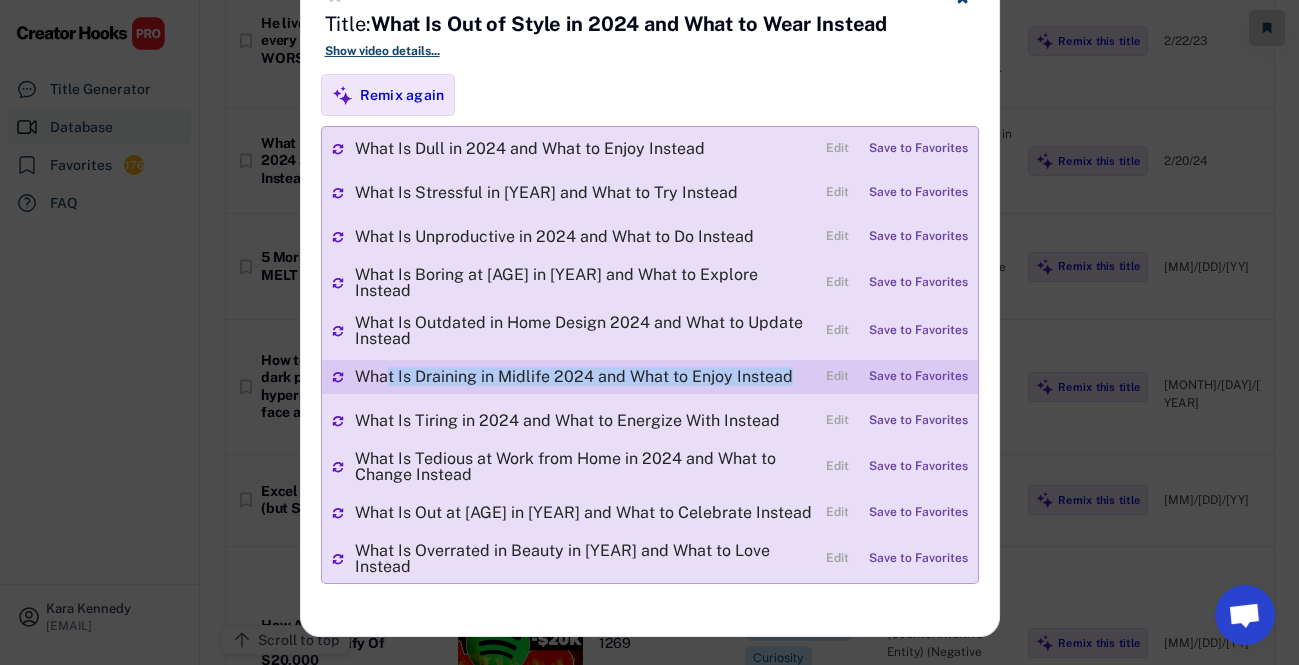 drag, startPoint x: 389, startPoint y: 376, endPoint x: 787, endPoint y: 368, distance: 398.08038 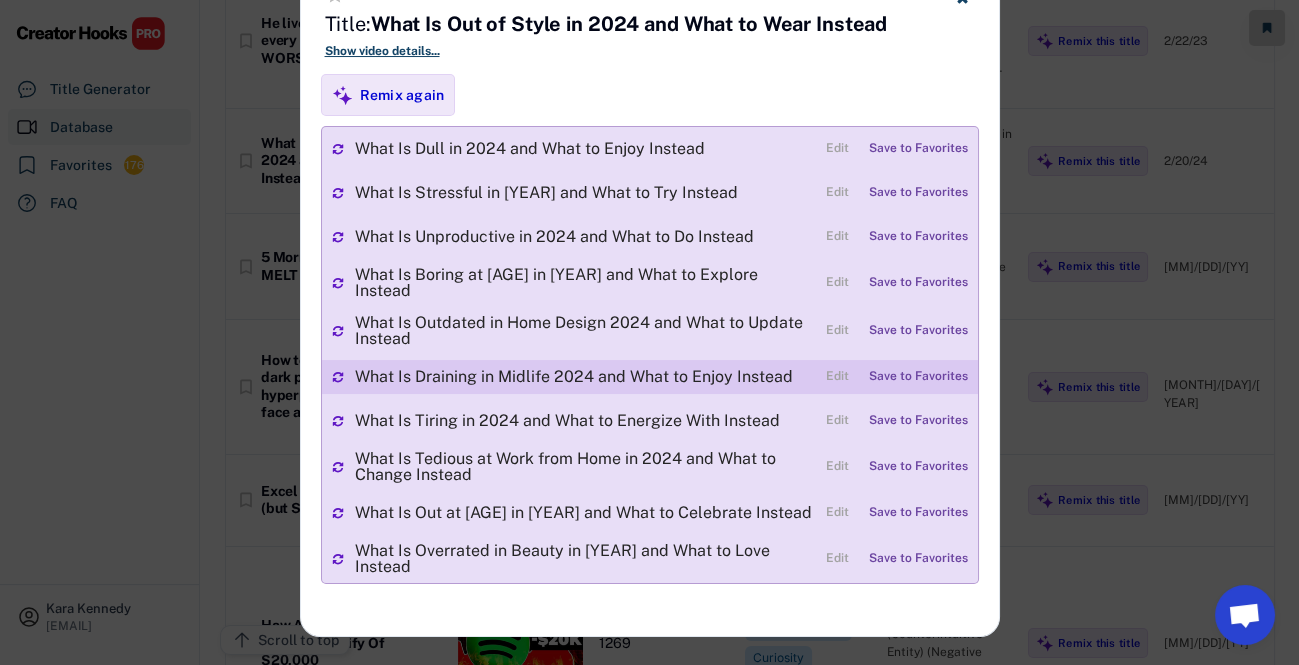 drag, startPoint x: 371, startPoint y: 371, endPoint x: 360, endPoint y: 370, distance: 11.045361 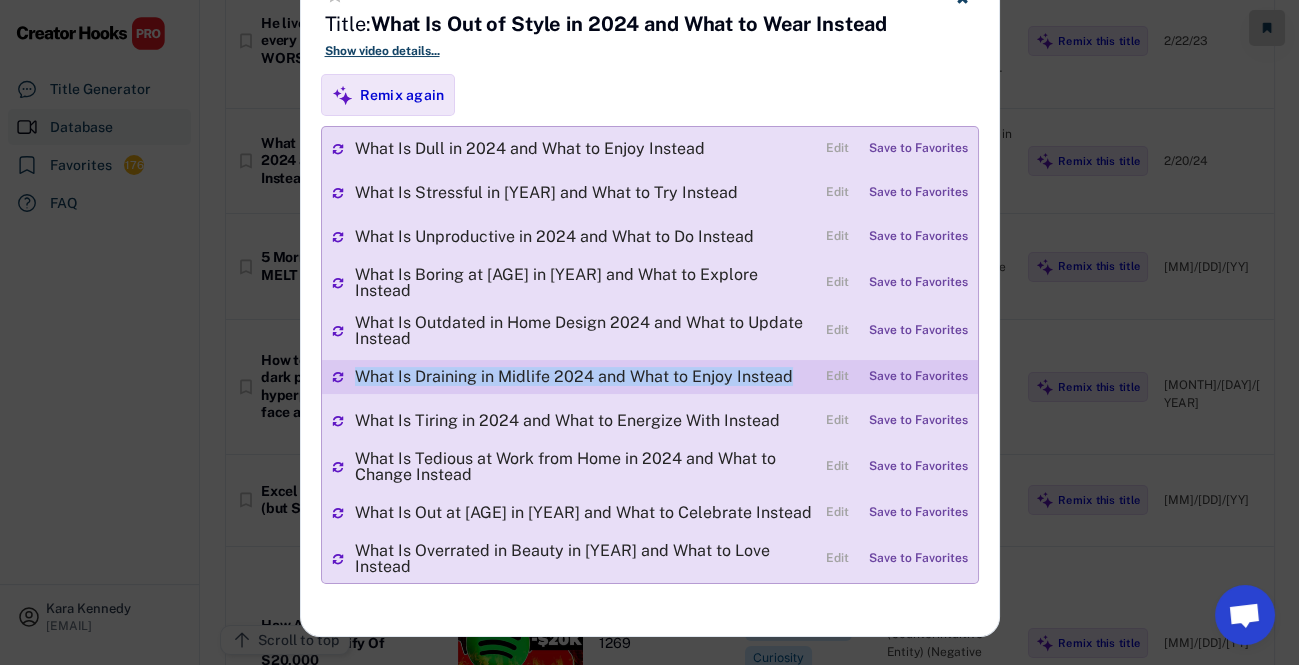 drag, startPoint x: 363, startPoint y: 372, endPoint x: 800, endPoint y: 375, distance: 437.01028 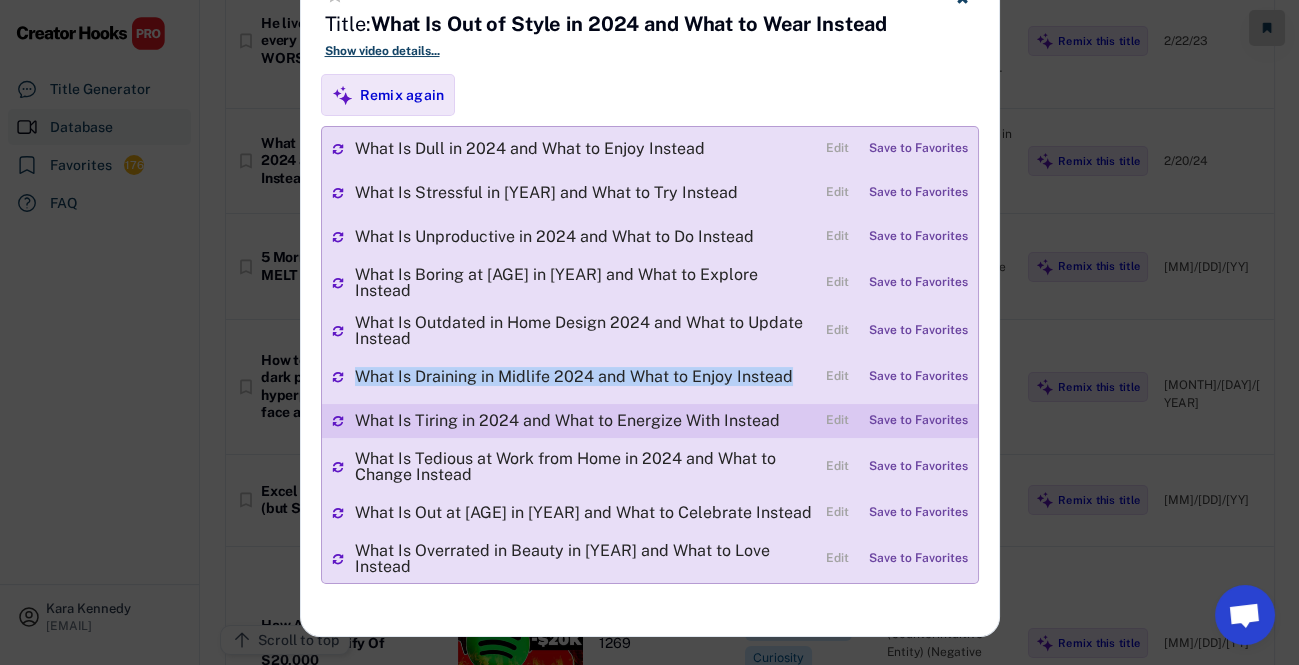 copy on "What Is Draining in Midlife 2024 and What to Enjoy Instead" 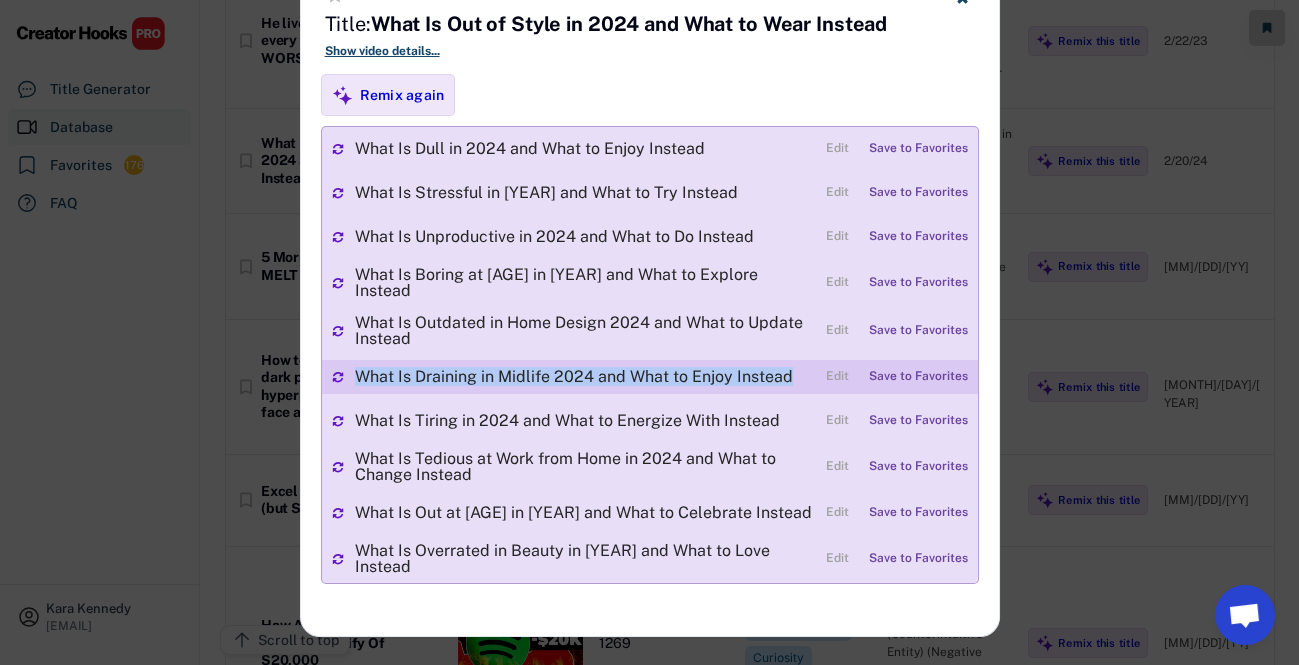 click on "What Is Draining in Midlife 2024 and What to Enjoy Instead" at bounding box center (585, 377) 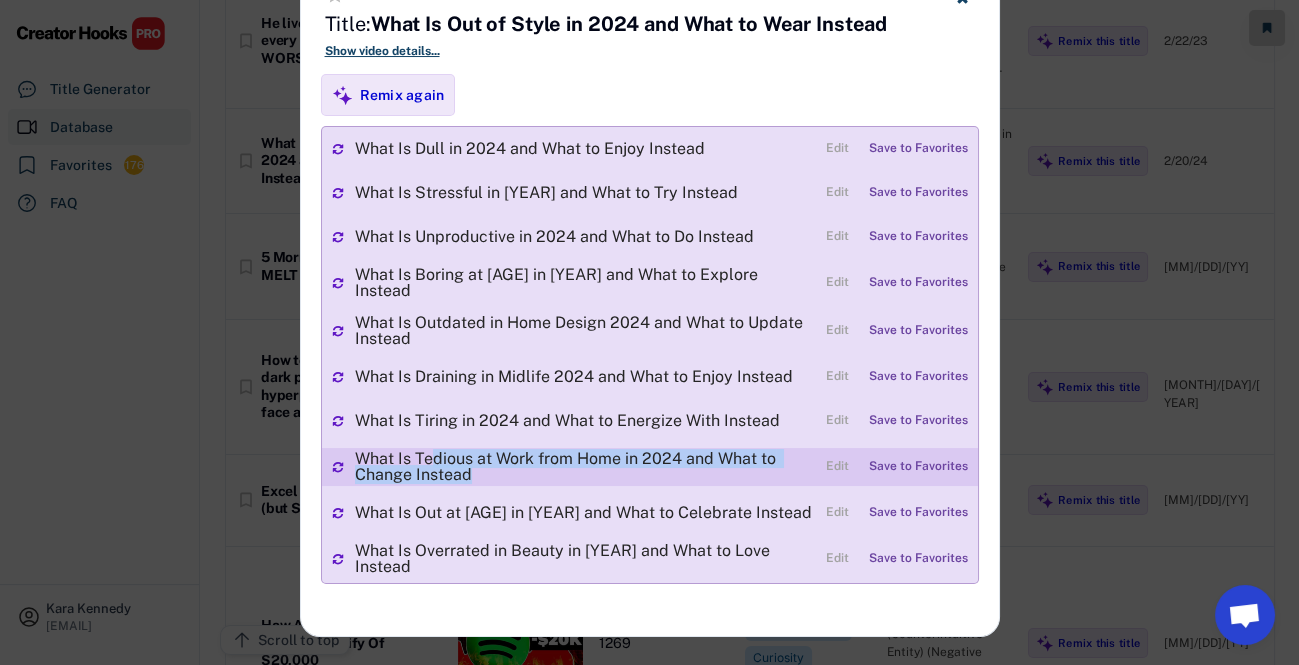 drag, startPoint x: 429, startPoint y: 456, endPoint x: 484, endPoint y: 467, distance: 56.089214 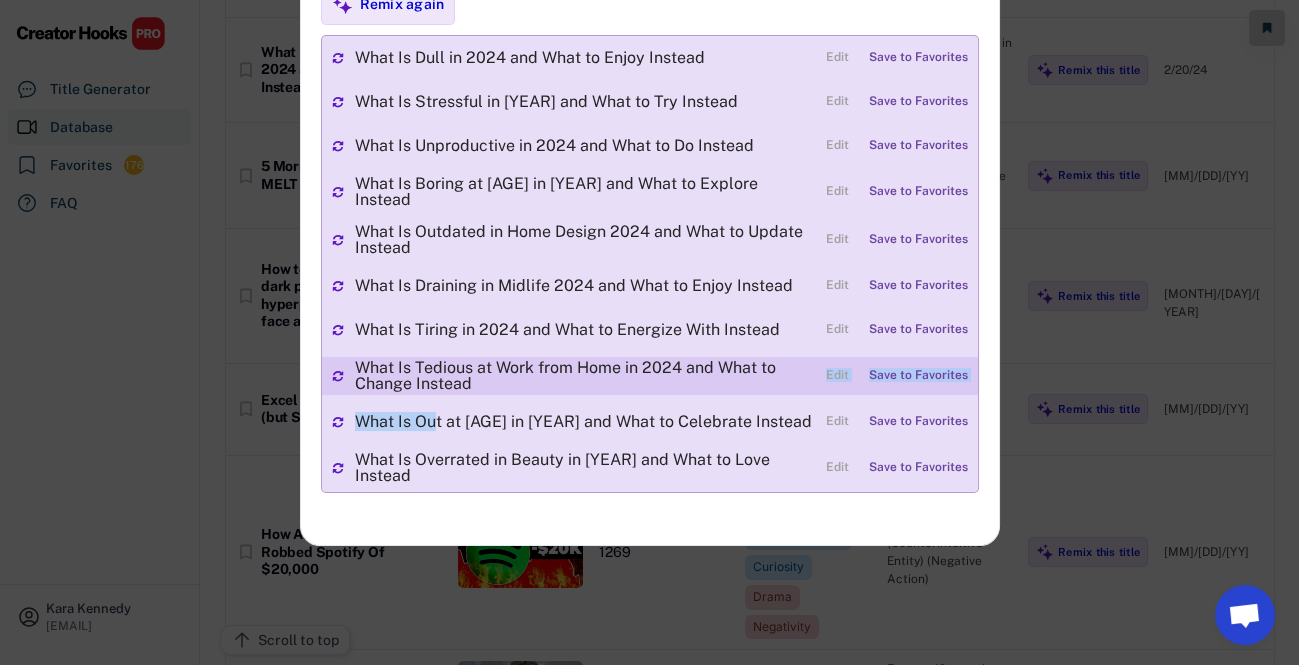drag, startPoint x: 433, startPoint y: 418, endPoint x: 699, endPoint y: 388, distance: 267.68637 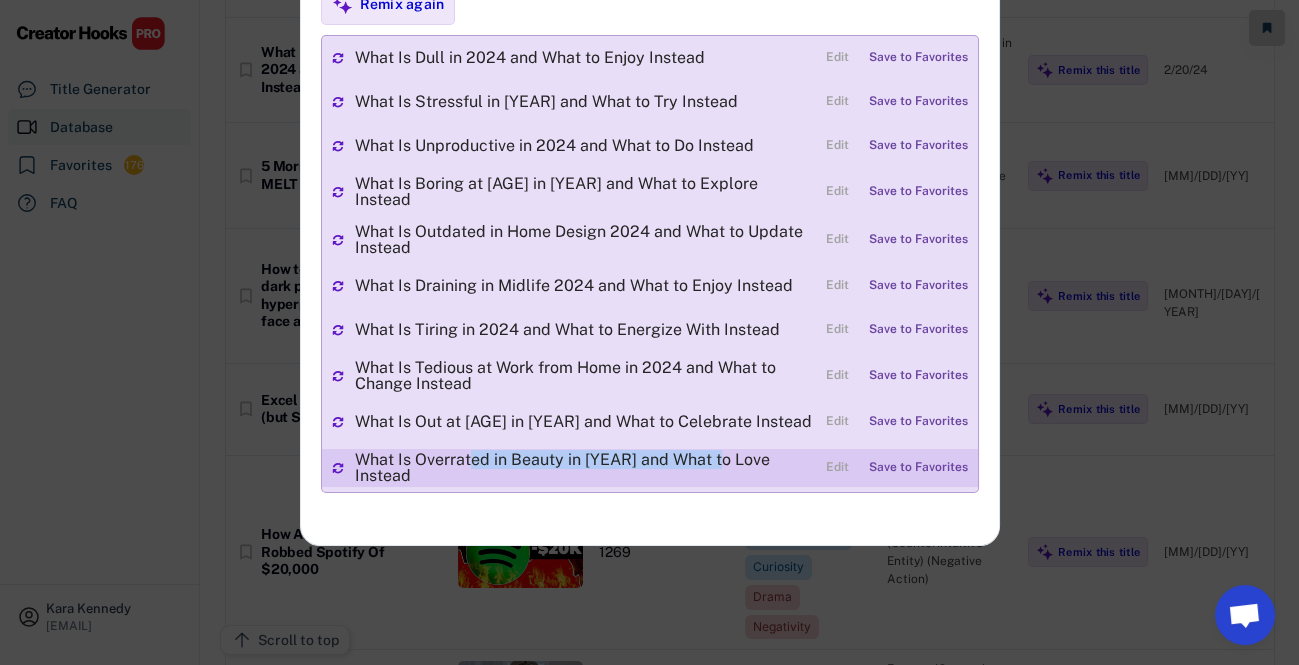 drag, startPoint x: 468, startPoint y: 457, endPoint x: 722, endPoint y: 452, distance: 254.04921 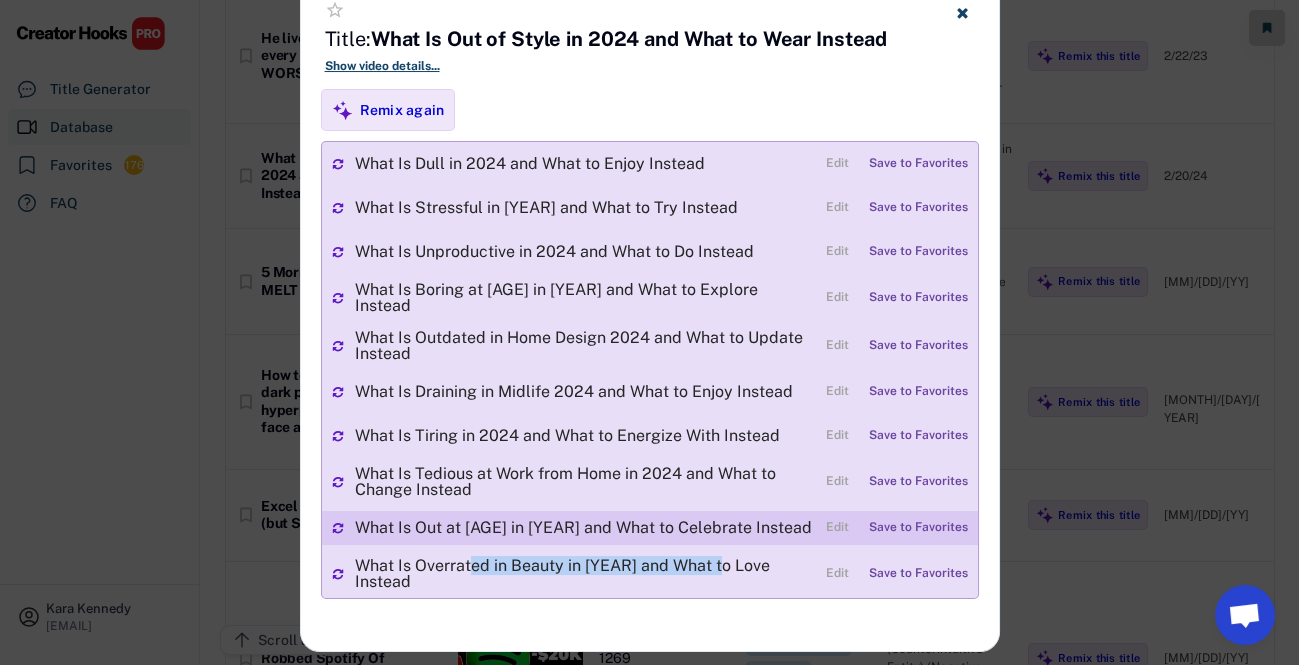 scroll, scrollTop: 545, scrollLeft: 0, axis: vertical 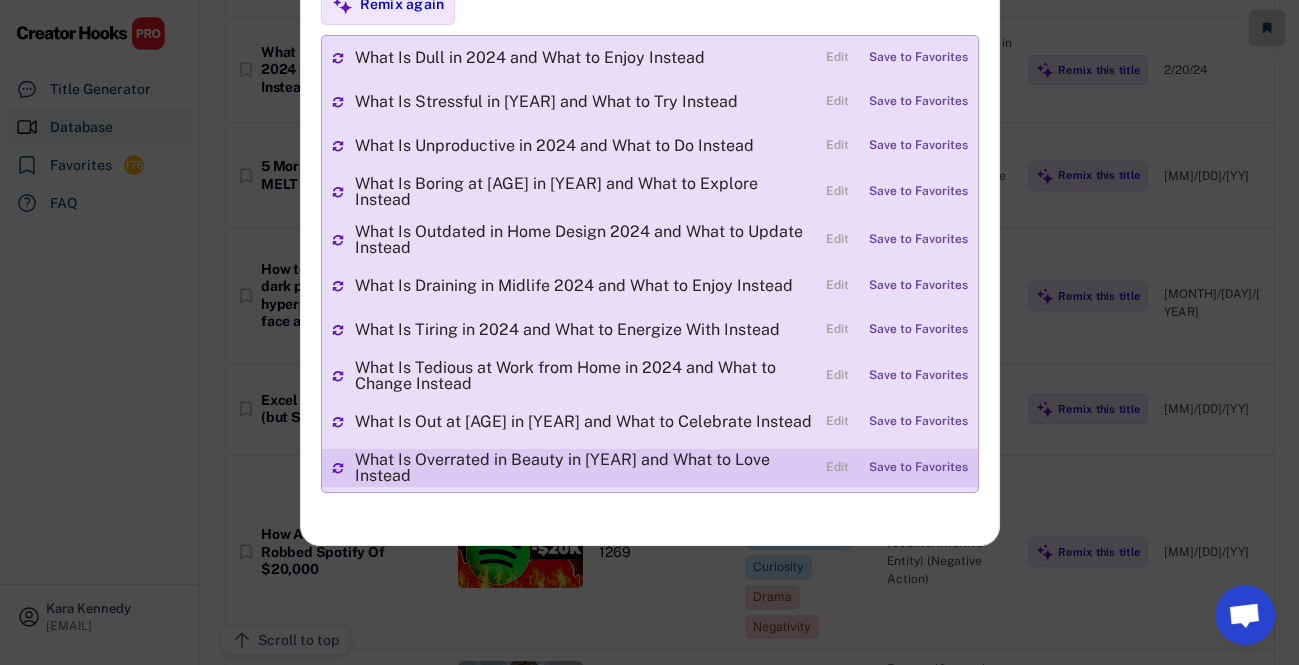 click on "What Is Overrated in Beauty in [YEAR] and What to Love Instead" at bounding box center (585, 468) 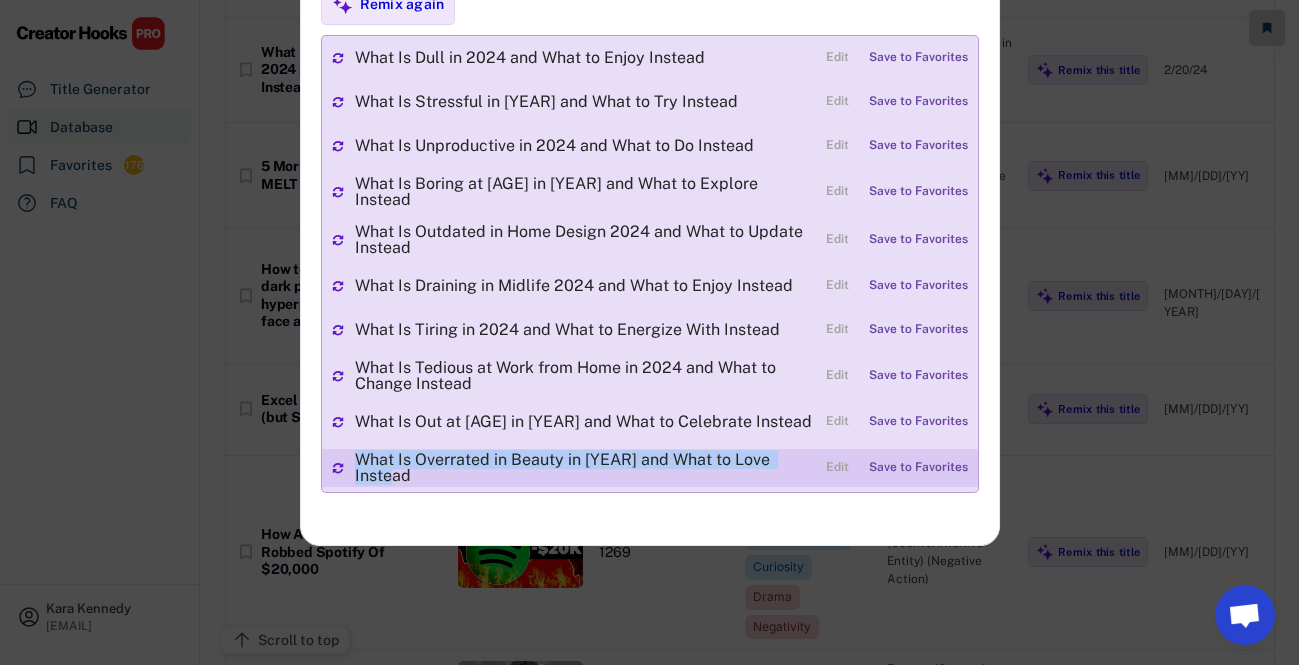 drag, startPoint x: 357, startPoint y: 468, endPoint x: 813, endPoint y: 461, distance: 456.0537 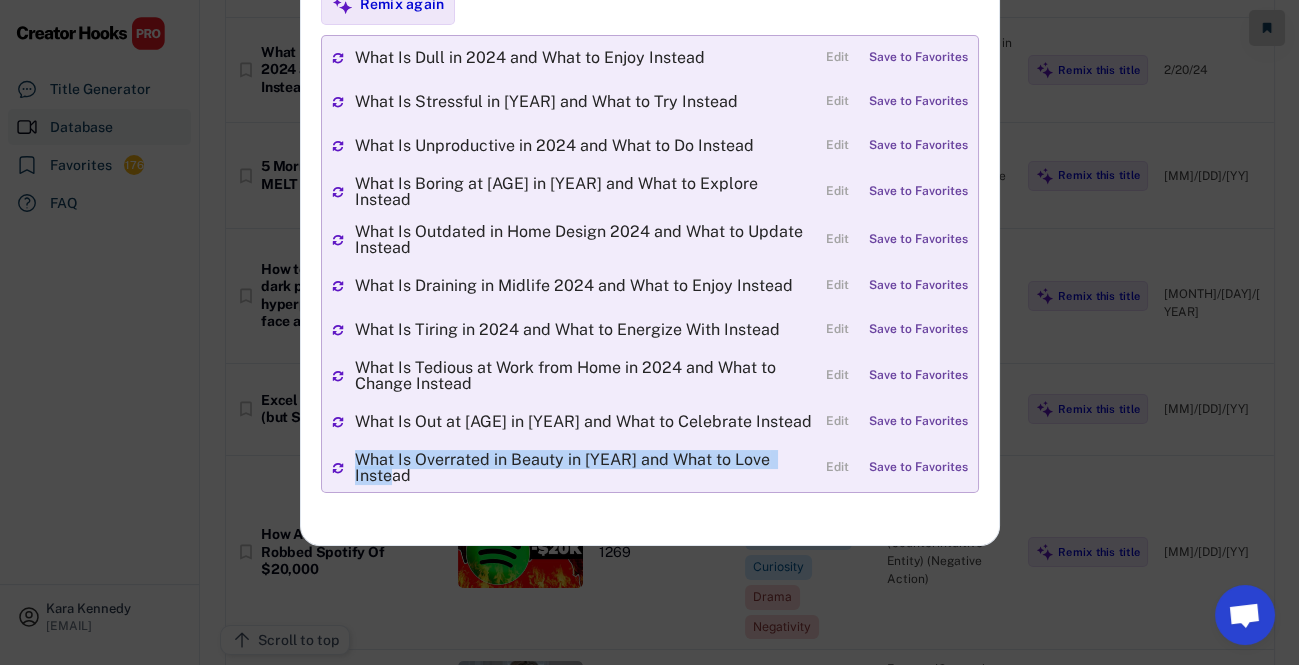 copy on "What Is Overrated in Beauty in [YEAR] and What to Love Instead" 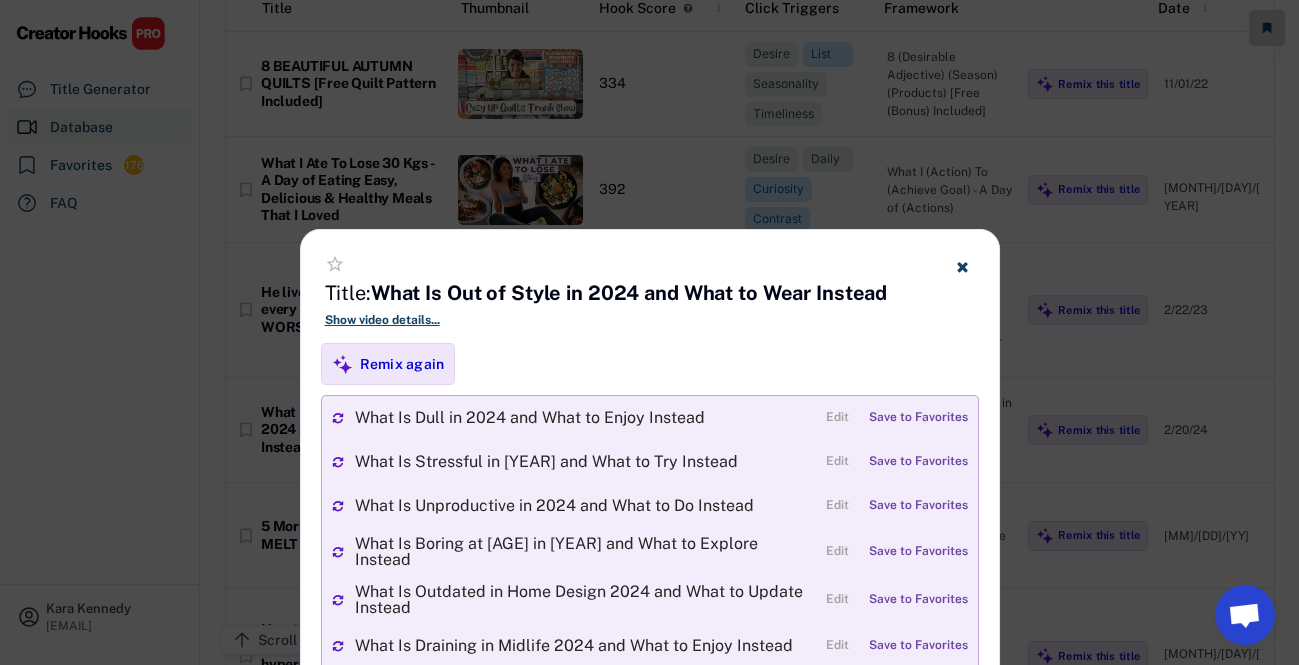 scroll, scrollTop: 272, scrollLeft: 0, axis: vertical 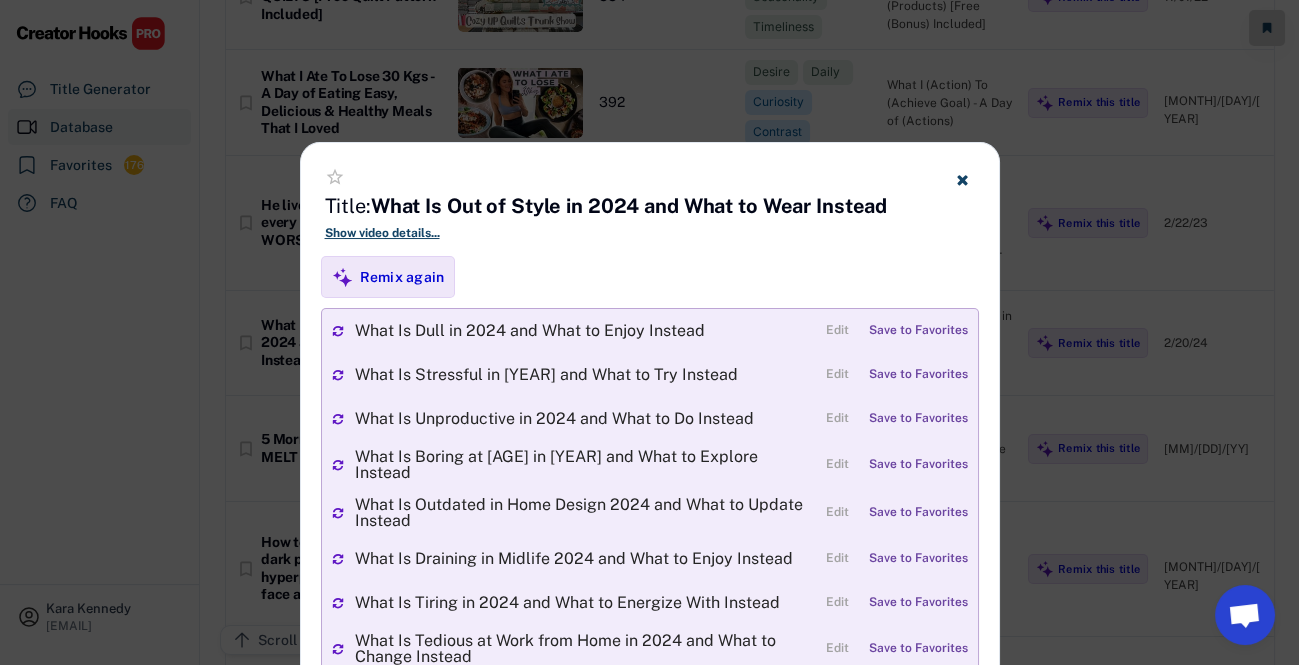 click 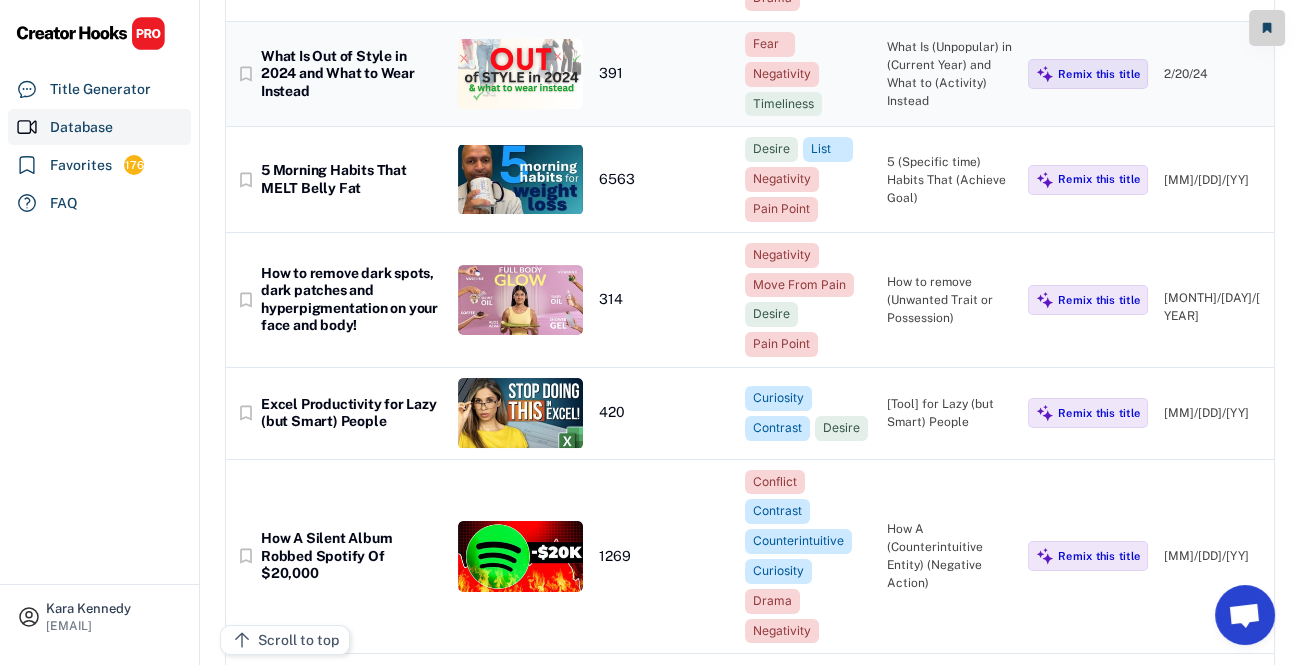 scroll, scrollTop: 545, scrollLeft: 0, axis: vertical 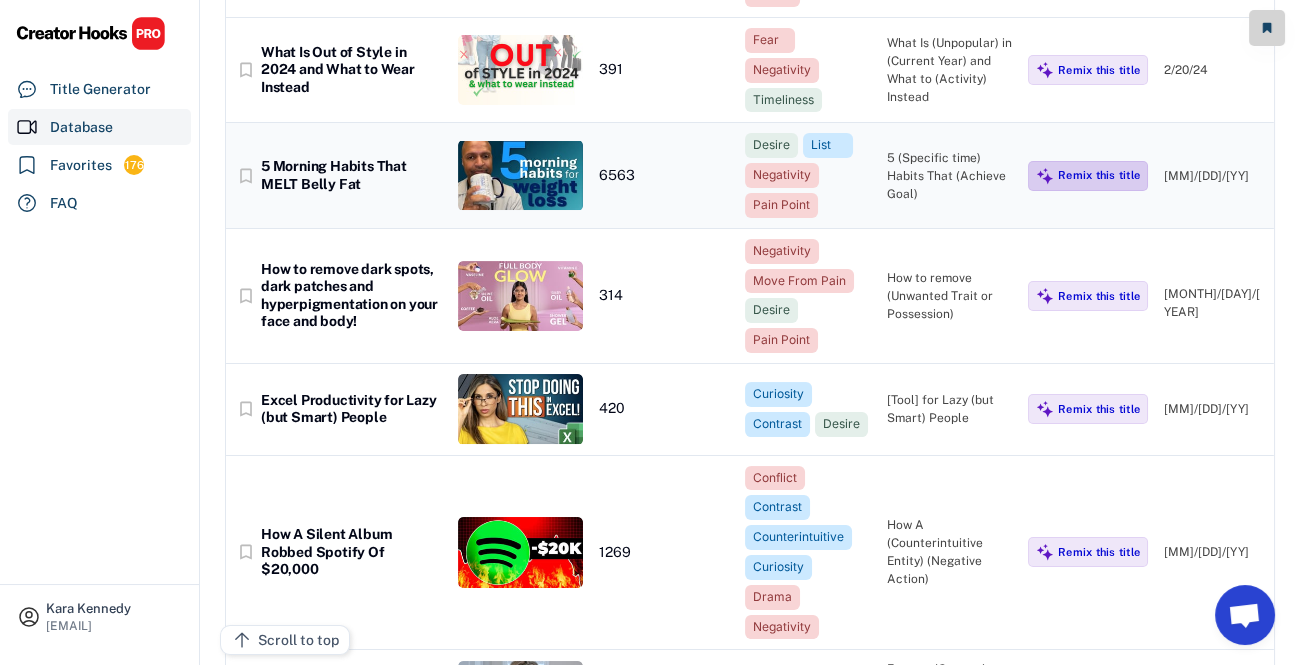 click on "Remix this title" at bounding box center (1099, 175) 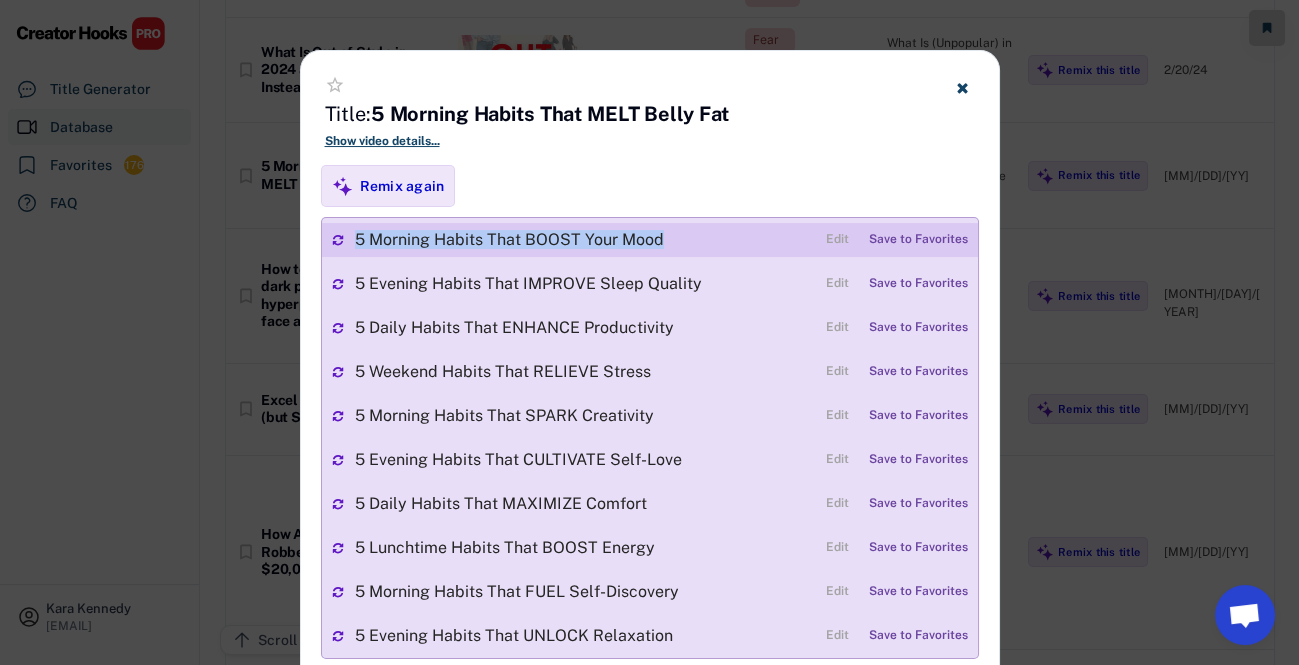 drag, startPoint x: 355, startPoint y: 235, endPoint x: 700, endPoint y: 249, distance: 345.28394 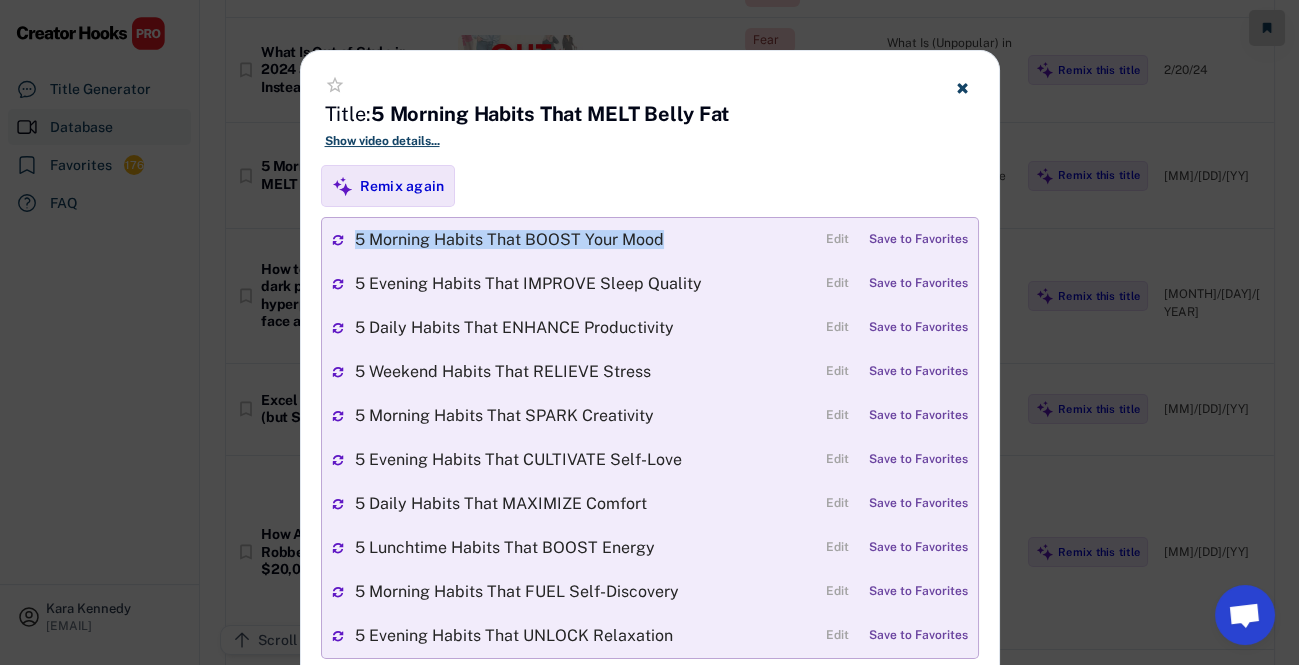 copy on "5 Morning Habits That BOOST Your Mood" 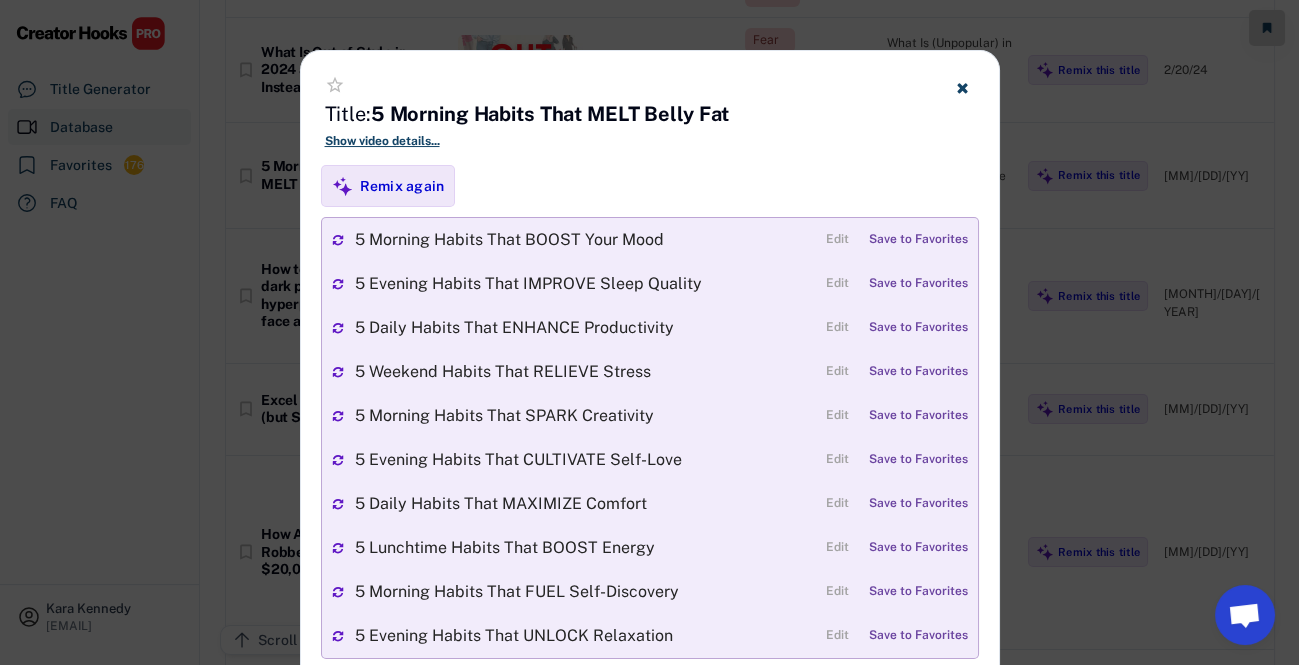 click on "**********" at bounding box center [650, 381] 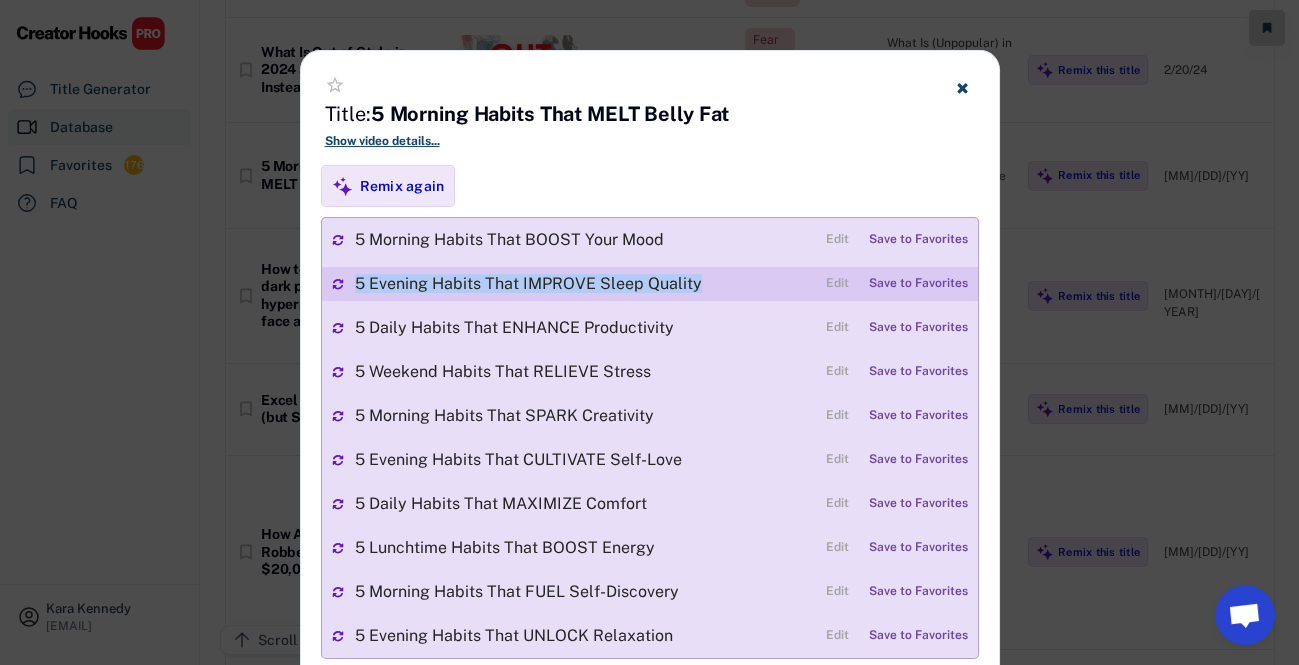 drag, startPoint x: 355, startPoint y: 279, endPoint x: 704, endPoint y: 280, distance: 349.00143 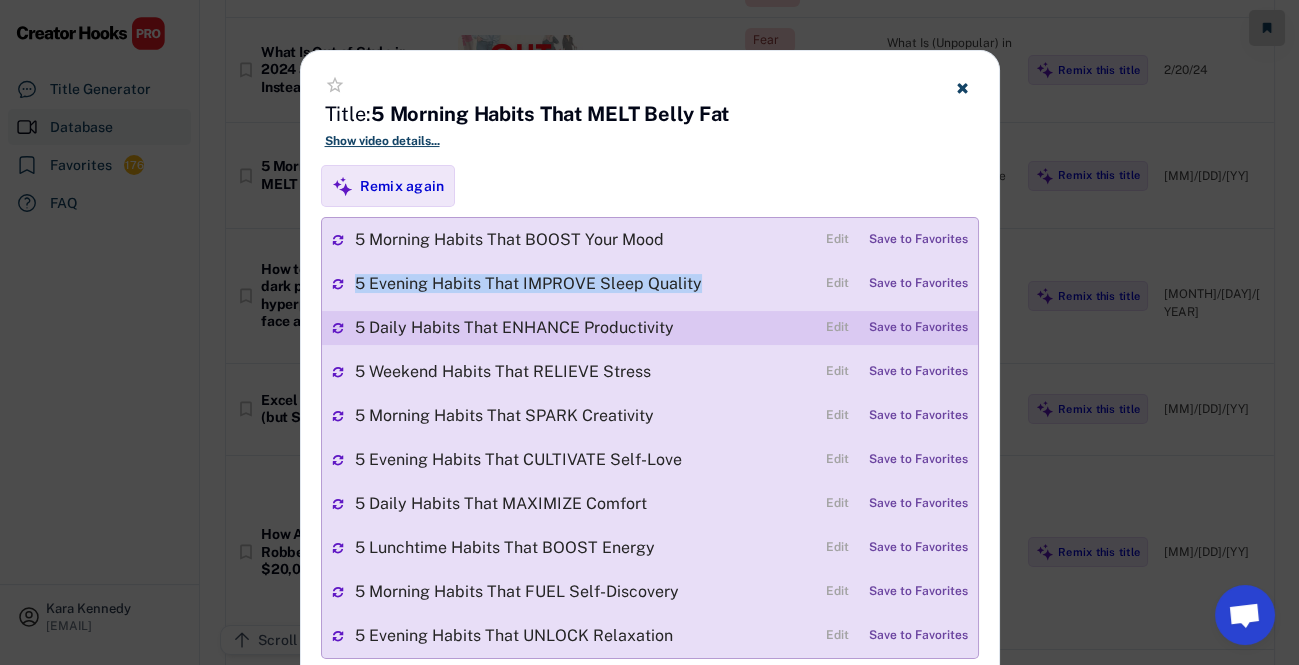 copy on "5 Evening Habits That IMPROVE Sleep Quality" 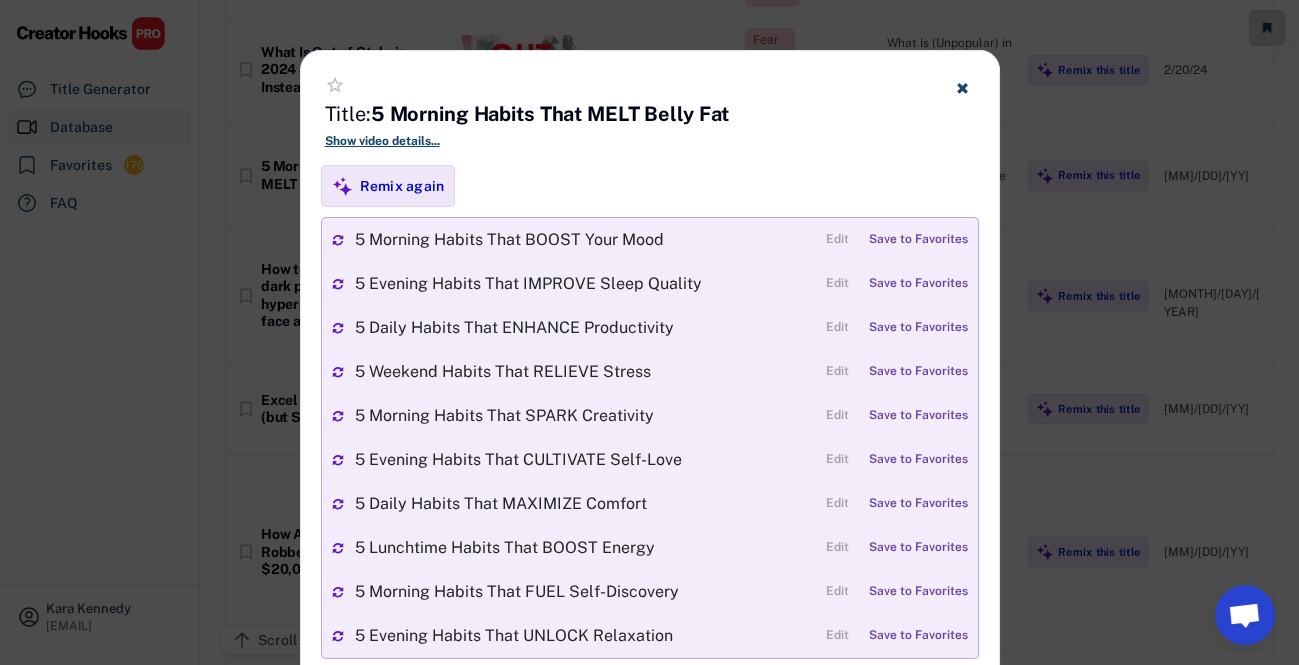click on "**********" at bounding box center (650, 381) 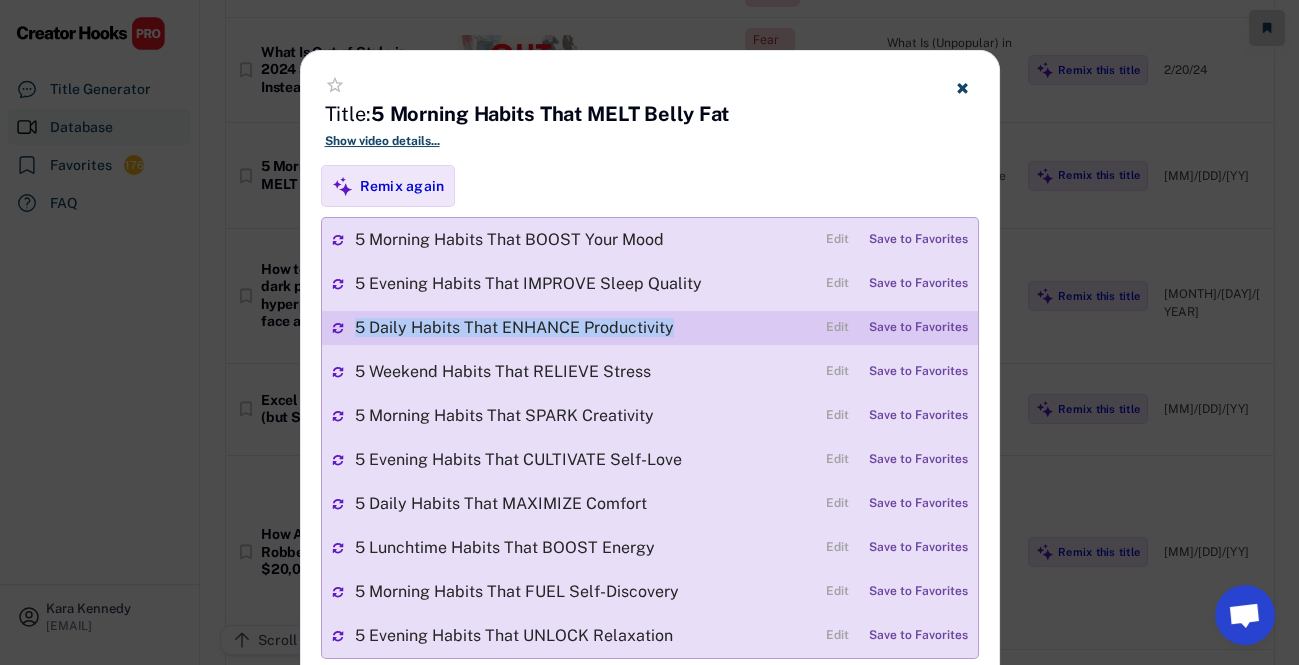 drag, startPoint x: 461, startPoint y: 326, endPoint x: 698, endPoint y: 320, distance: 237.07594 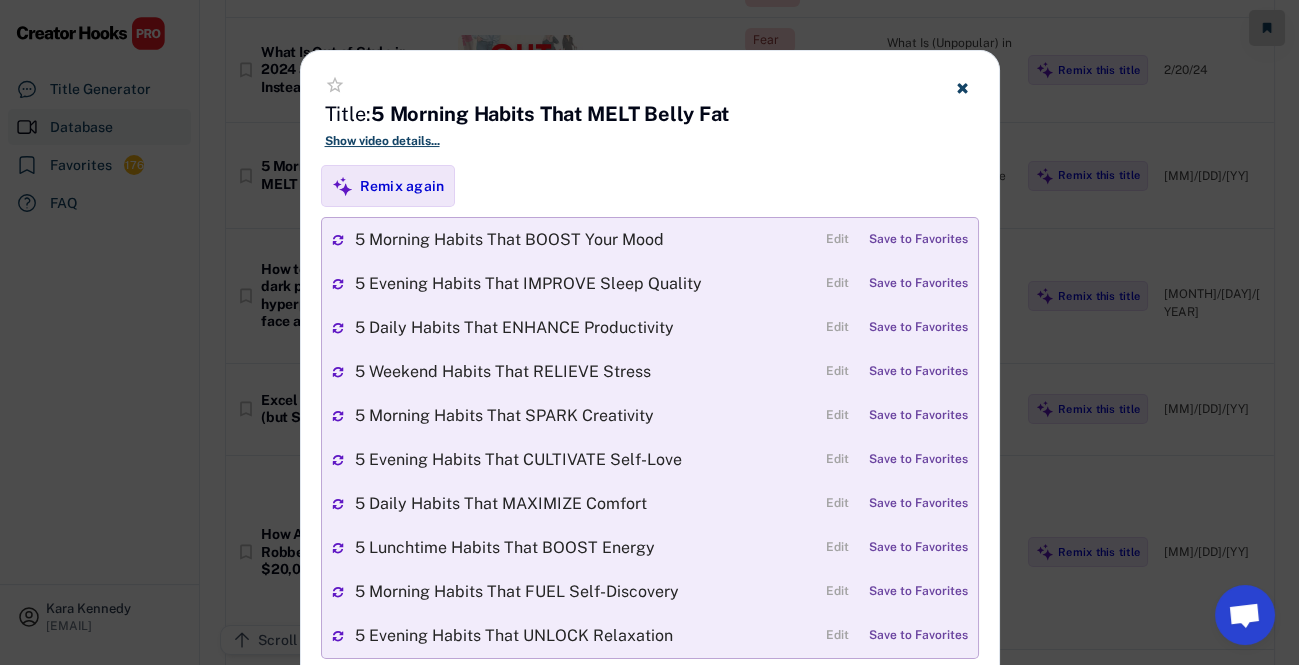 click on "**********" at bounding box center [650, 381] 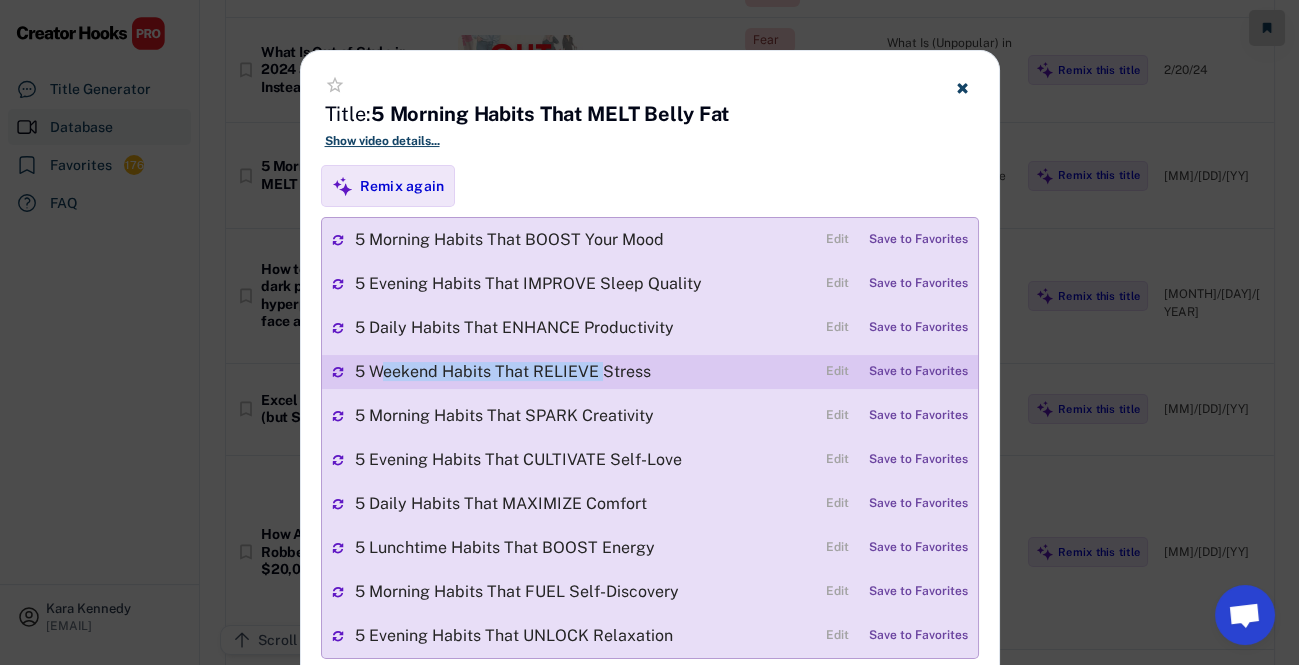 drag, startPoint x: 383, startPoint y: 373, endPoint x: 598, endPoint y: 372, distance: 215.00232 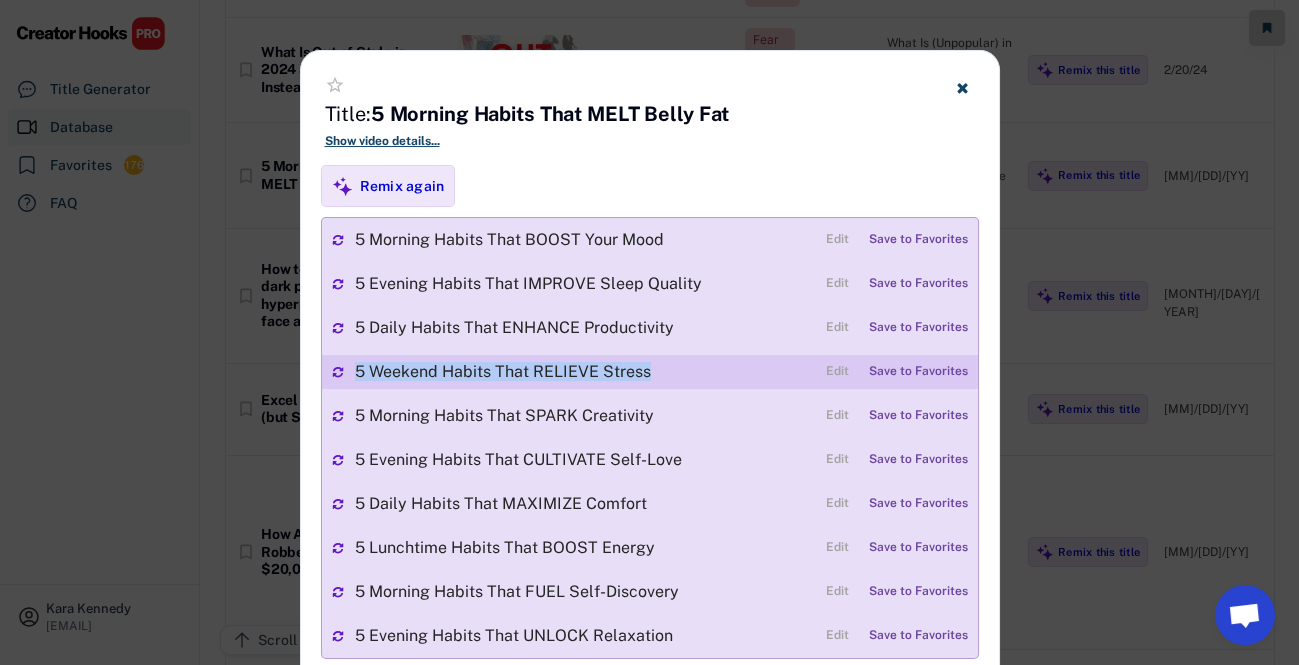 drag, startPoint x: 357, startPoint y: 369, endPoint x: 645, endPoint y: 377, distance: 288.11108 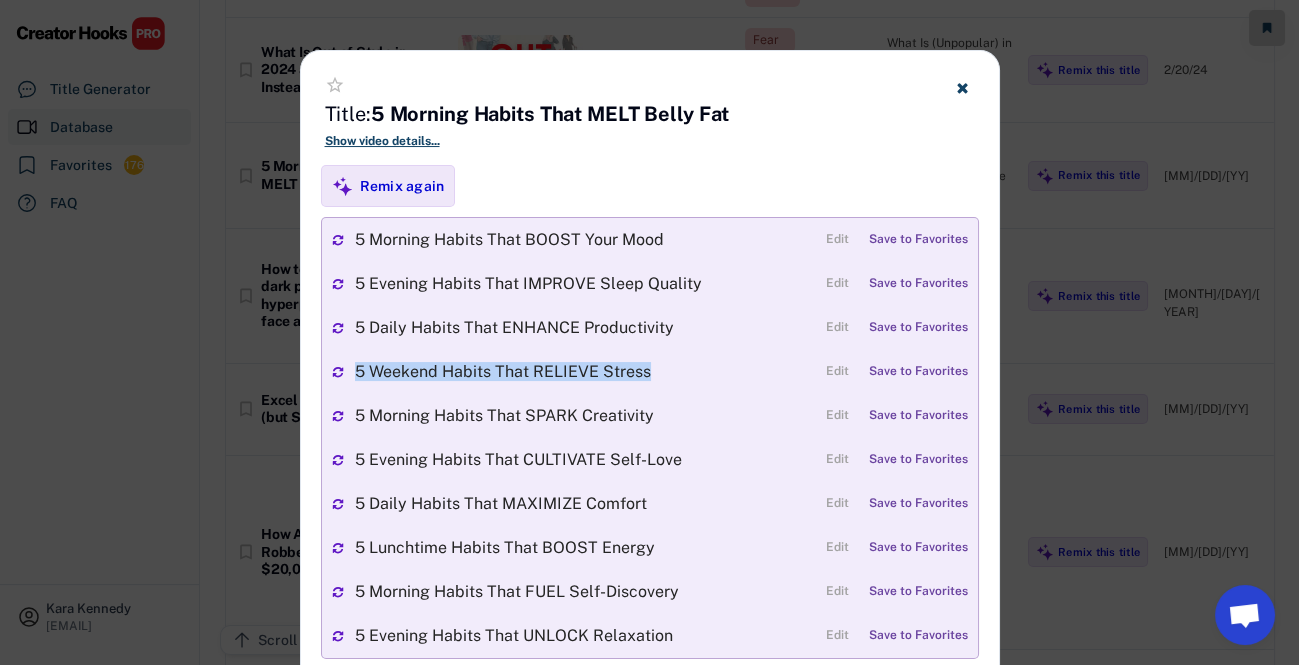 copy on "5 Weekend Habits That RELIEVE Stress" 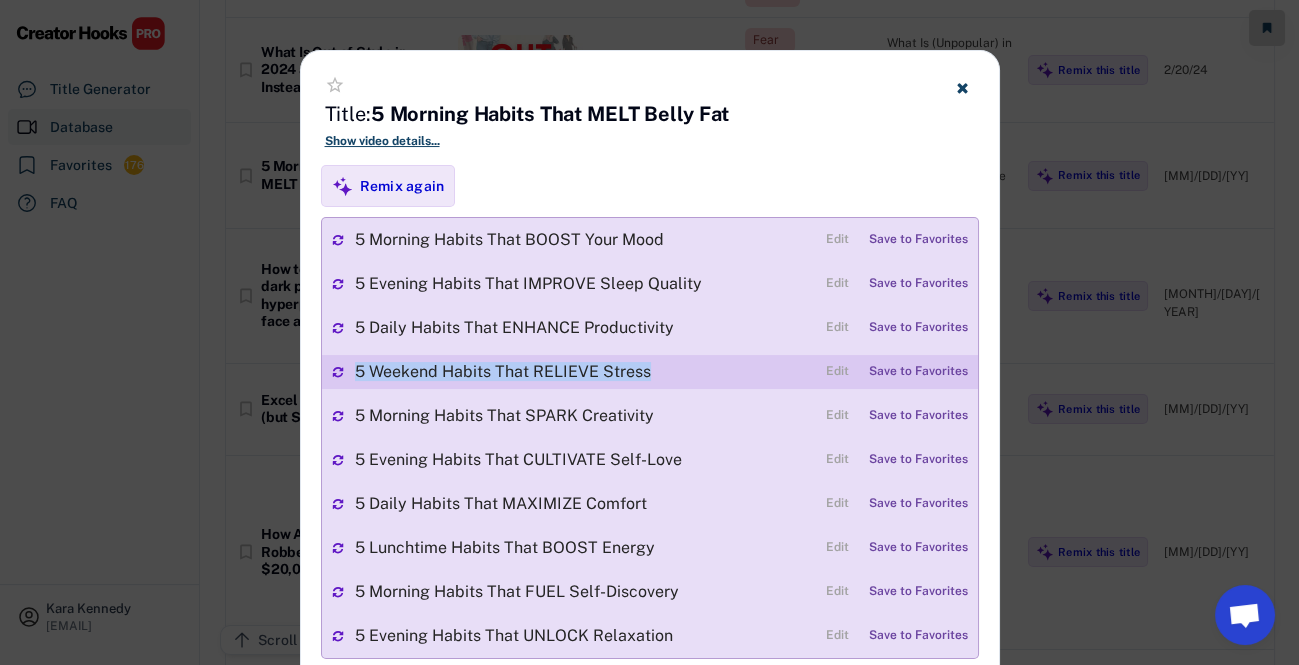 click on "5 Weekend Habits That RELIEVE Stress" at bounding box center (585, 372) 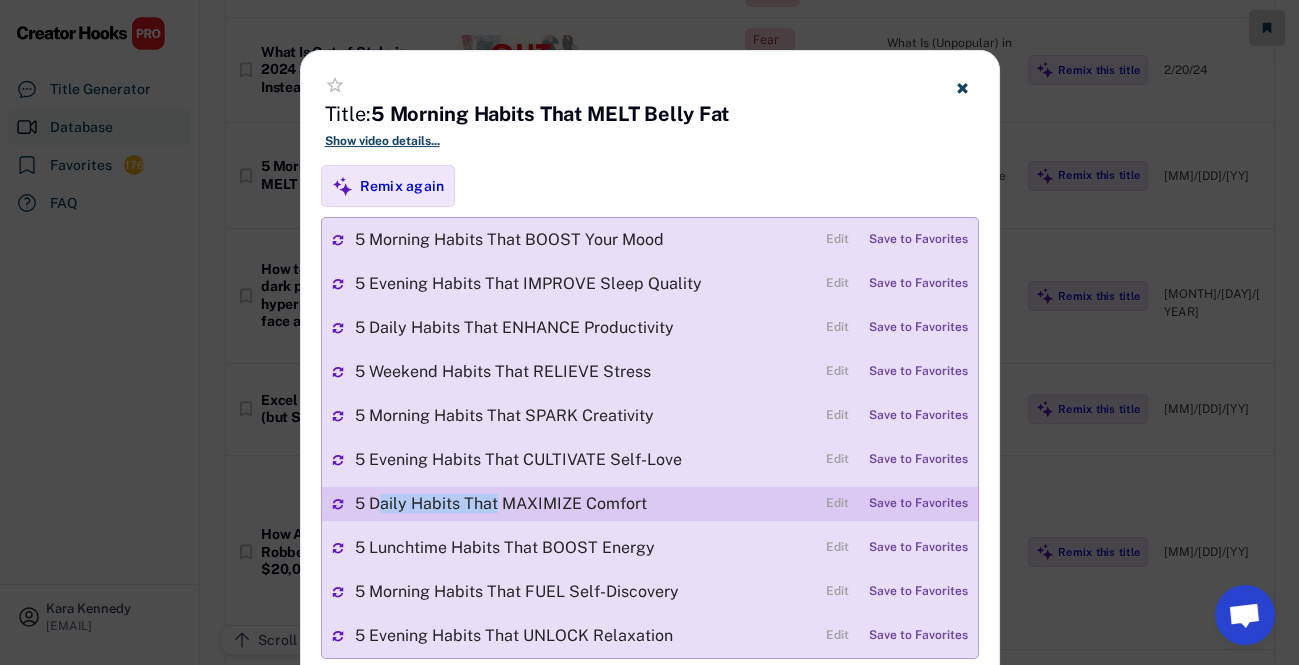 drag, startPoint x: 383, startPoint y: 504, endPoint x: 497, endPoint y: 505, distance: 114.00439 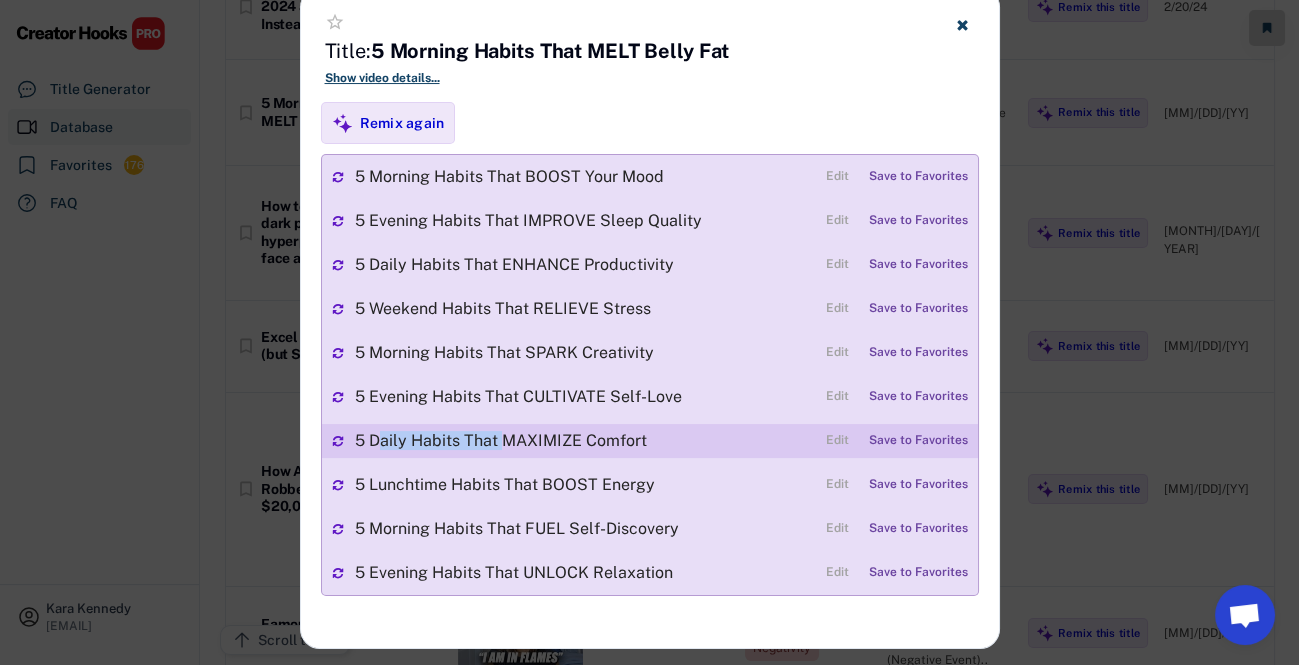 scroll, scrollTop: 636, scrollLeft: 0, axis: vertical 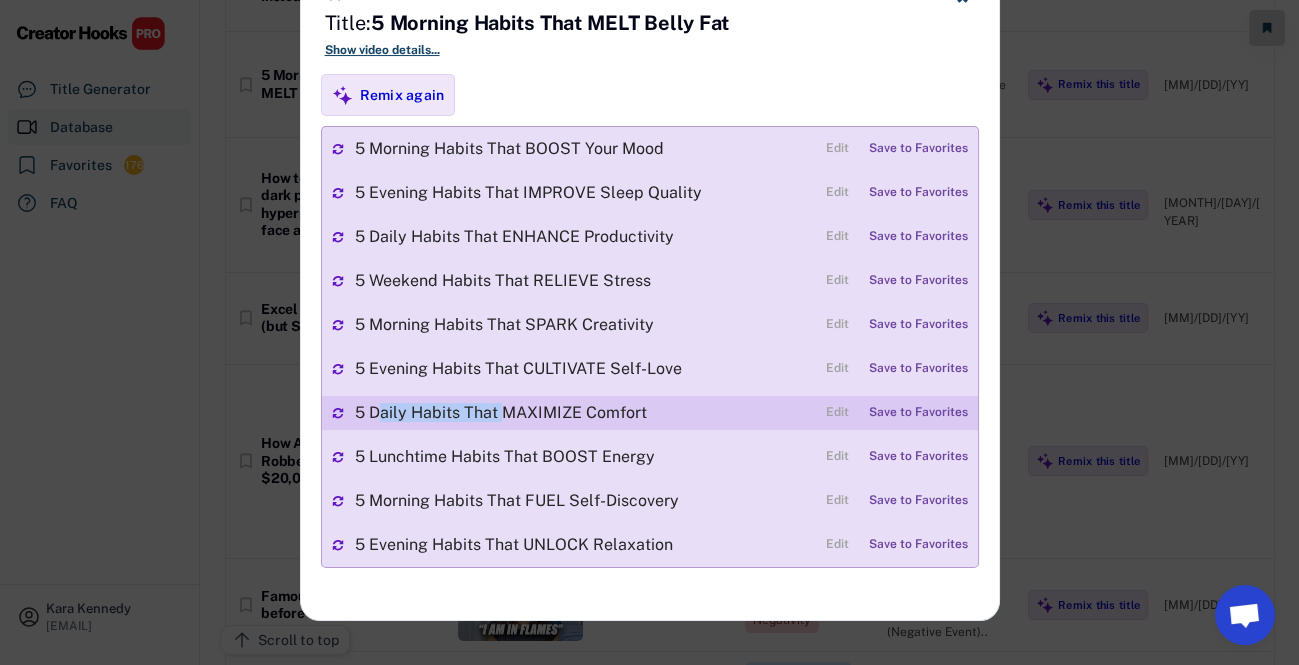 click on "5 Daily Habits That MAXIMIZE Comfort" at bounding box center (585, 413) 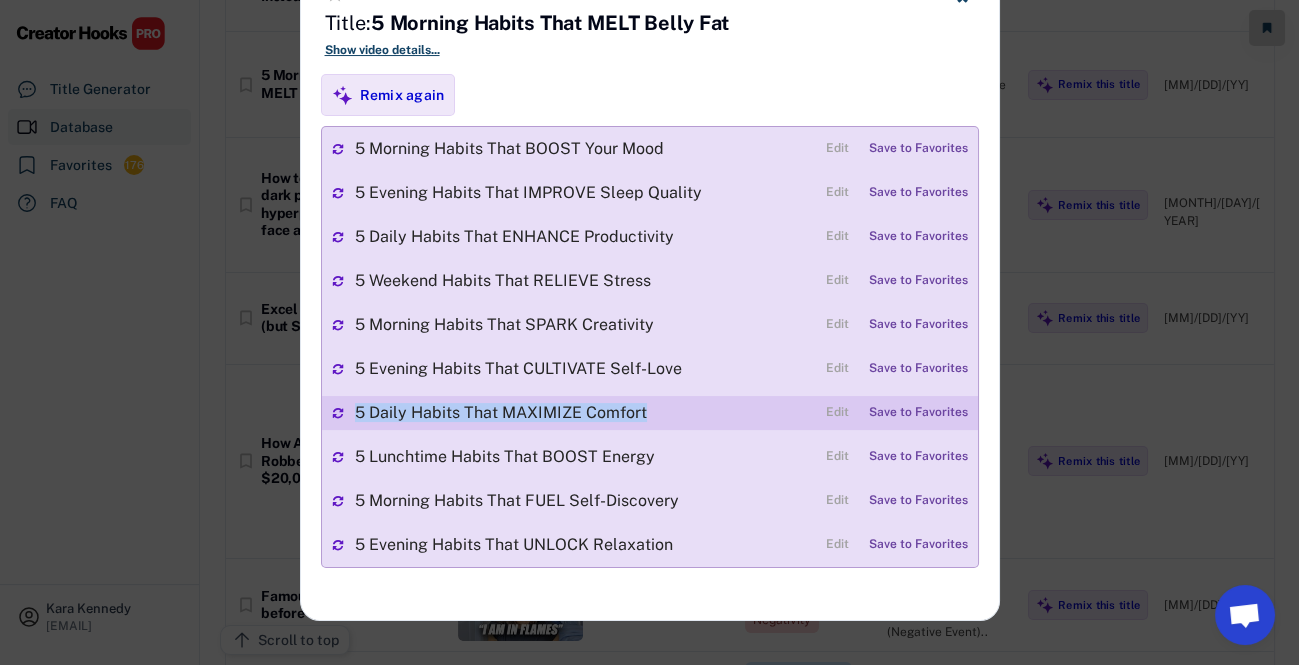 drag, startPoint x: 354, startPoint y: 414, endPoint x: 660, endPoint y: 417, distance: 306.0147 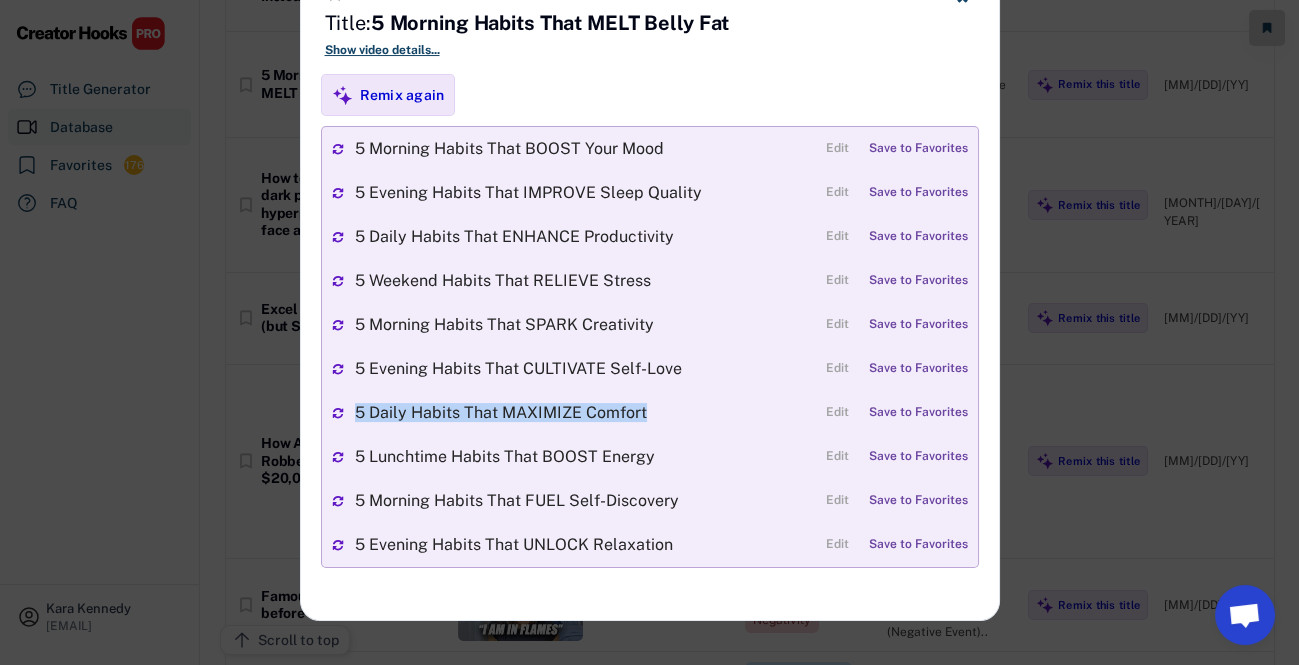 copy on "5 Daily Habits That MAXIMIZE Comfort" 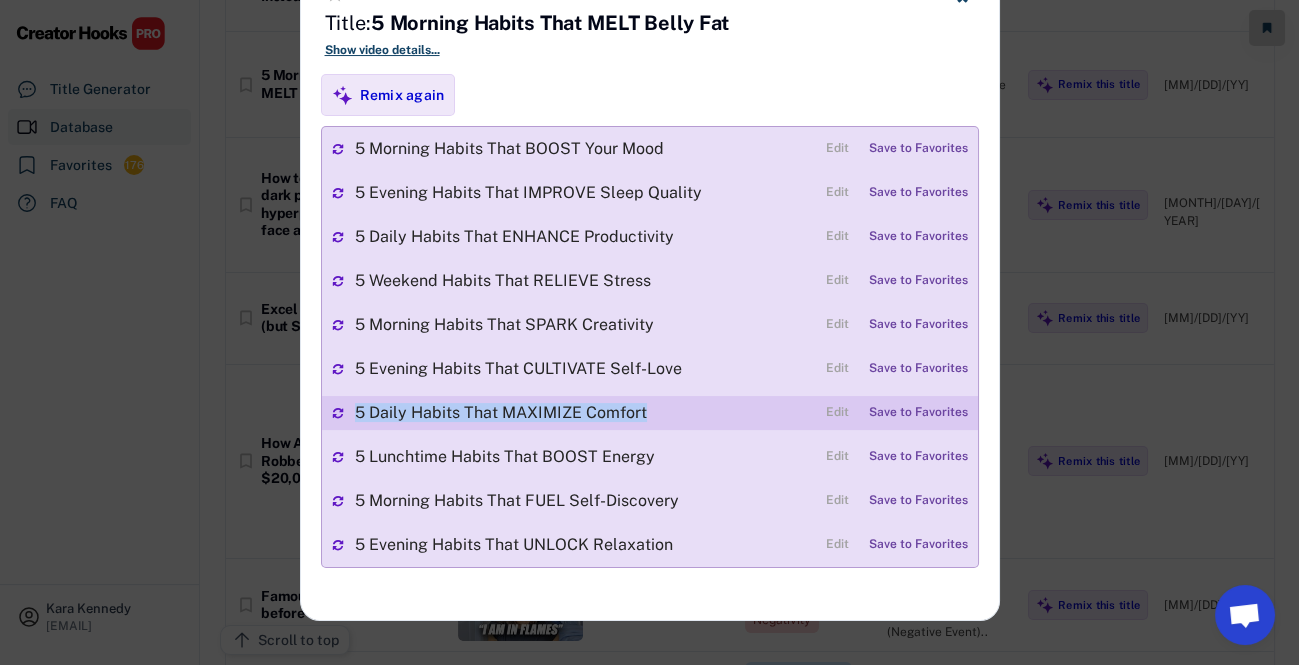 click on "5 Daily Habits That MAXIMIZE Comfort" at bounding box center (585, 413) 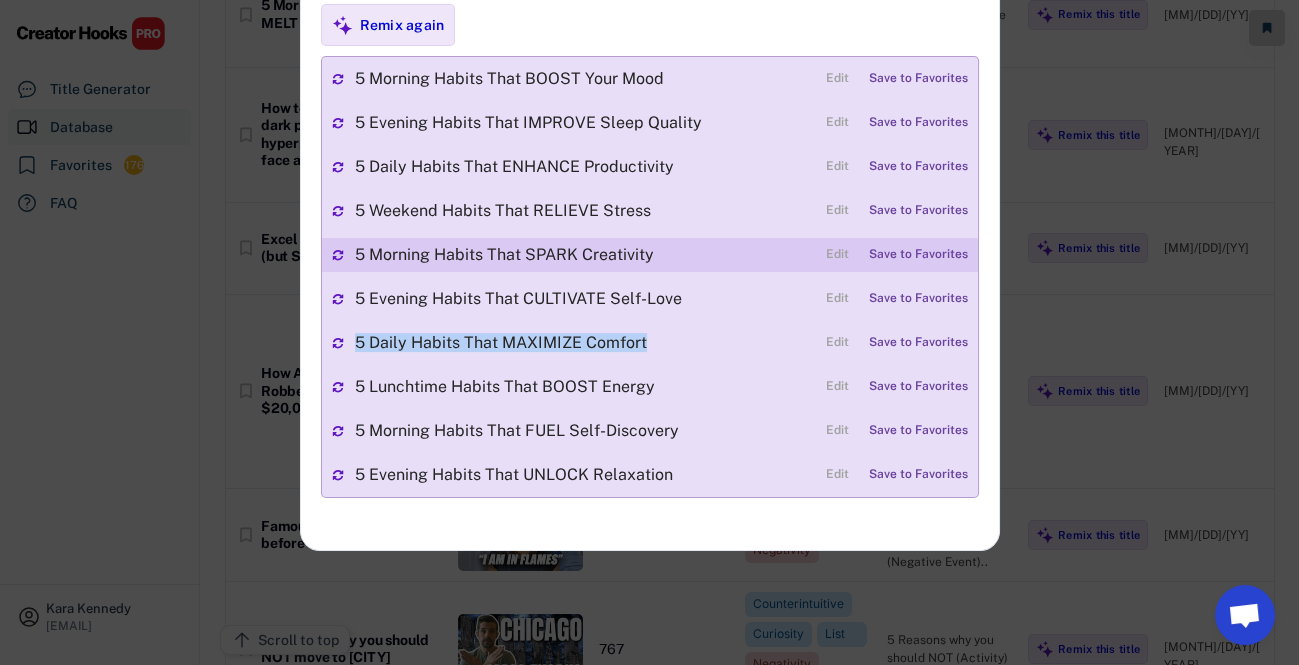 scroll, scrollTop: 454, scrollLeft: 0, axis: vertical 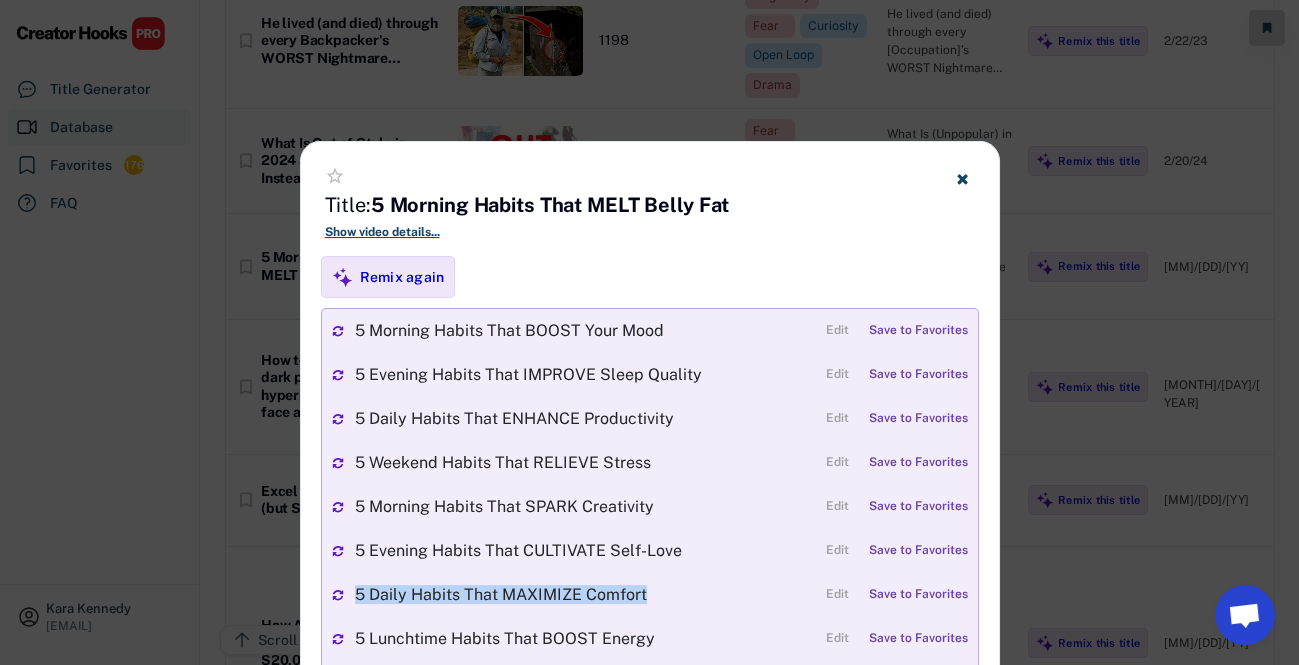 click 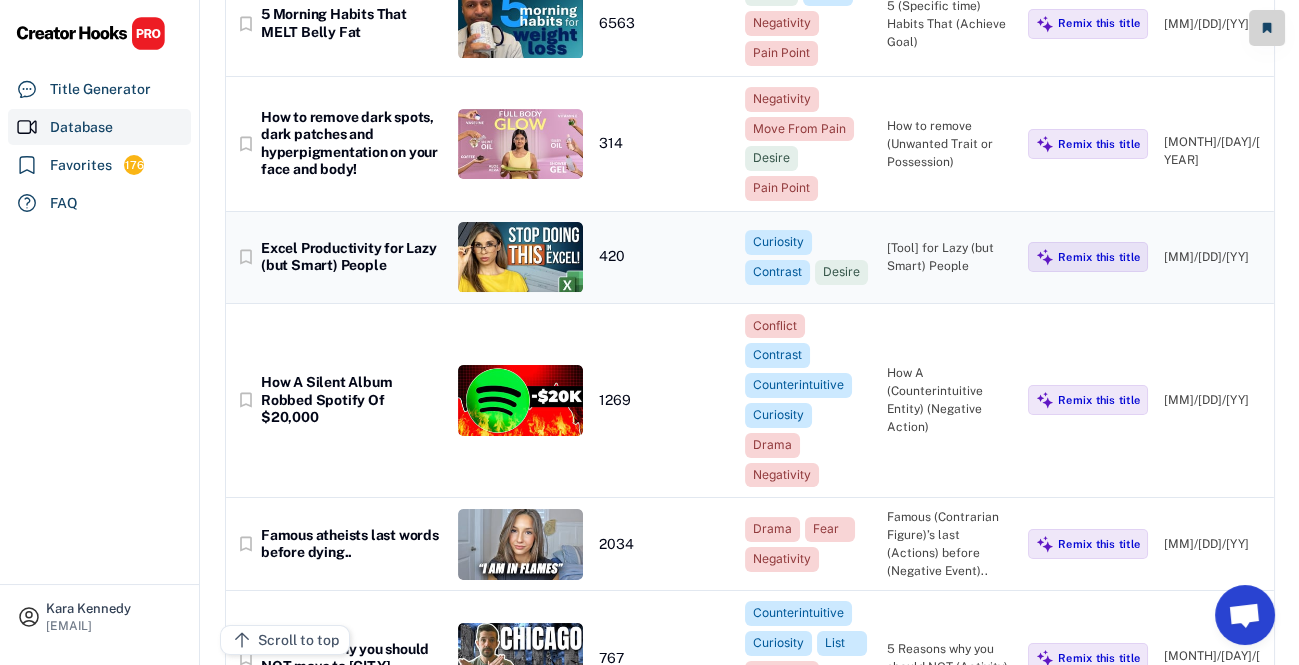 scroll, scrollTop: 727, scrollLeft: 0, axis: vertical 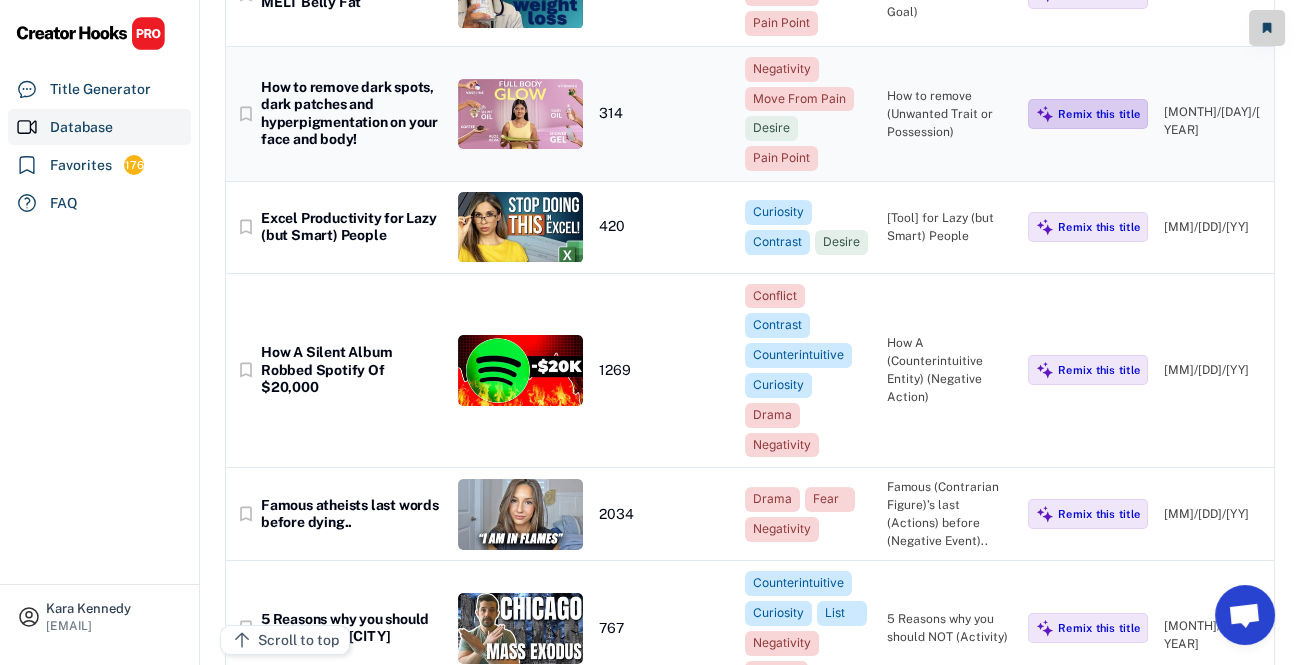 click on "Remix this title" at bounding box center [1099, 114] 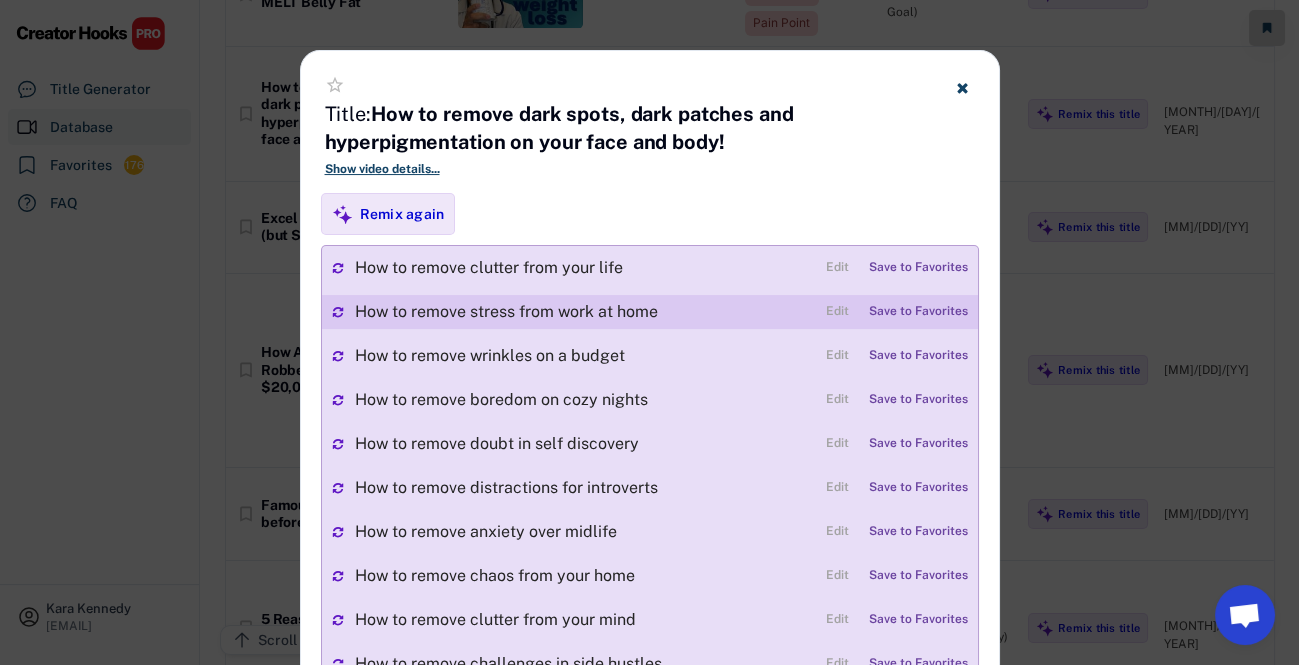 scroll, scrollTop: 818, scrollLeft: 0, axis: vertical 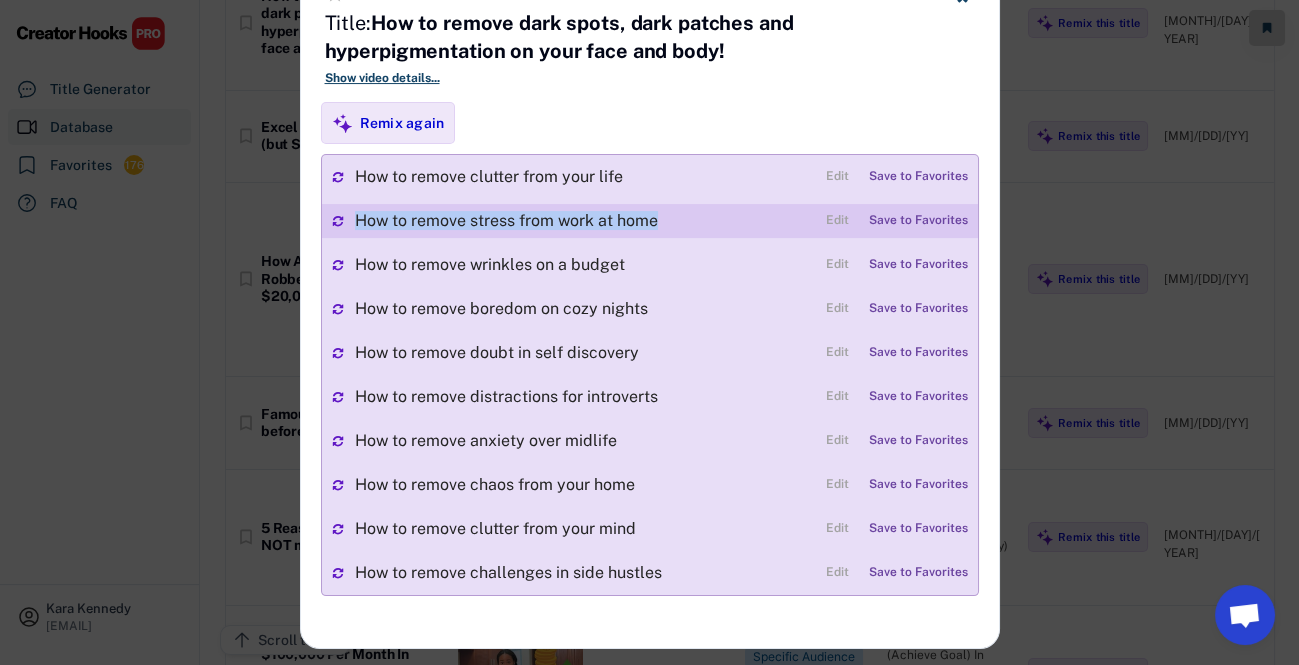 drag, startPoint x: 354, startPoint y: 220, endPoint x: 670, endPoint y: 228, distance: 316.10126 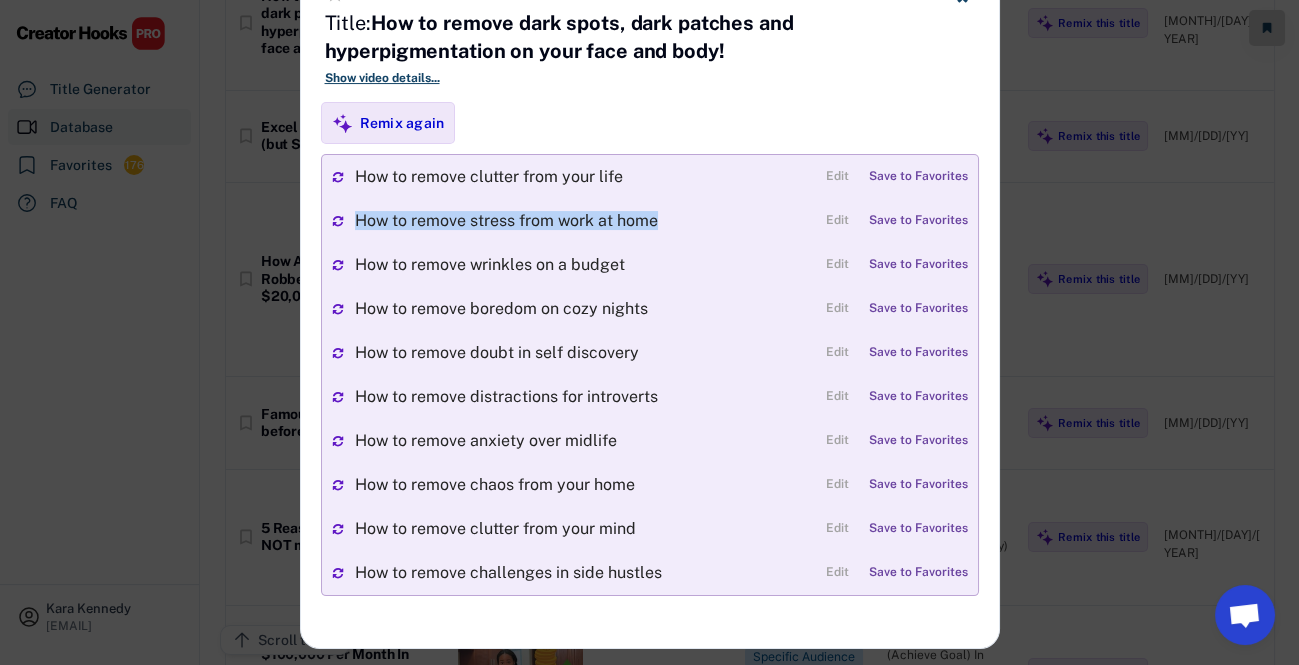 copy on "How to remove stress from work at home" 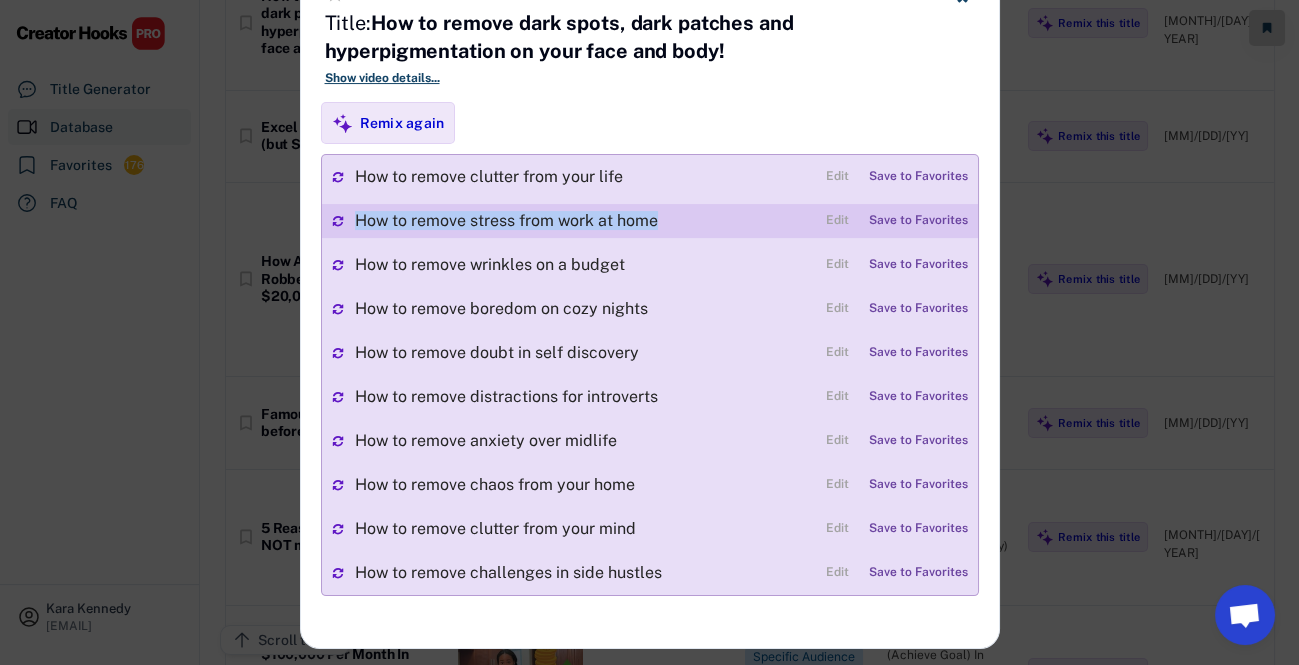 click on "How to remove stress from work at home Edit Save to Favorites" at bounding box center [650, 221] 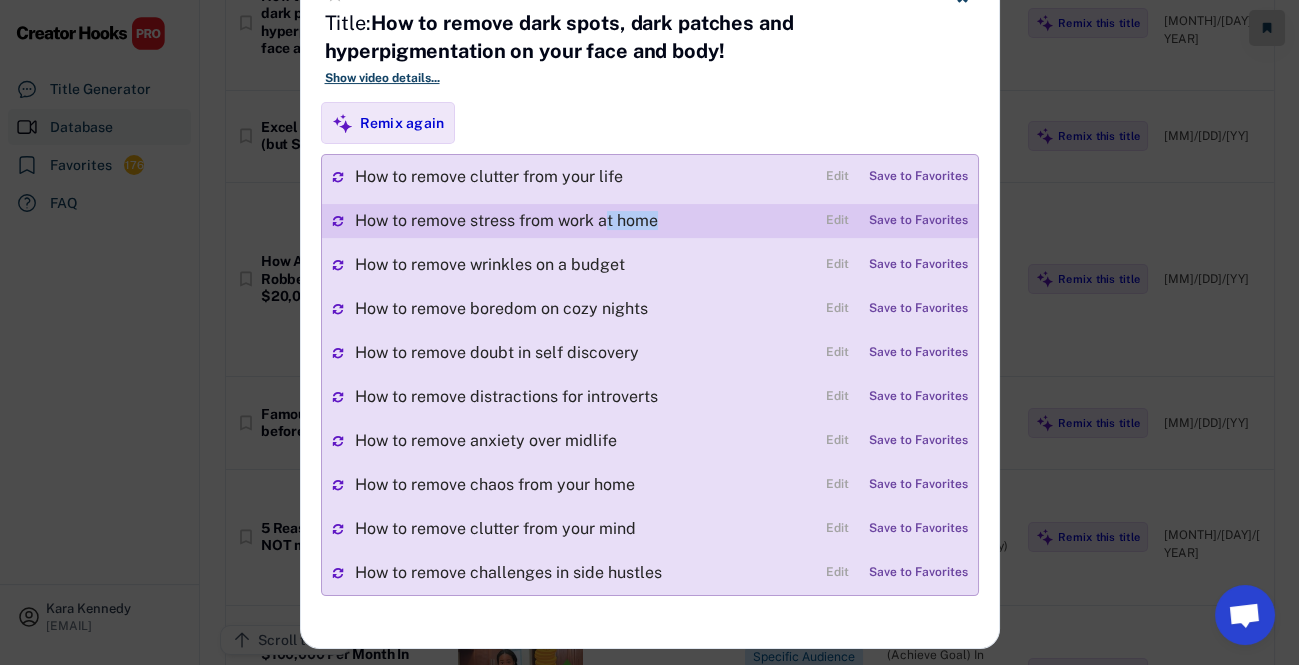 drag, startPoint x: 608, startPoint y: 225, endPoint x: 657, endPoint y: 215, distance: 50.01 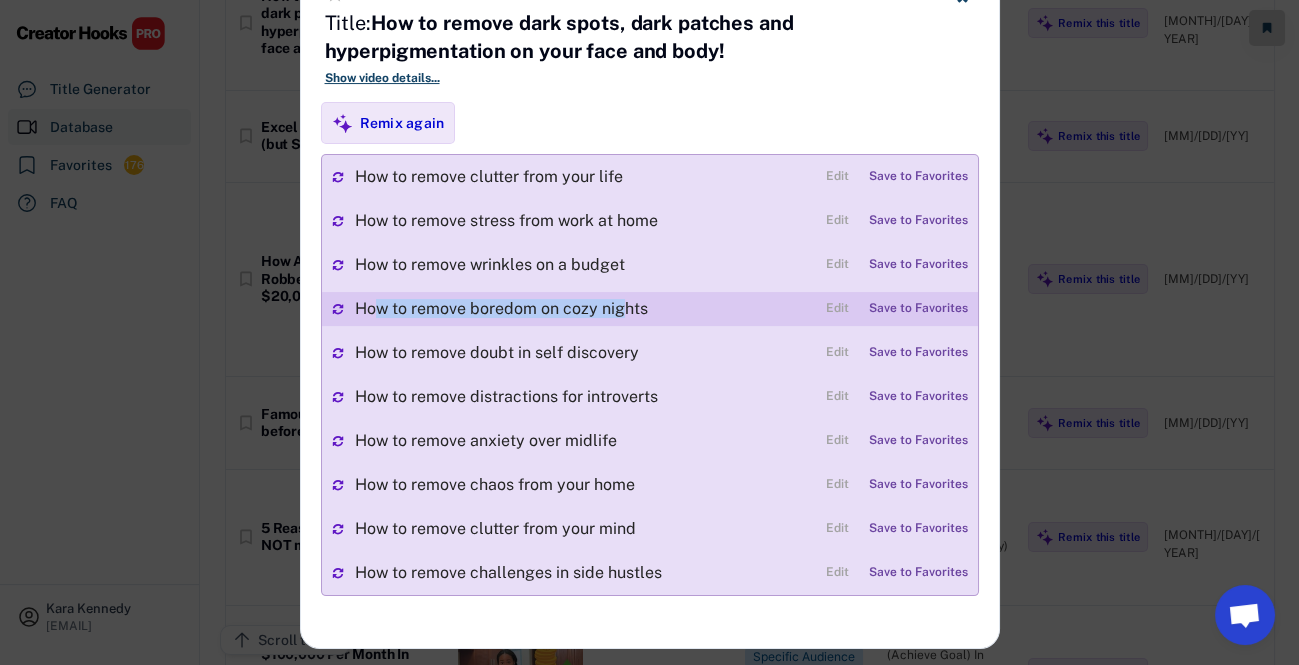 drag, startPoint x: 391, startPoint y: 311, endPoint x: 623, endPoint y: 306, distance: 232.05388 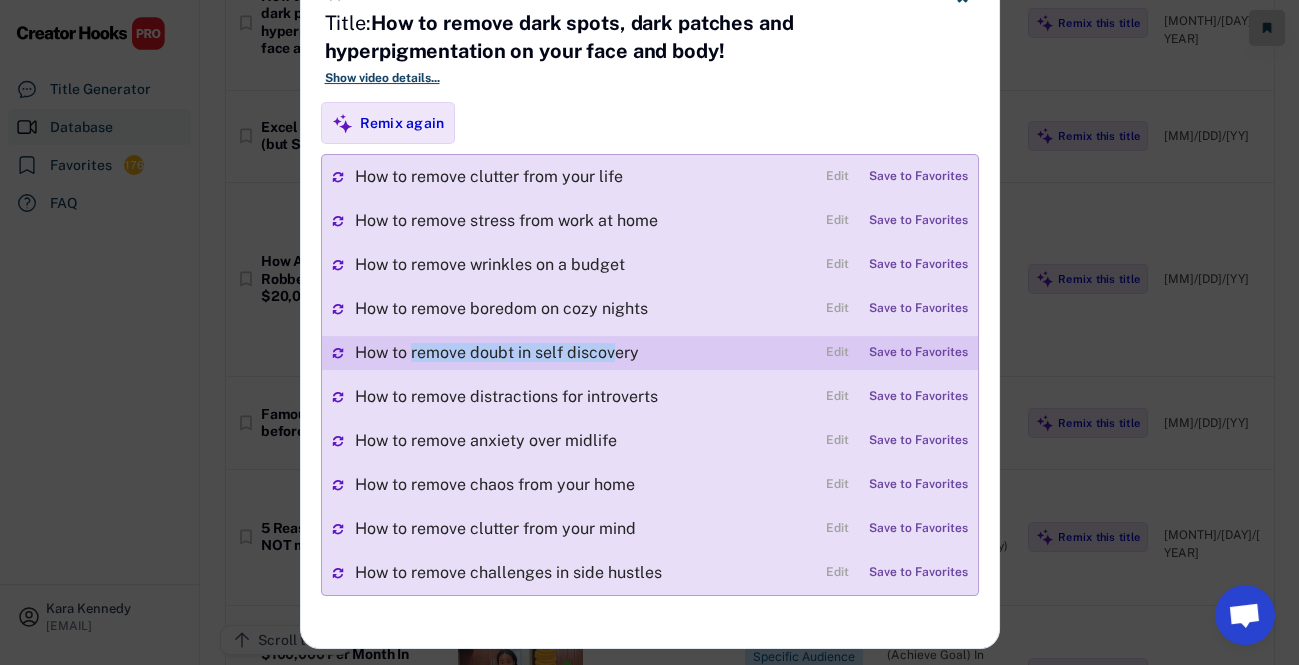 drag, startPoint x: 412, startPoint y: 353, endPoint x: 608, endPoint y: 348, distance: 196.06377 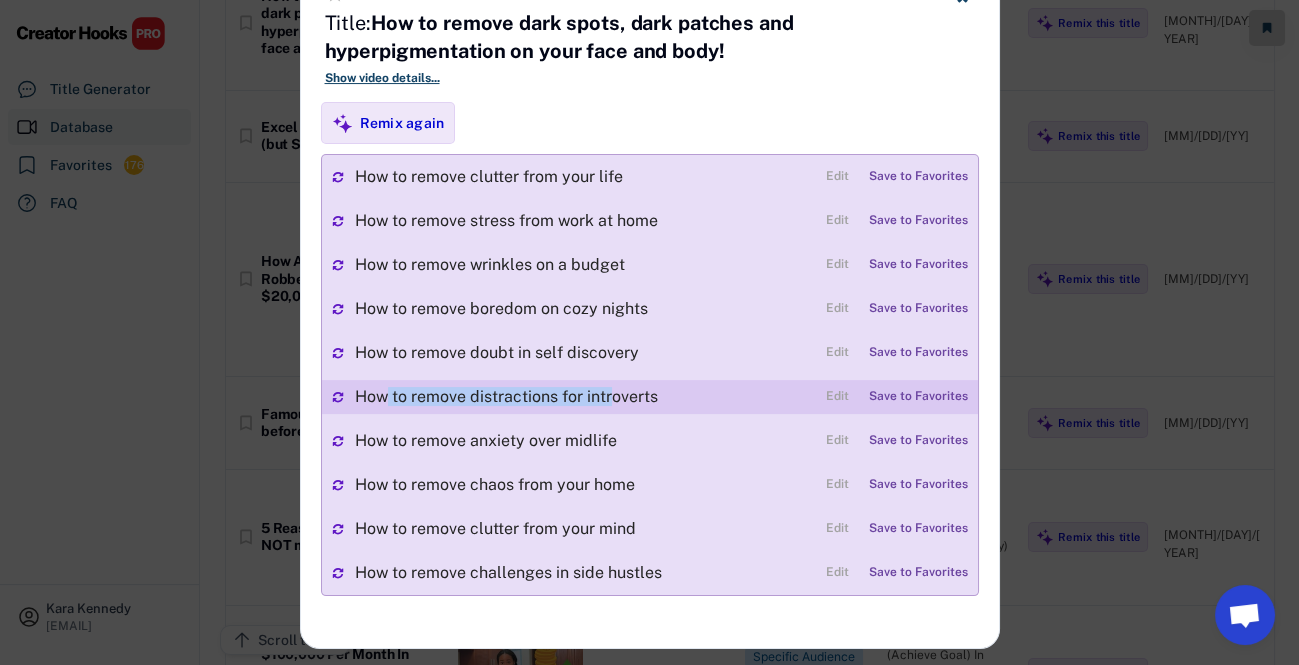 drag, startPoint x: 432, startPoint y: 397, endPoint x: 573, endPoint y: 403, distance: 141.12761 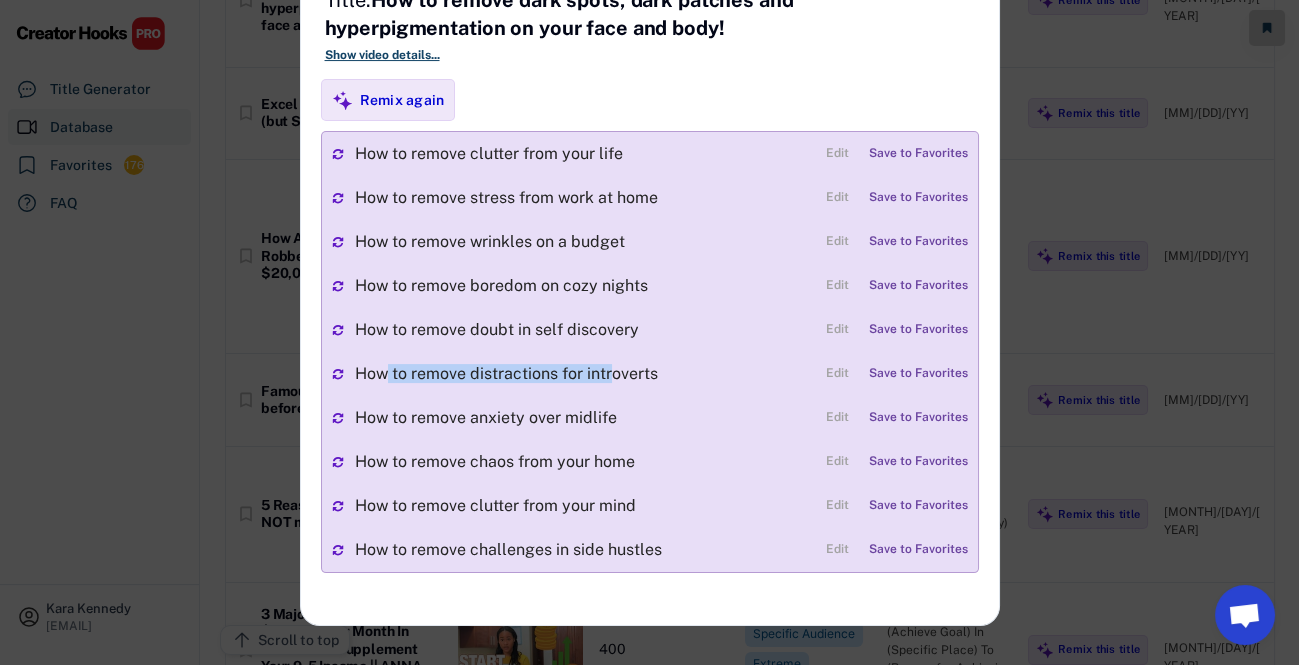 scroll, scrollTop: 909, scrollLeft: 0, axis: vertical 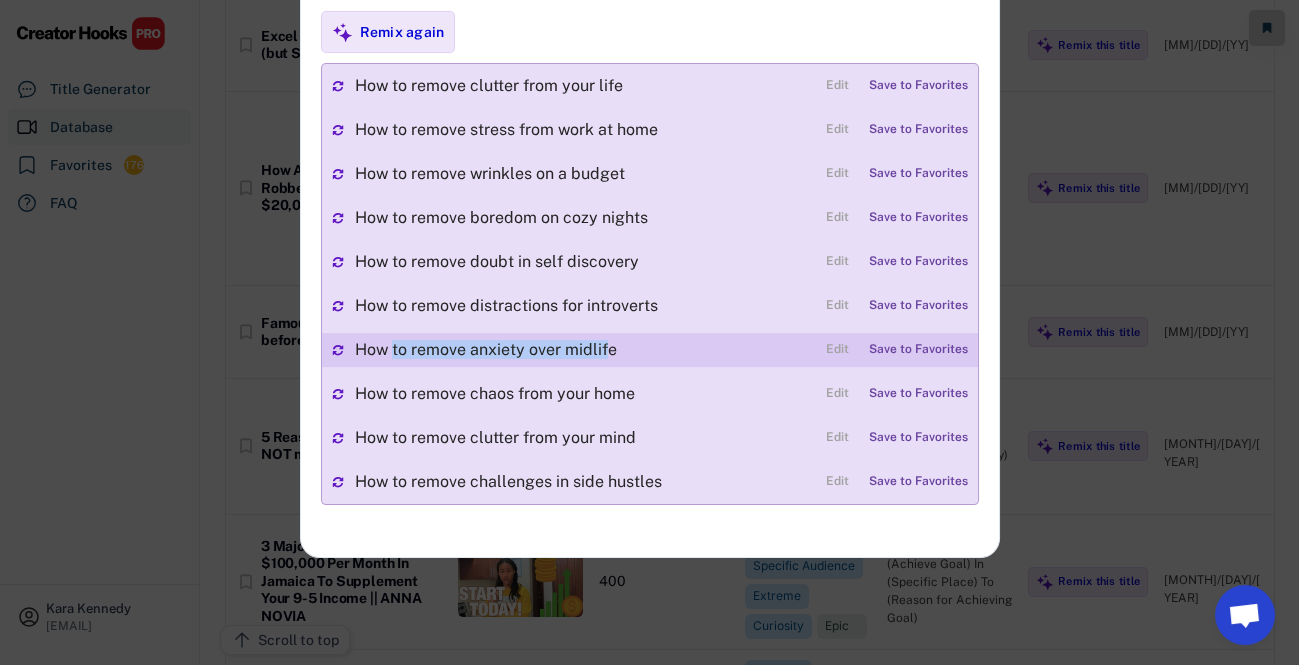 drag, startPoint x: 412, startPoint y: 360, endPoint x: 605, endPoint y: 358, distance: 193.01036 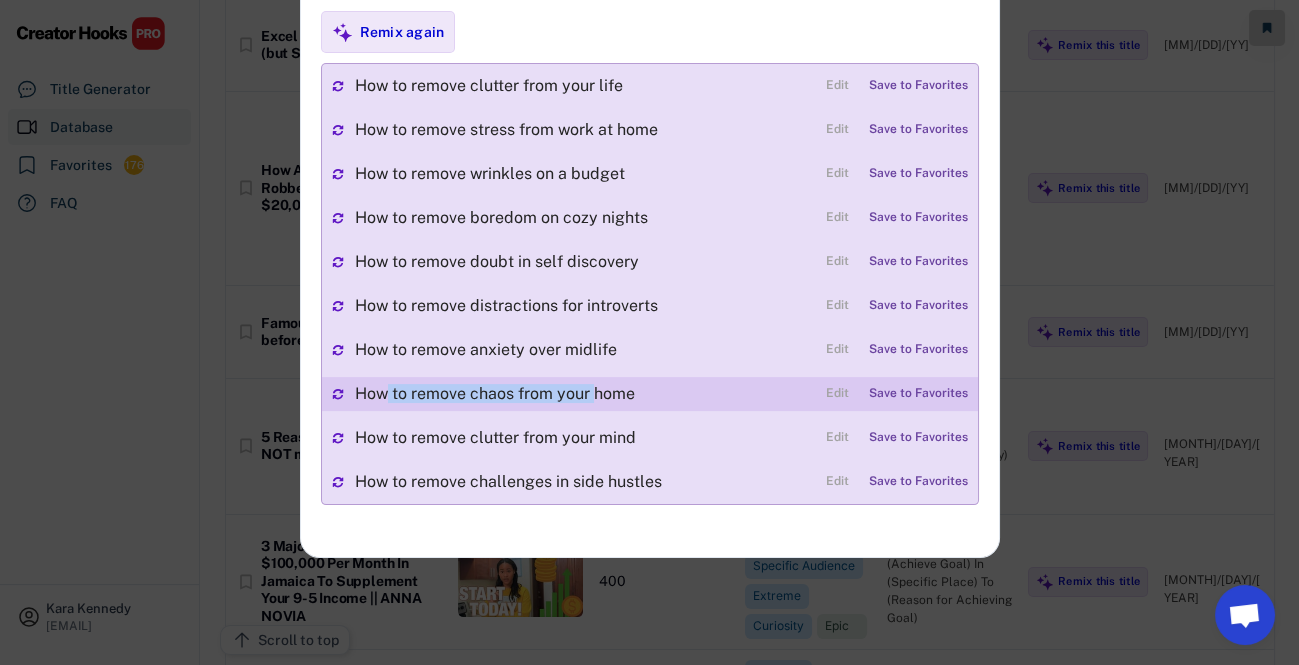drag, startPoint x: 388, startPoint y: 392, endPoint x: 590, endPoint y: 390, distance: 202.0099 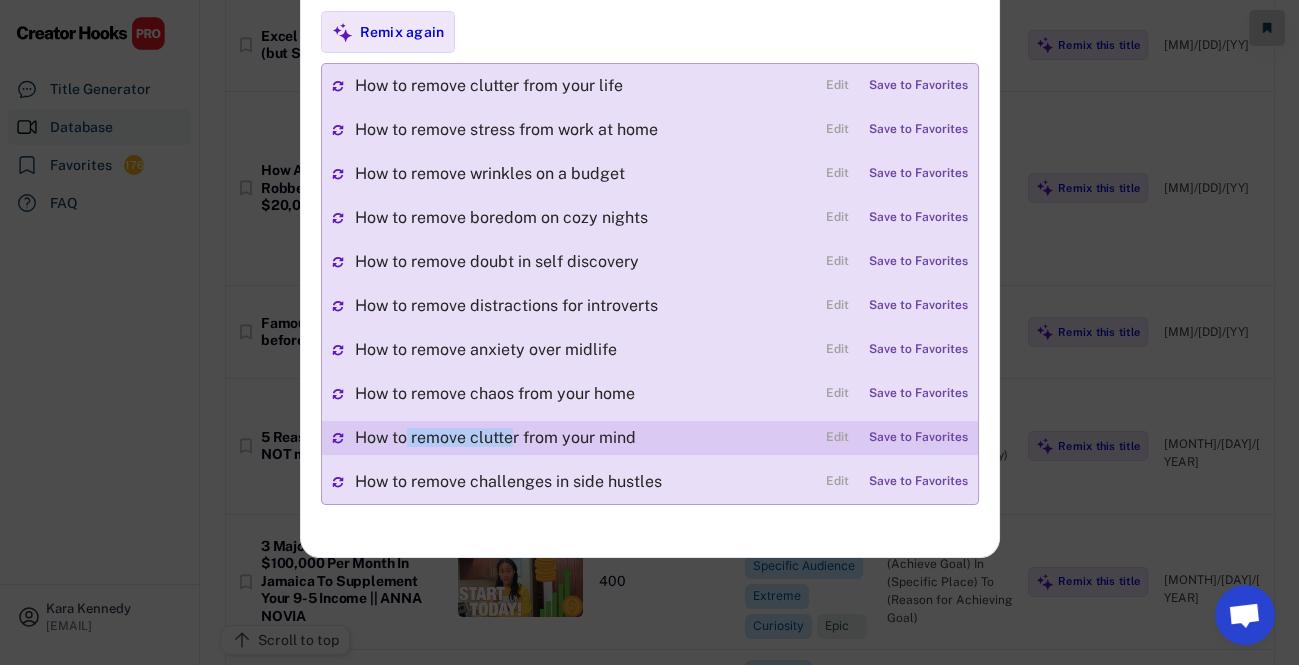 drag, startPoint x: 405, startPoint y: 439, endPoint x: 509, endPoint y: 434, distance: 104.120125 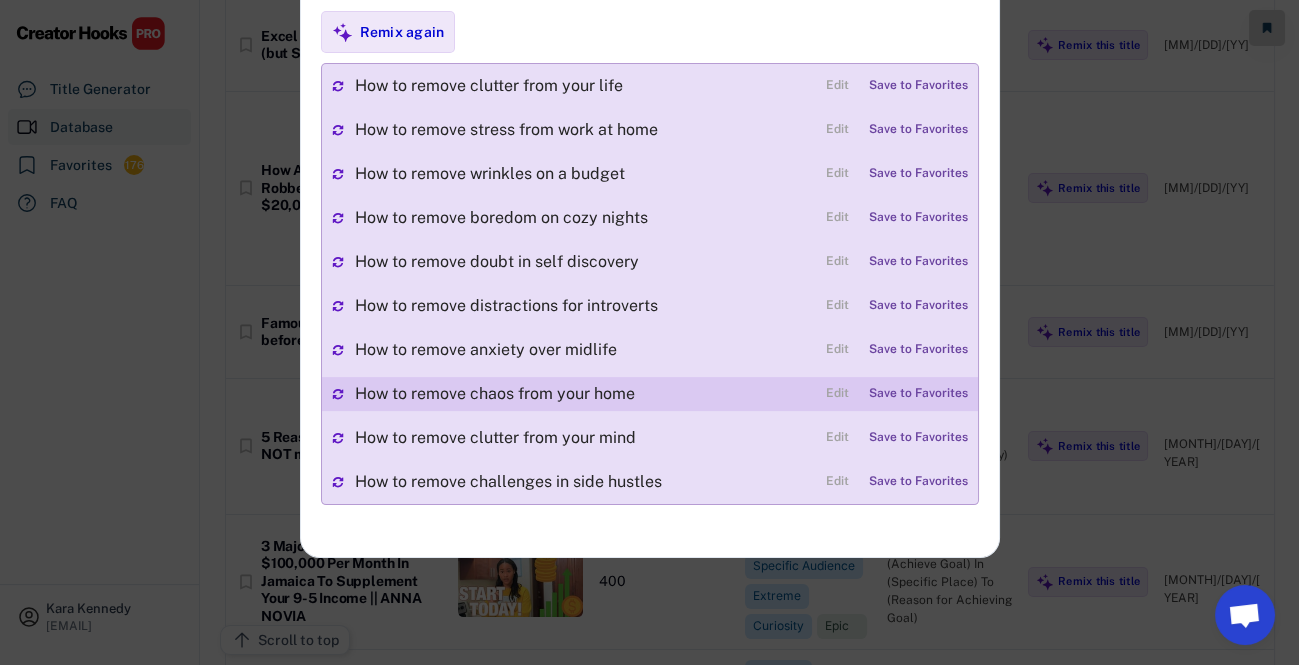 click on "How to remove chaos from your home" at bounding box center (585, 394) 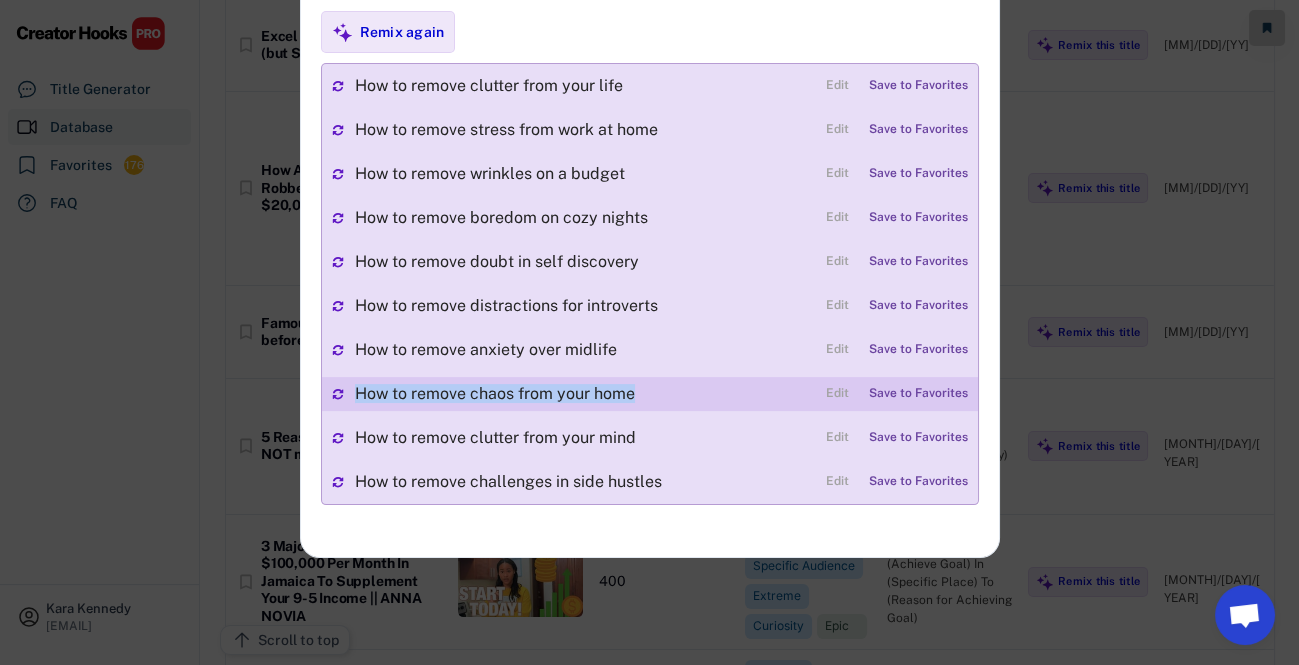 drag, startPoint x: 355, startPoint y: 390, endPoint x: 632, endPoint y: 400, distance: 277.18045 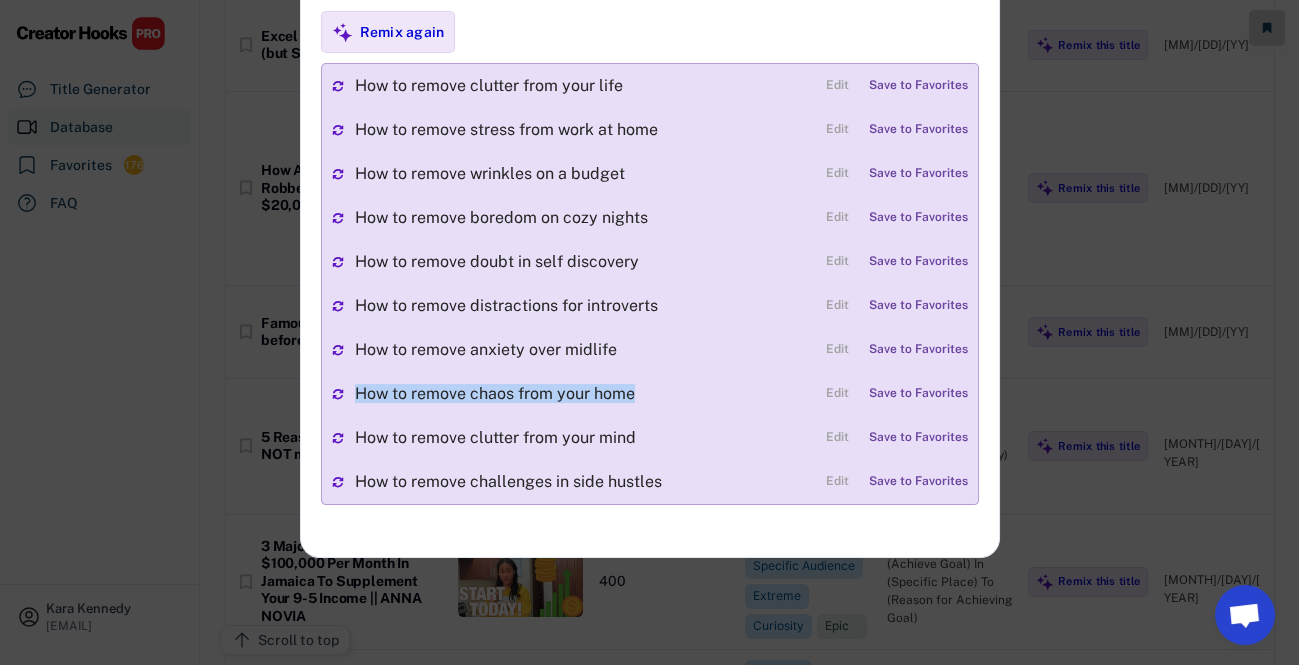 copy on "How to remove chaos from your home" 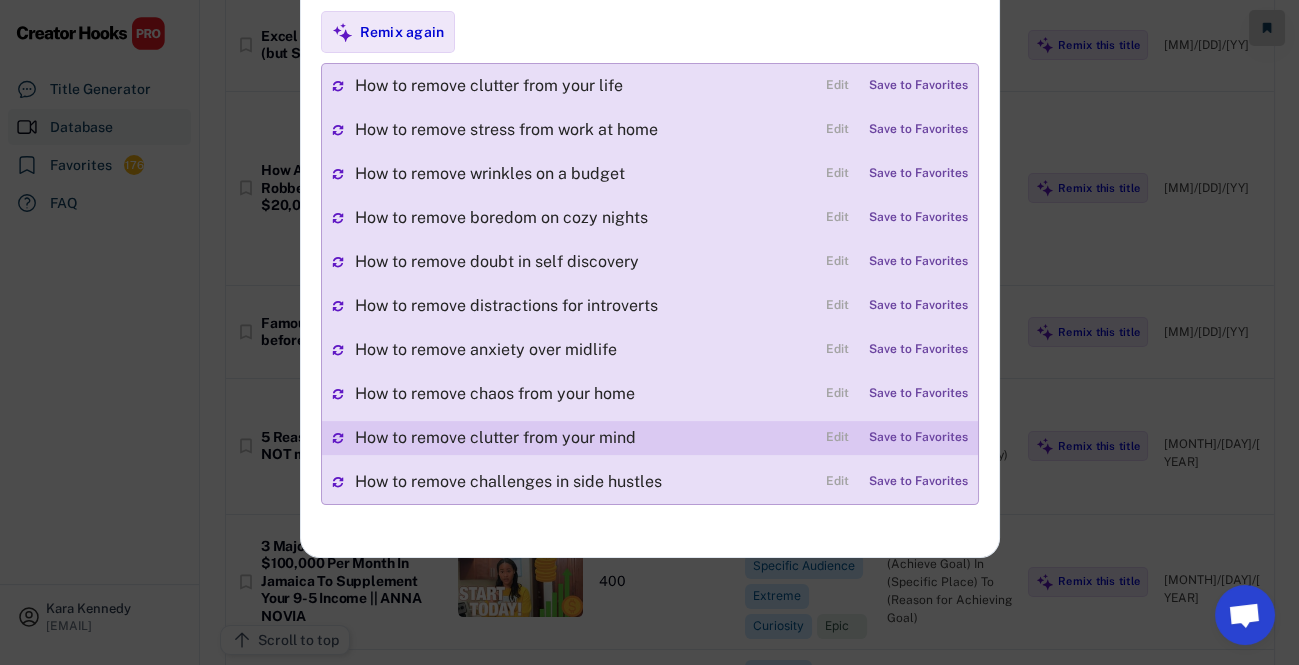 click on "How to remove clutter from your mind" at bounding box center [585, 438] 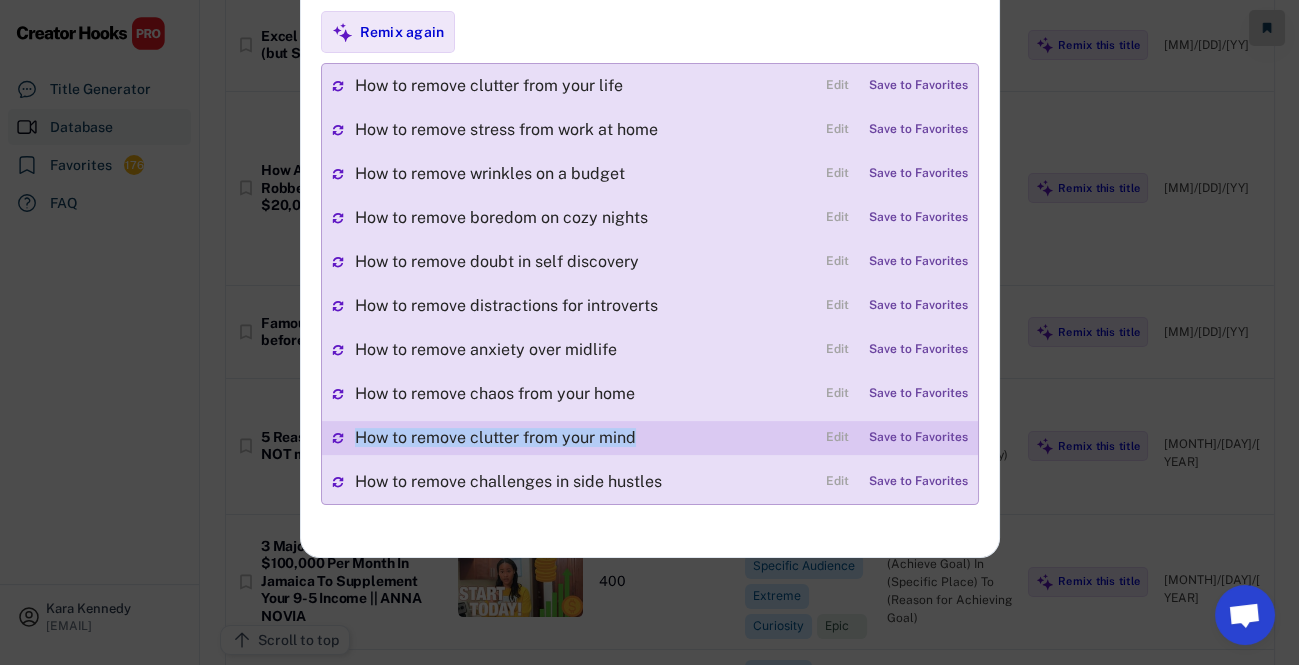drag, startPoint x: 355, startPoint y: 435, endPoint x: 693, endPoint y: 440, distance: 338.037 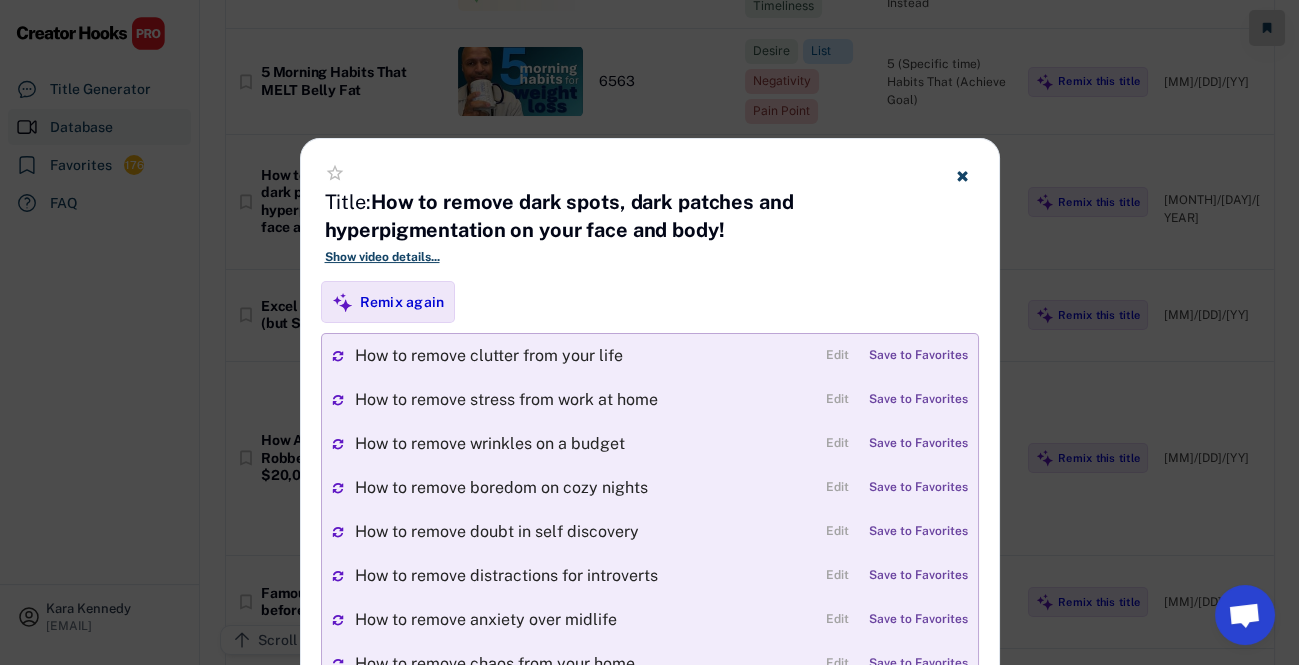 scroll, scrollTop: 636, scrollLeft: 0, axis: vertical 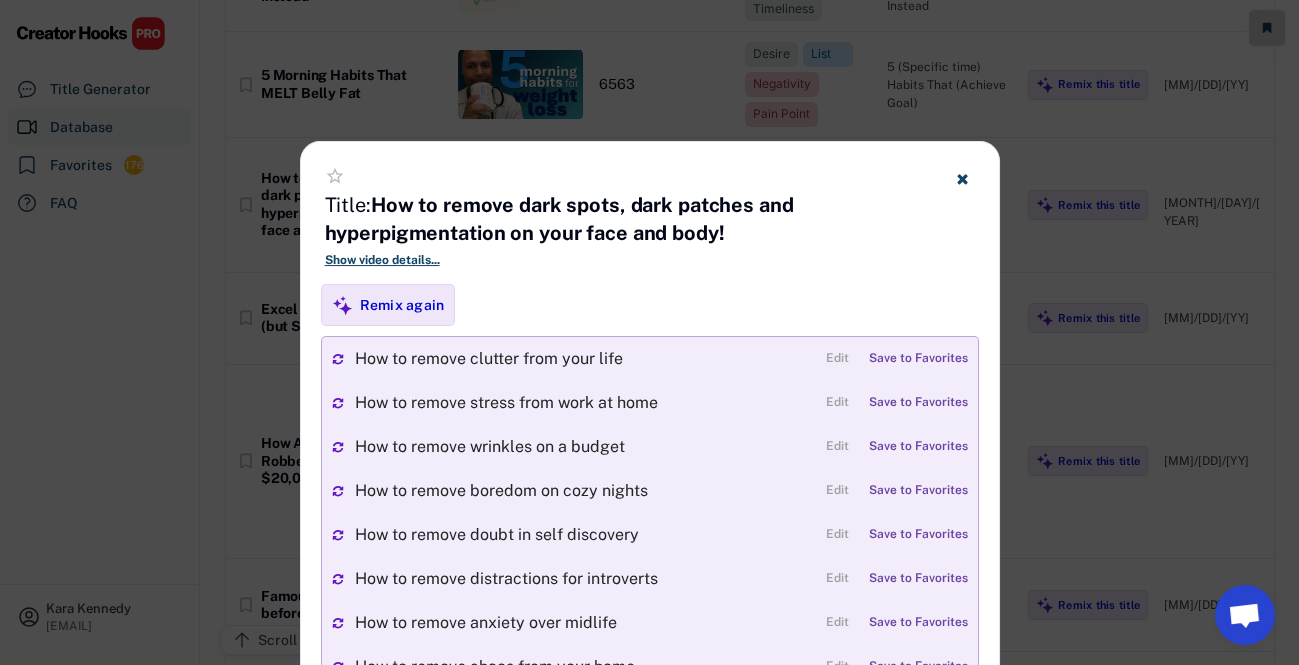 click 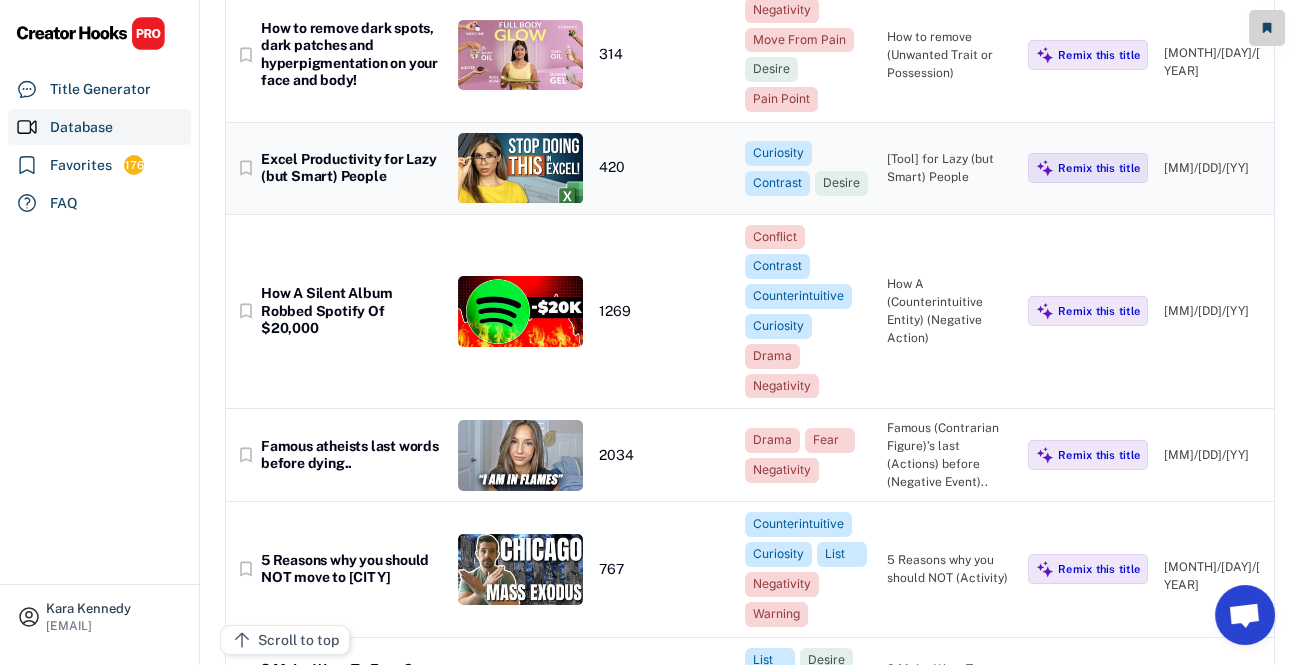 scroll, scrollTop: 818, scrollLeft: 0, axis: vertical 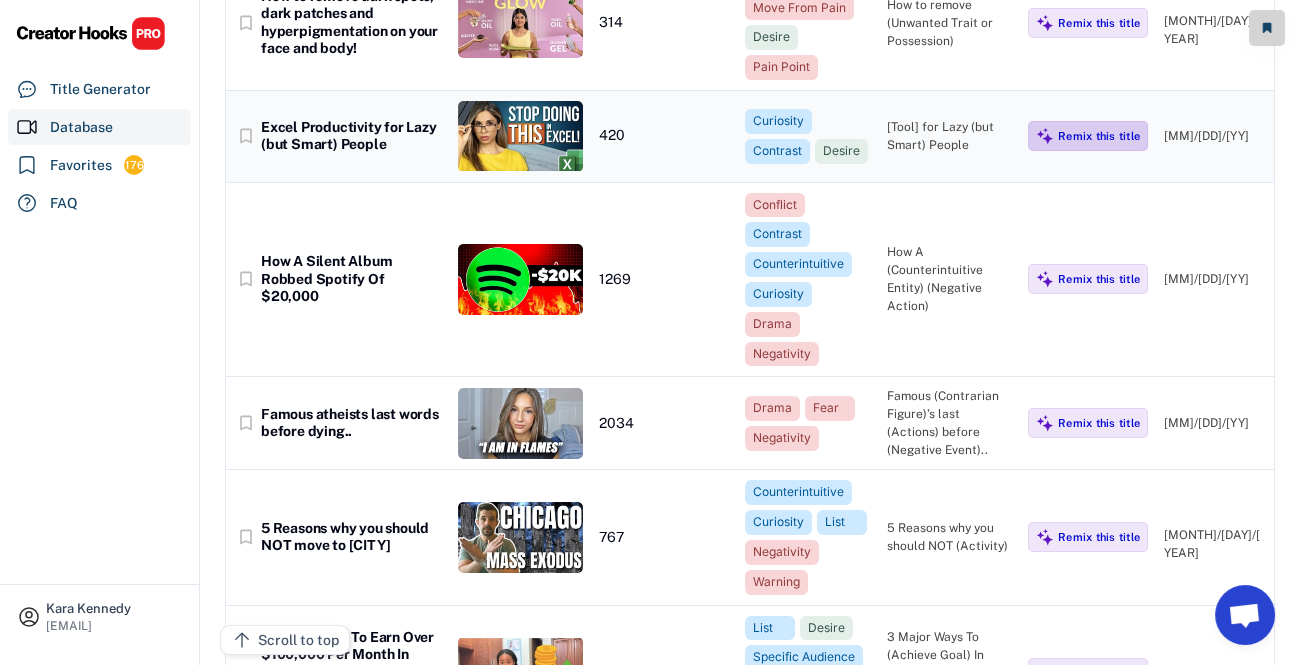 click on "Remix this title" at bounding box center (1099, 136) 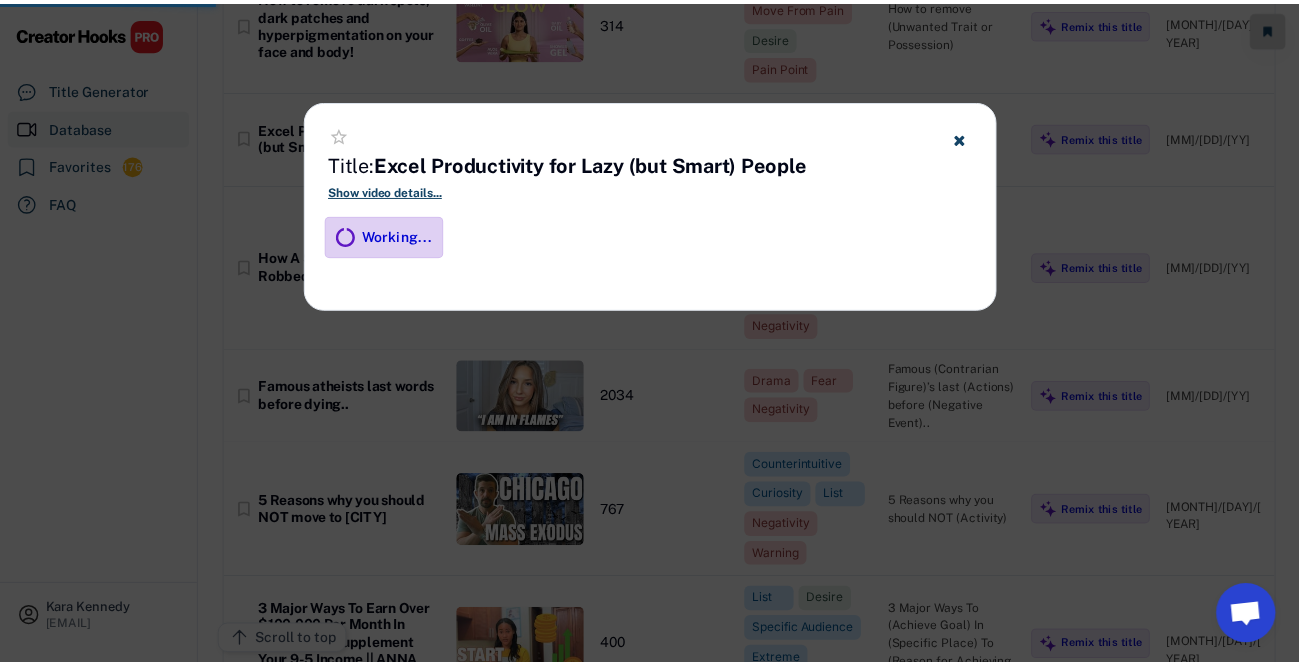 scroll, scrollTop: 818, scrollLeft: 0, axis: vertical 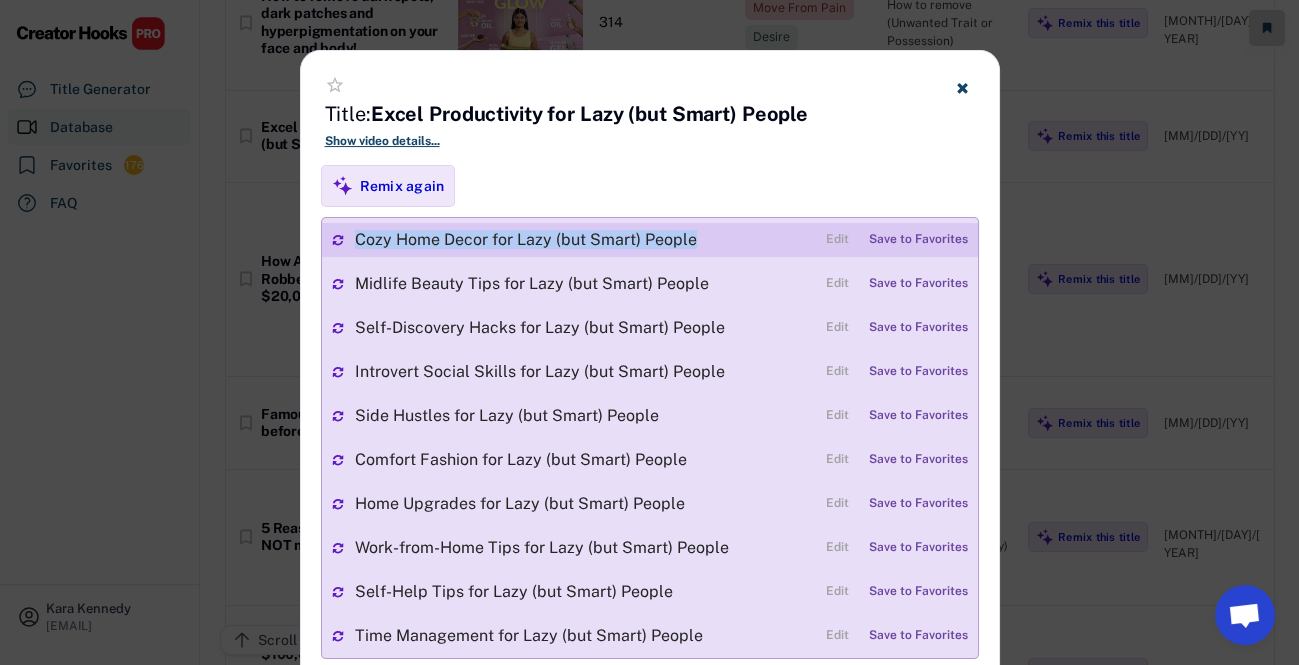drag, startPoint x: 354, startPoint y: 239, endPoint x: 695, endPoint y: 245, distance: 341.0528 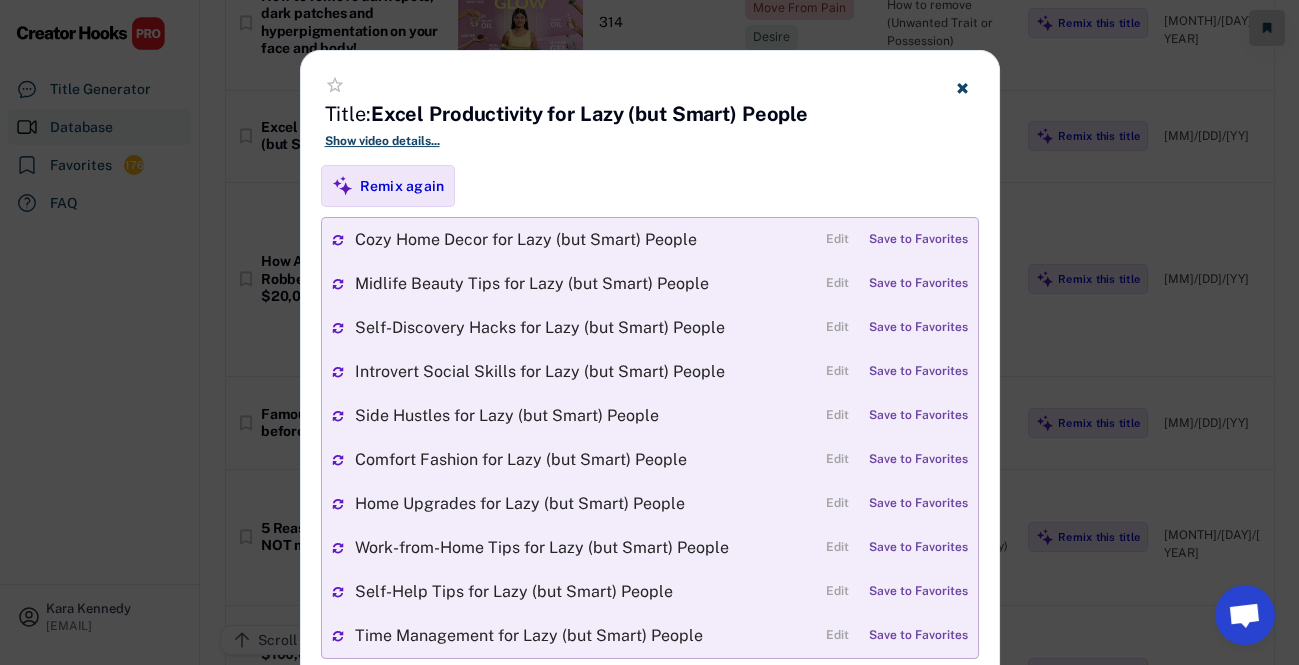 click on "**********" at bounding box center [650, 381] 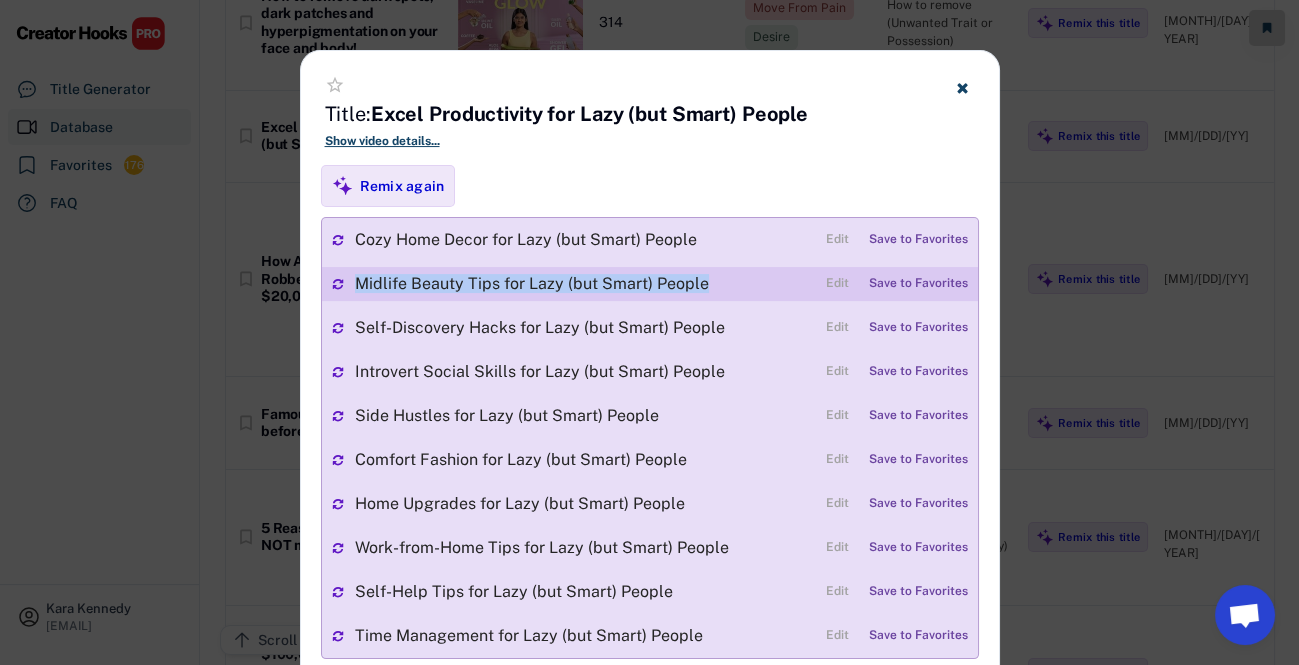 drag, startPoint x: 355, startPoint y: 276, endPoint x: 752, endPoint y: 285, distance: 397.102 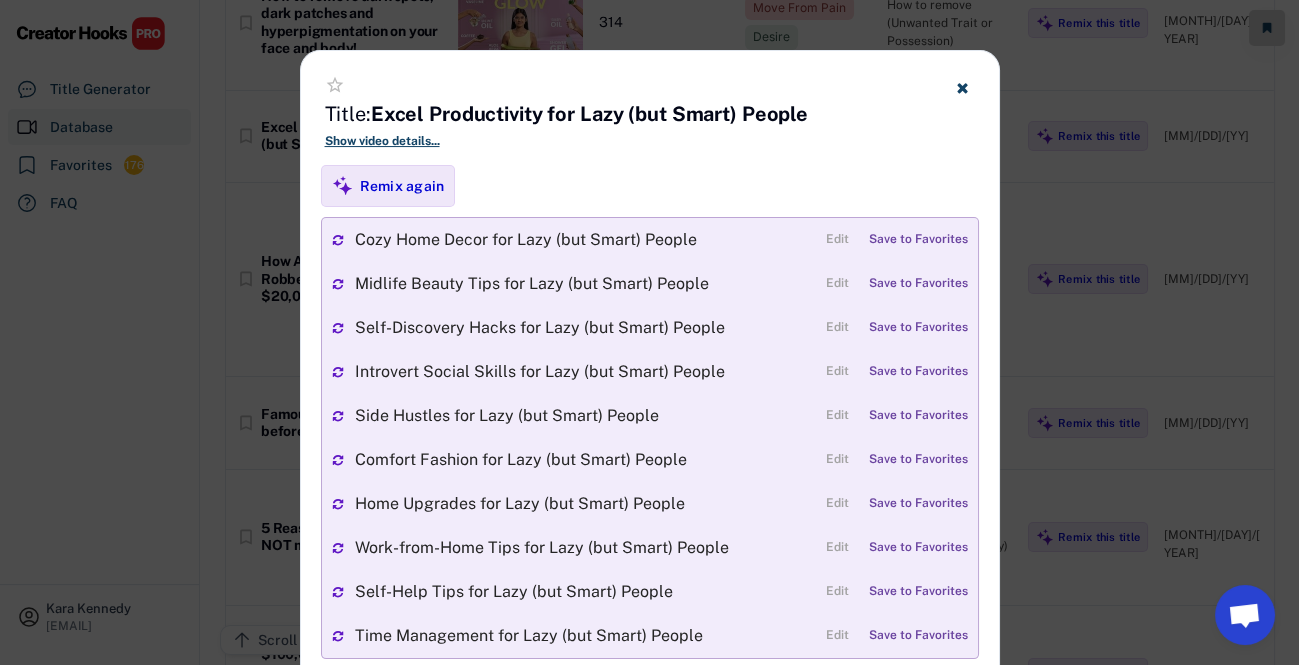 click on "**********" at bounding box center [650, 381] 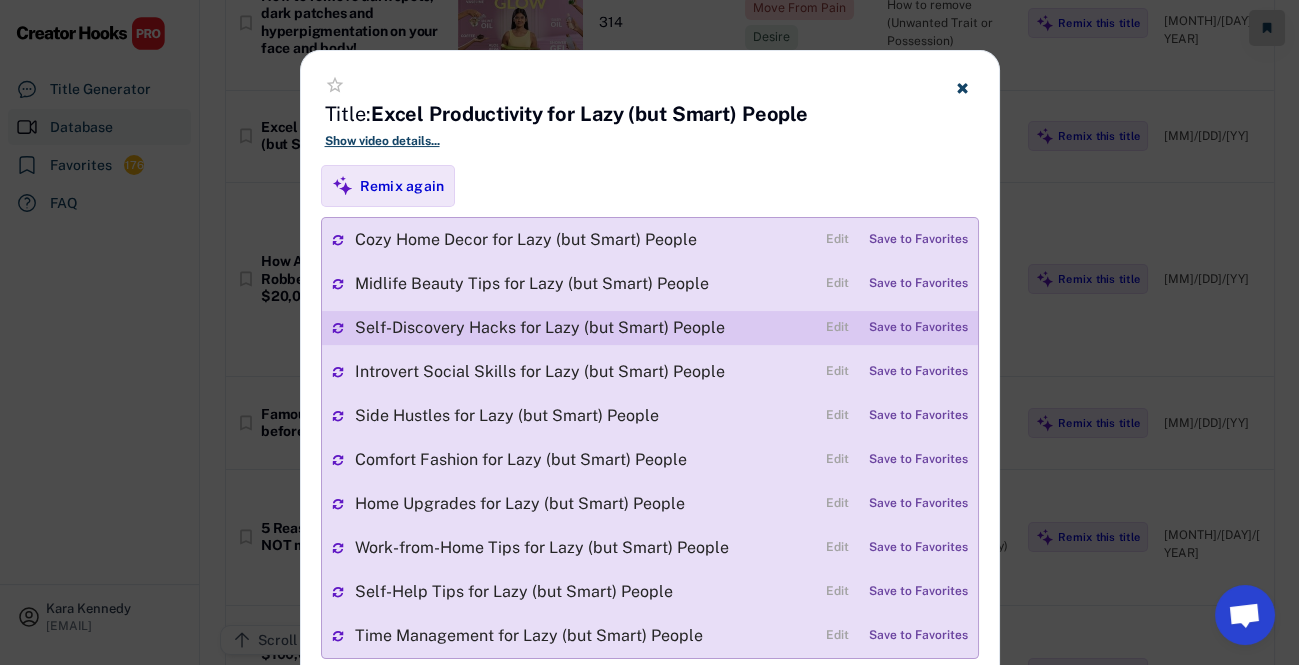 click on "Self-Discovery Hacks for Lazy (but Smart) People" at bounding box center [585, 328] 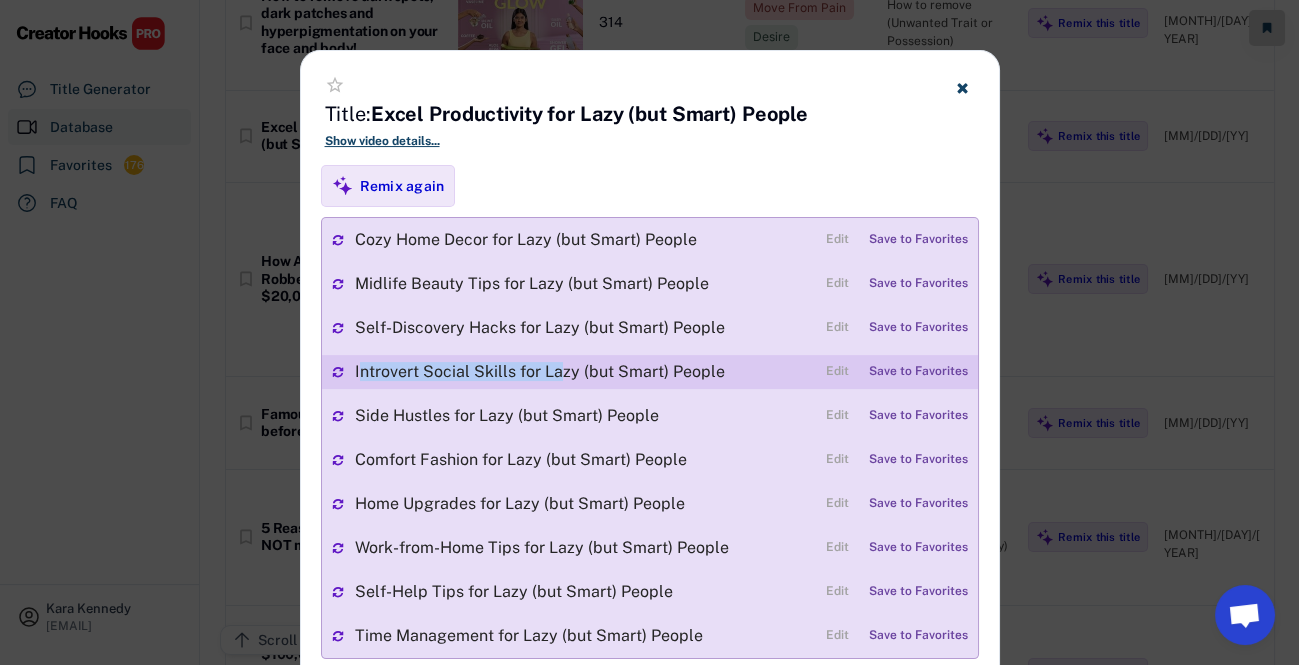 drag, startPoint x: 359, startPoint y: 374, endPoint x: 557, endPoint y: 367, distance: 198.1237 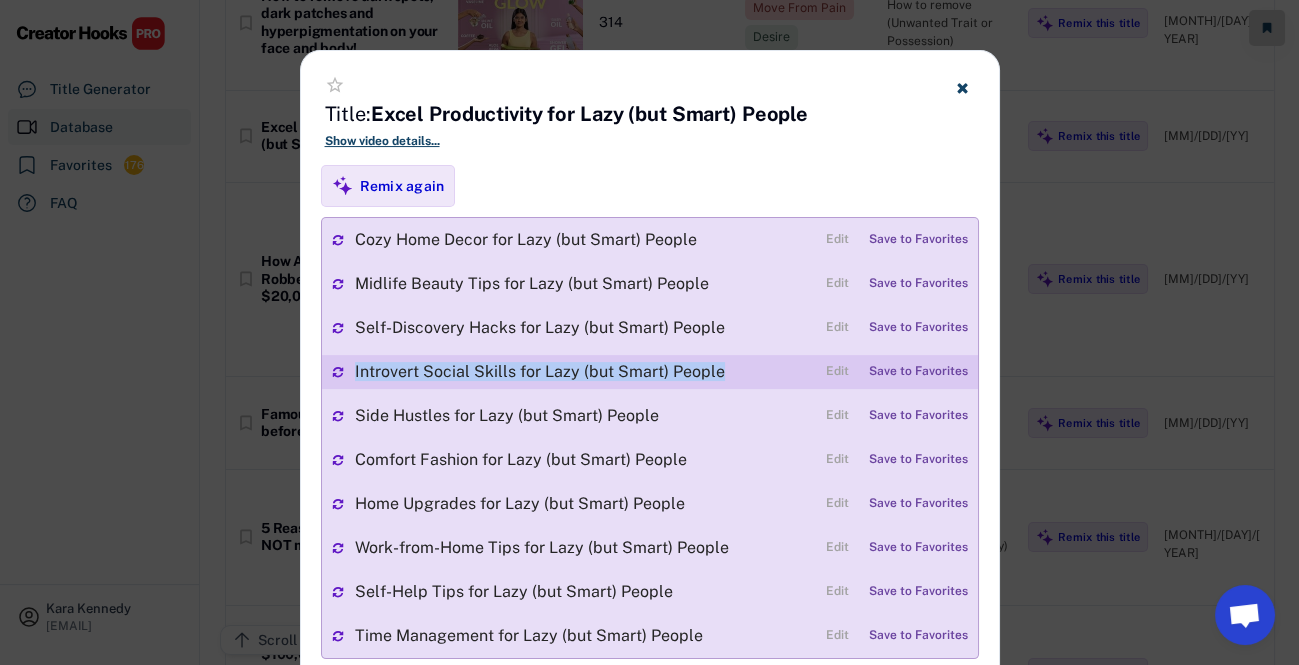 drag, startPoint x: 355, startPoint y: 368, endPoint x: 724, endPoint y: 374, distance: 369.04877 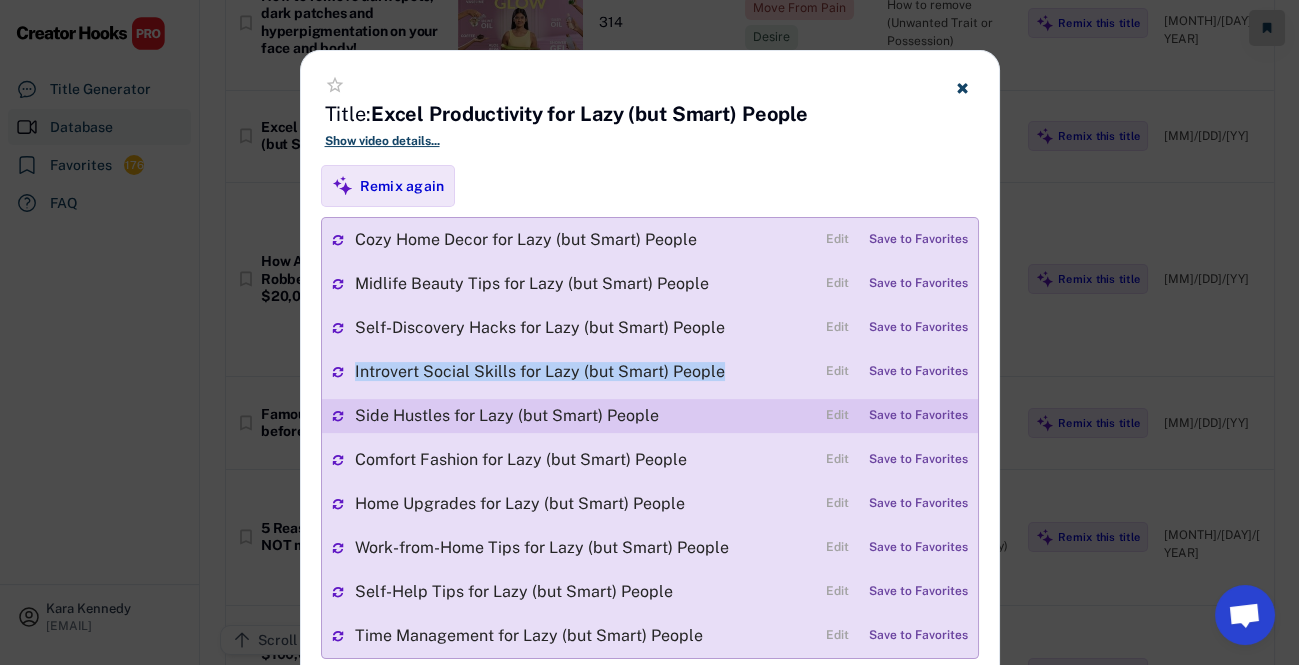 scroll, scrollTop: 909, scrollLeft: 0, axis: vertical 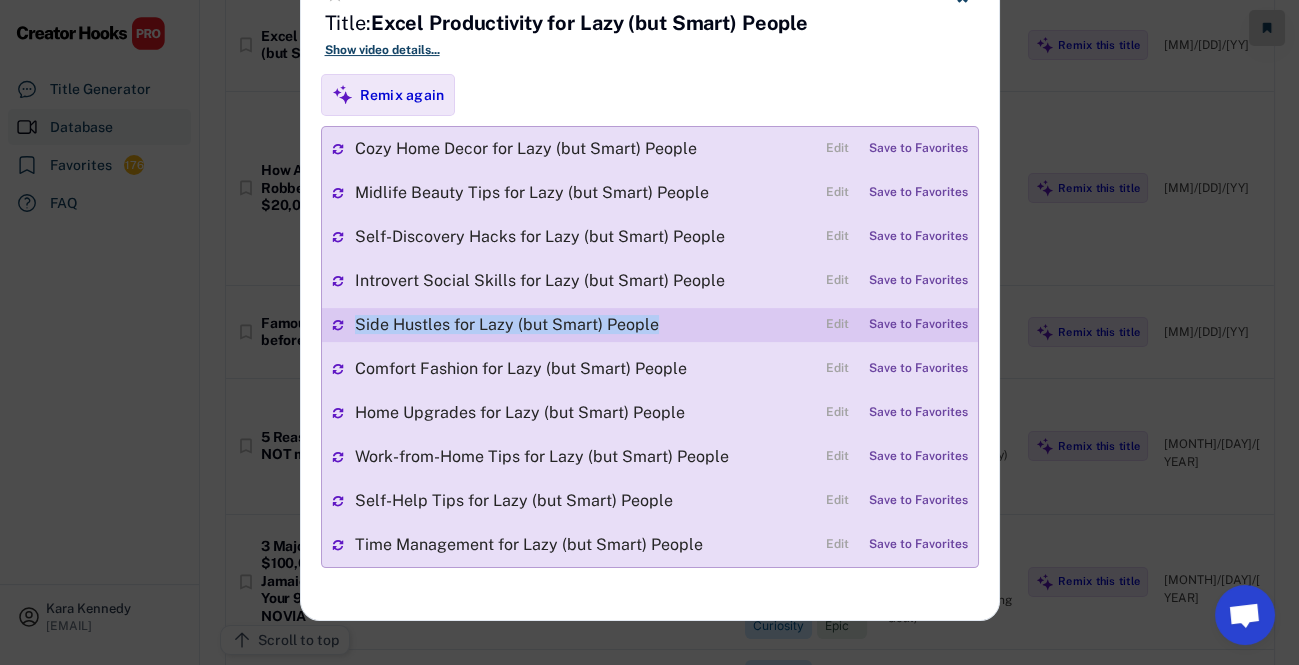 drag, startPoint x: 377, startPoint y: 328, endPoint x: 669, endPoint y: 326, distance: 292.00684 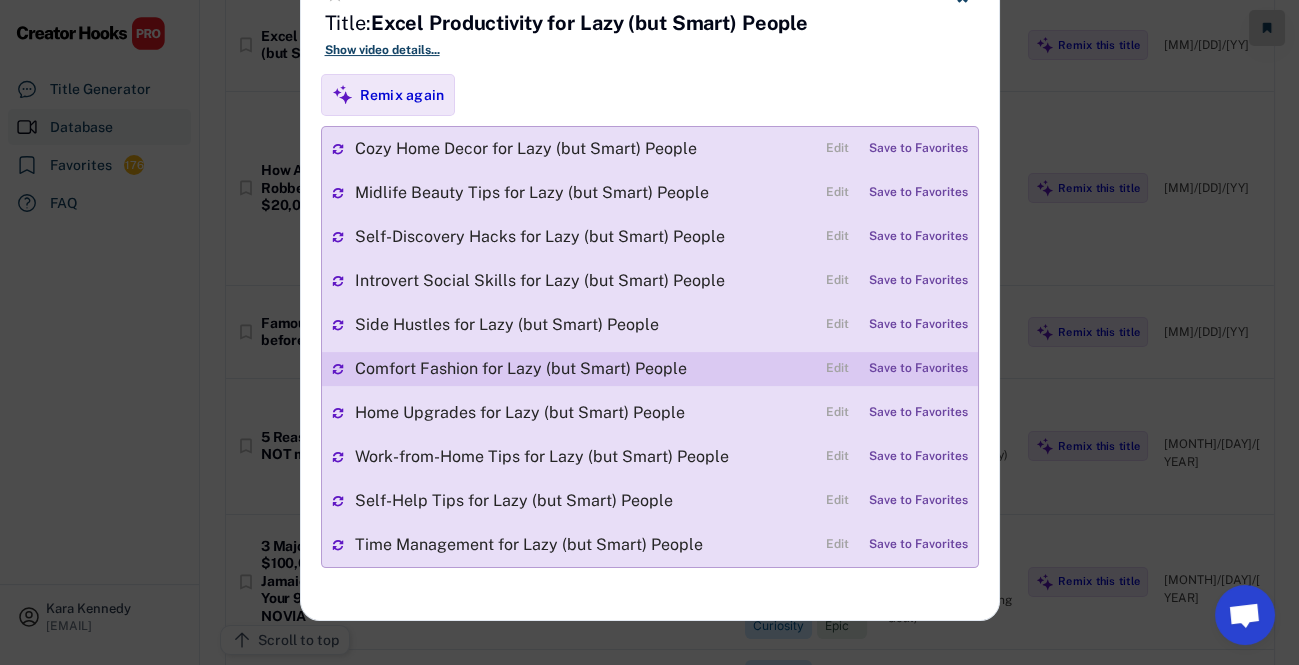 click on "Comfort Fashion for Lazy (but Smart) People" at bounding box center [585, 369] 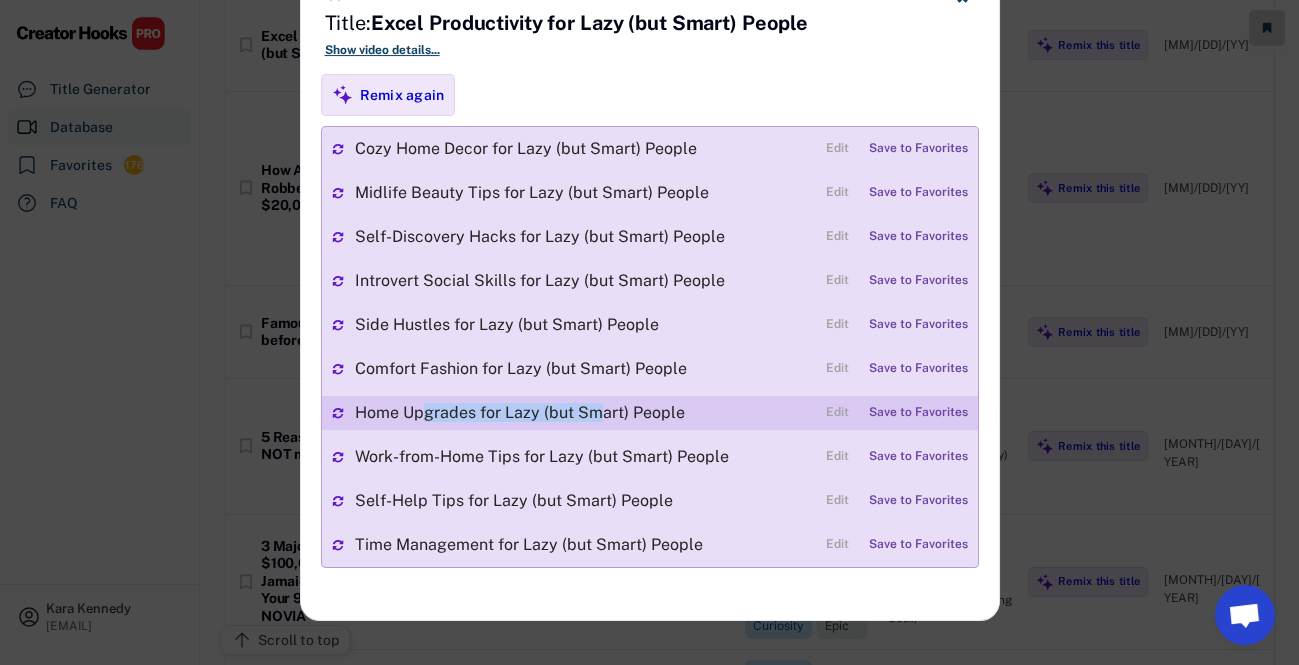 drag, startPoint x: 423, startPoint y: 414, endPoint x: 442, endPoint y: 418, distance: 19.416489 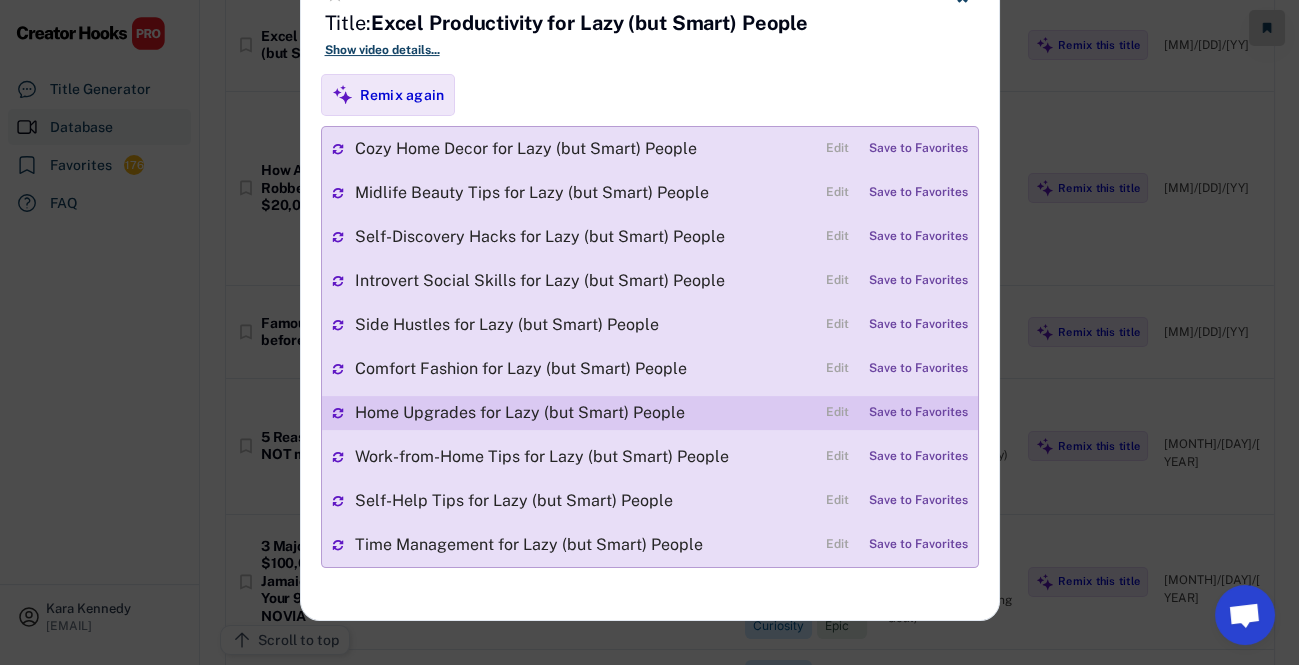 click on "Home Upgrades for Lazy (but Smart) People Edit Save to Favorites" at bounding box center (650, 413) 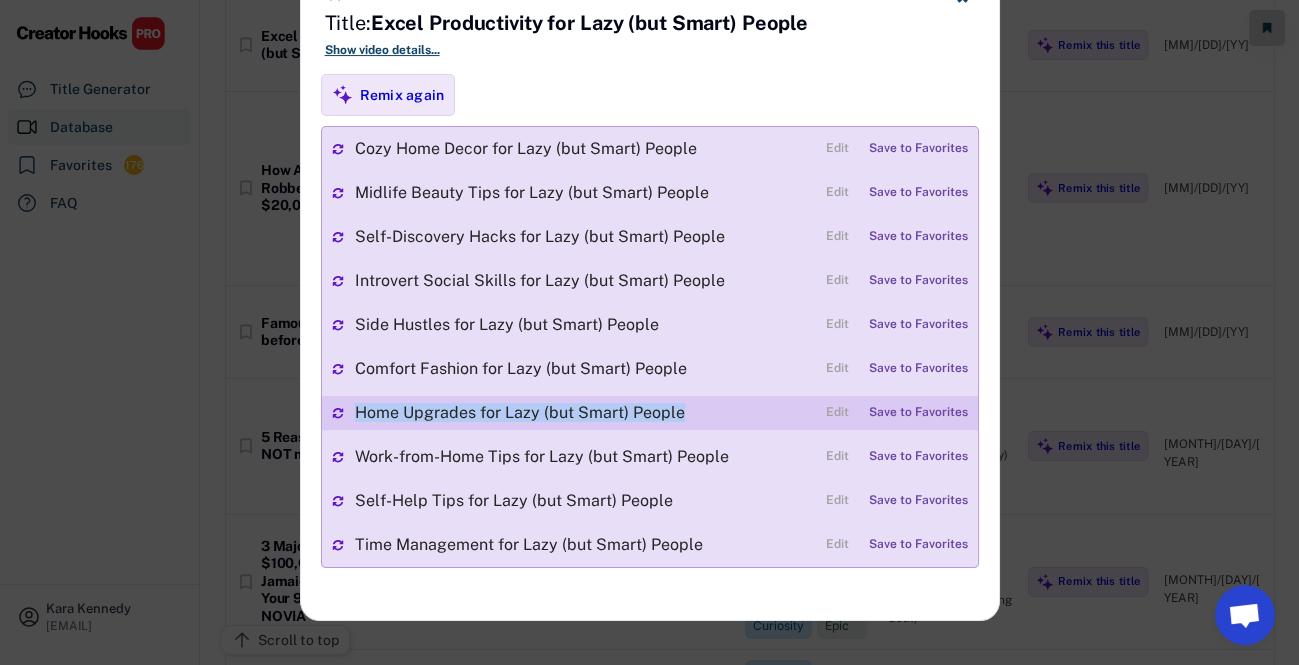 drag, startPoint x: 354, startPoint y: 413, endPoint x: 682, endPoint y: 419, distance: 328.05487 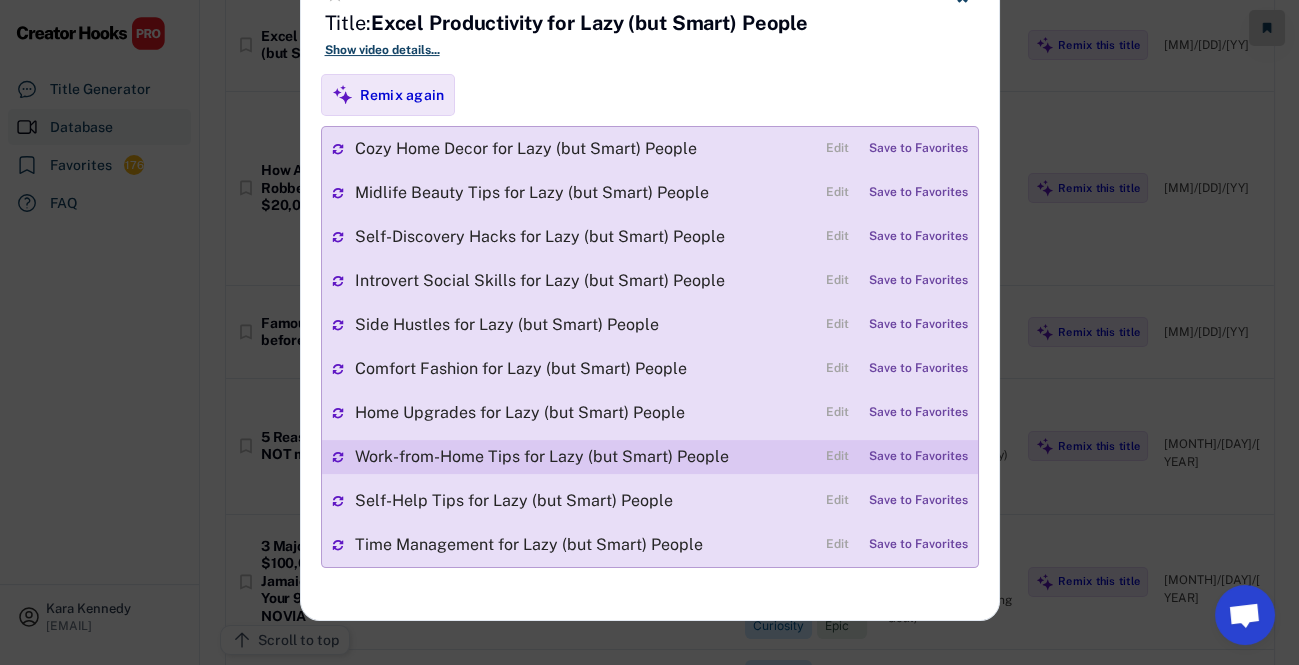 click on "Work-from-Home Tips for Lazy (but Smart) People" at bounding box center [585, 457] 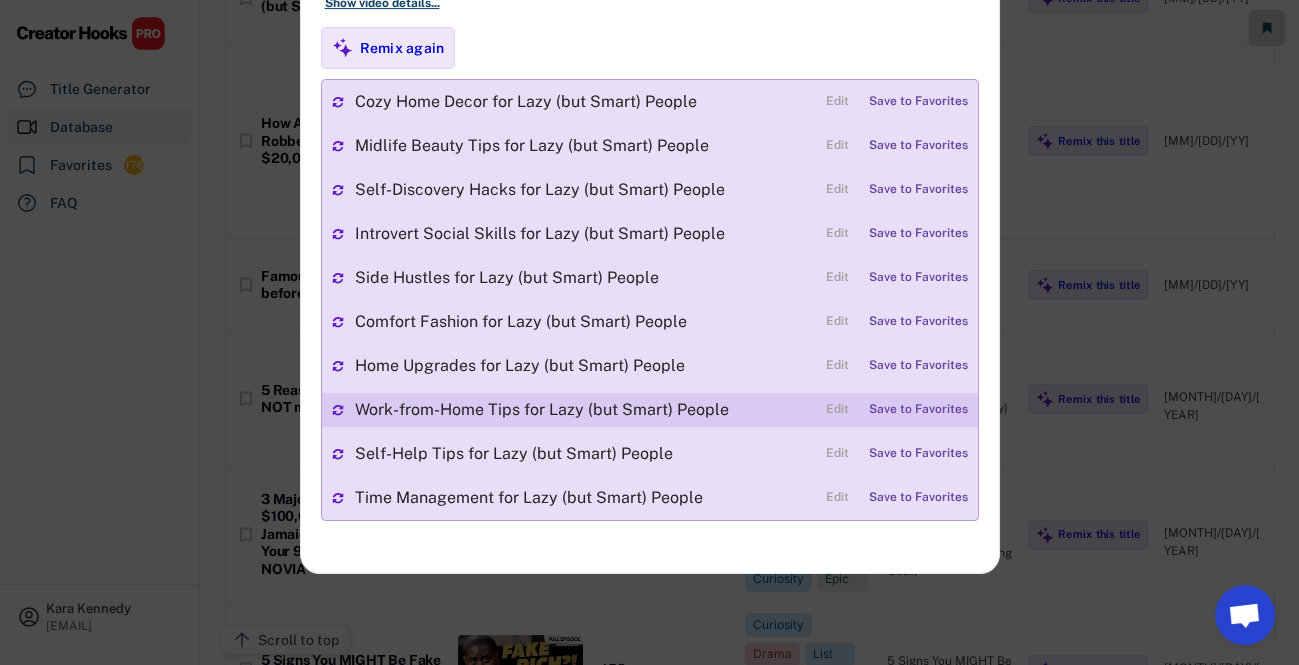 scroll, scrollTop: 1000, scrollLeft: 0, axis: vertical 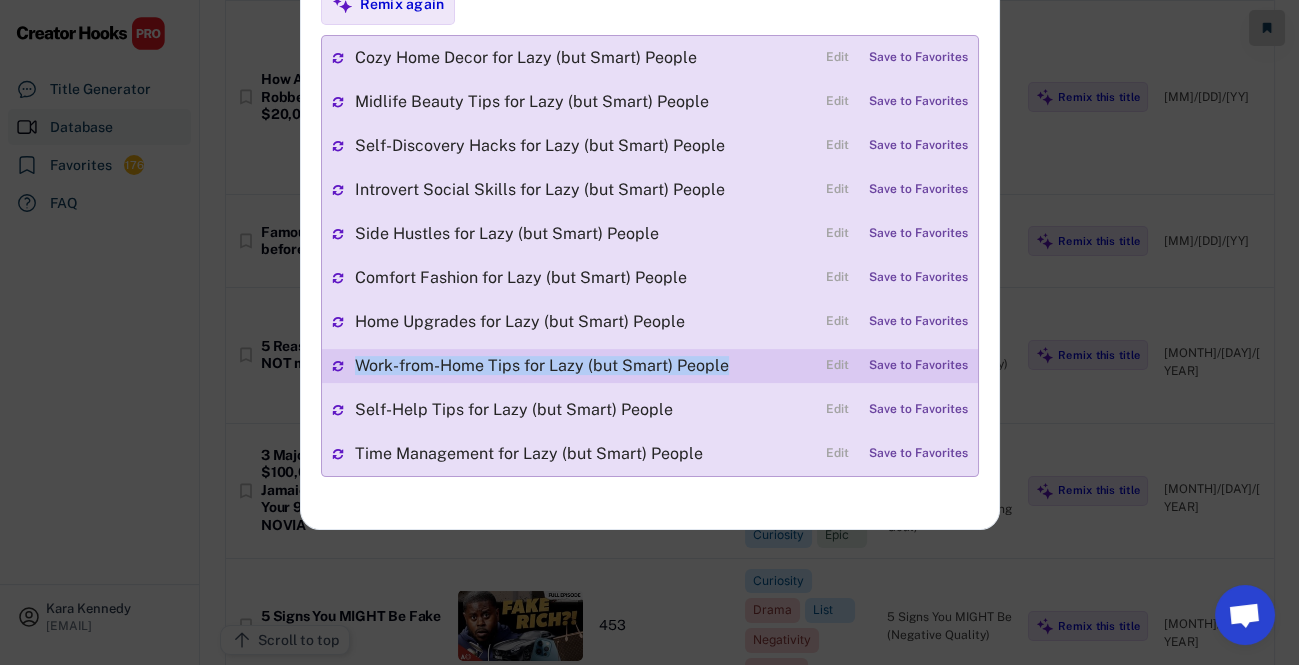 drag, startPoint x: 390, startPoint y: 365, endPoint x: 742, endPoint y: 366, distance: 352.00143 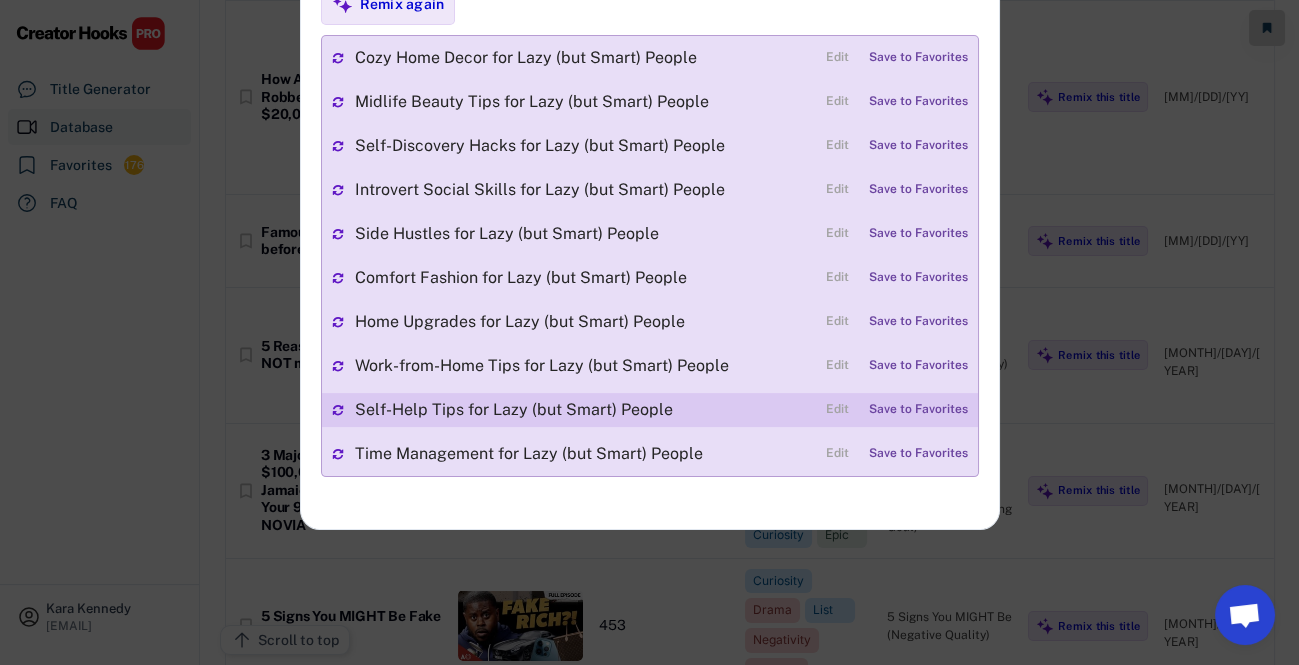 drag, startPoint x: 531, startPoint y: 410, endPoint x: 488, endPoint y: 412, distance: 43.046486 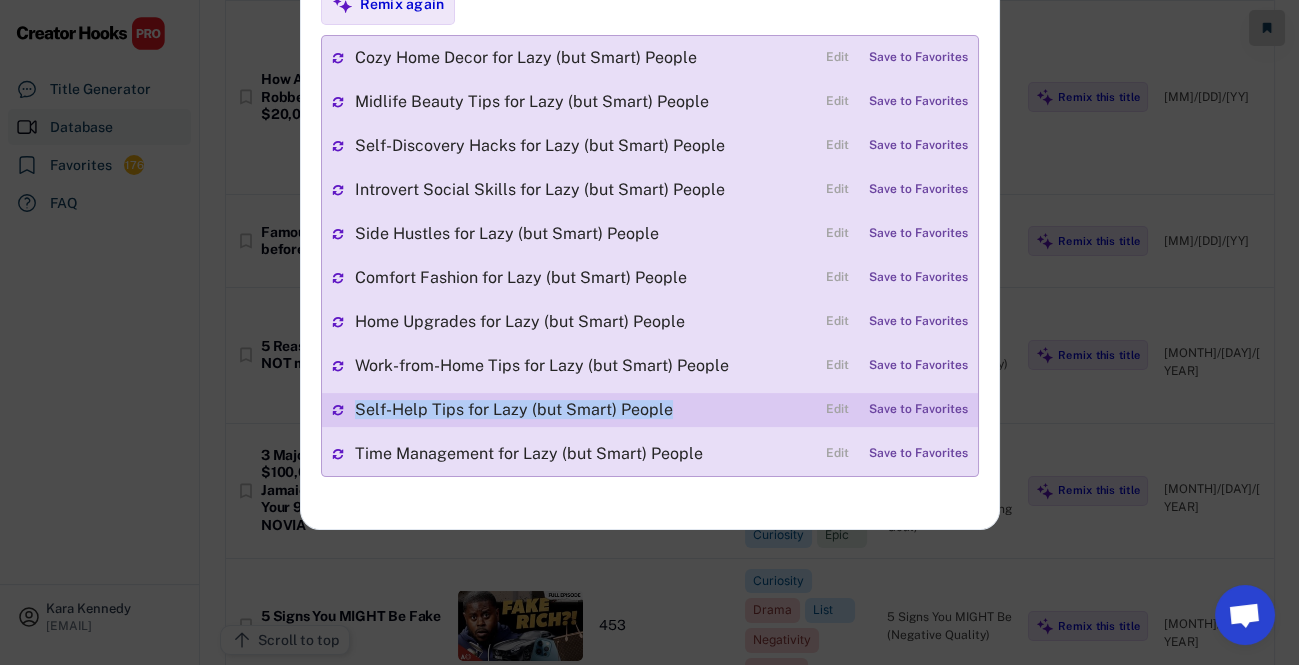 drag, startPoint x: 358, startPoint y: 412, endPoint x: 675, endPoint y: 399, distance: 317.26645 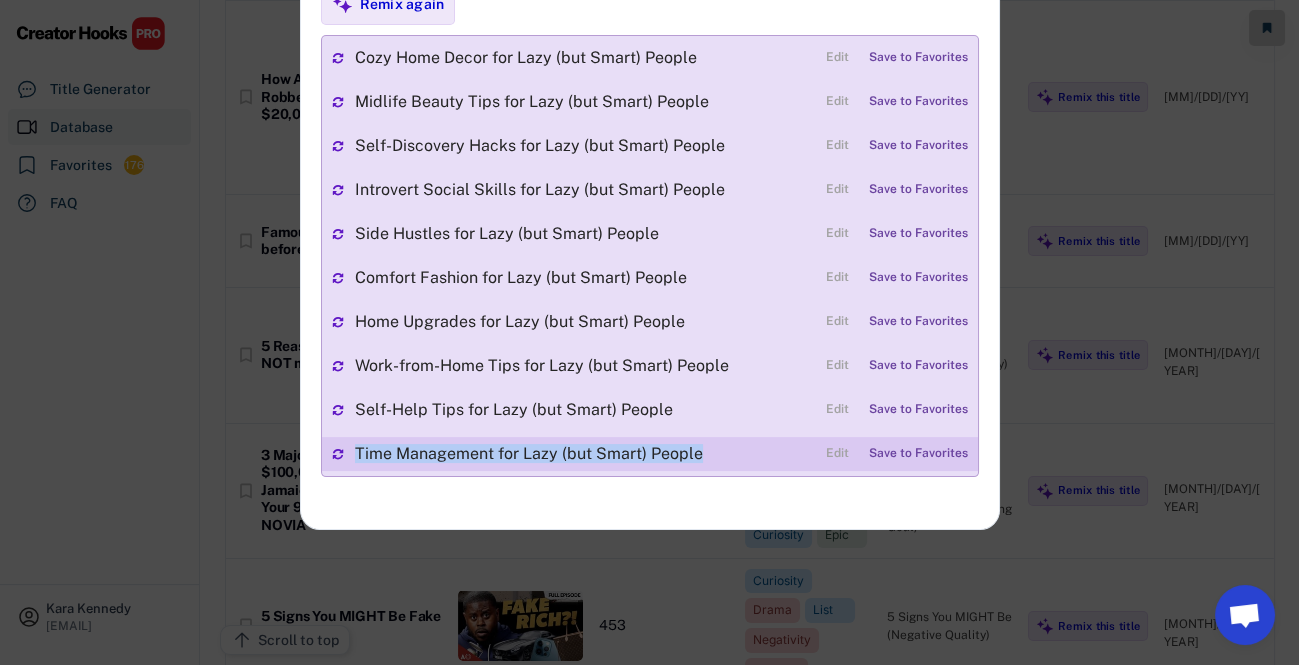 drag, startPoint x: 475, startPoint y: 451, endPoint x: 747, endPoint y: 448, distance: 272.01654 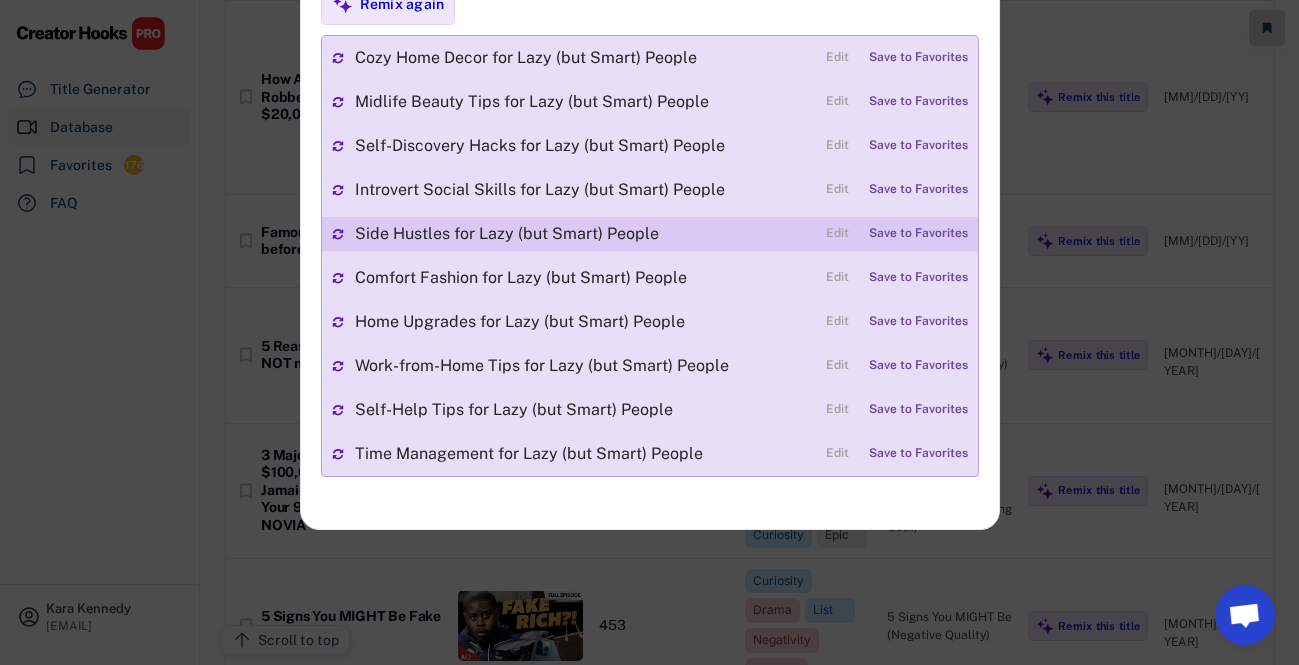 click on "Side Hustles for Lazy (but Smart) People" at bounding box center [585, 234] 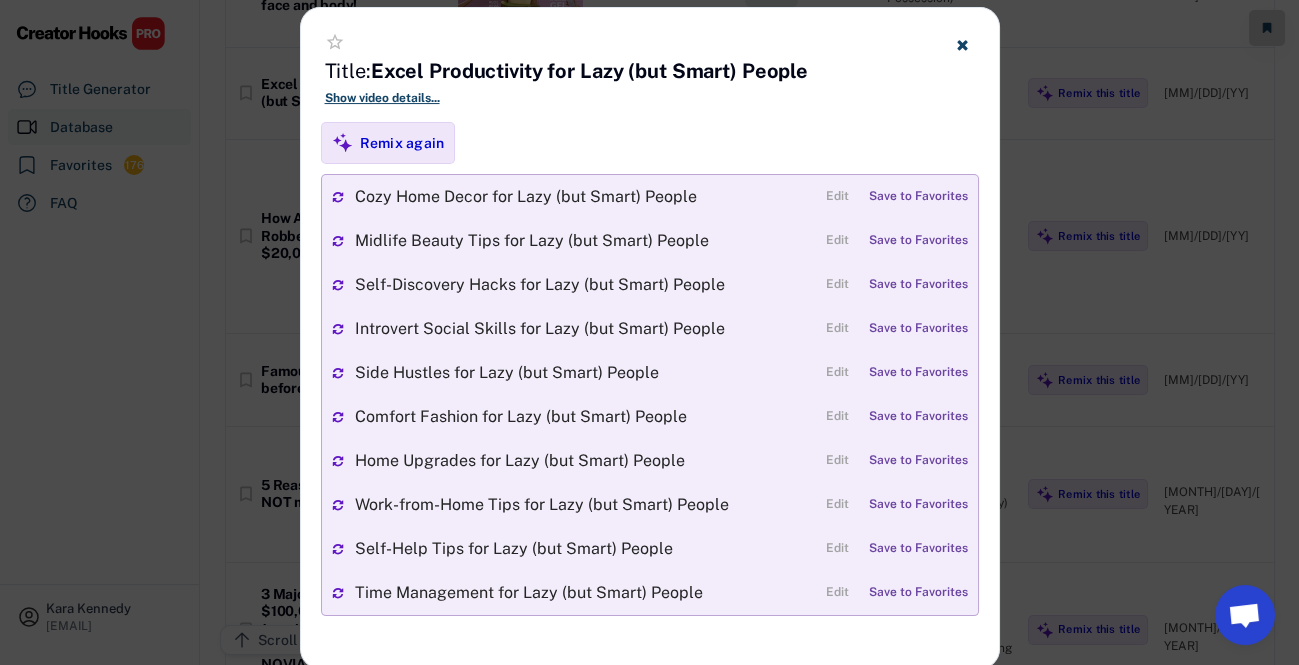 scroll, scrollTop: 727, scrollLeft: 0, axis: vertical 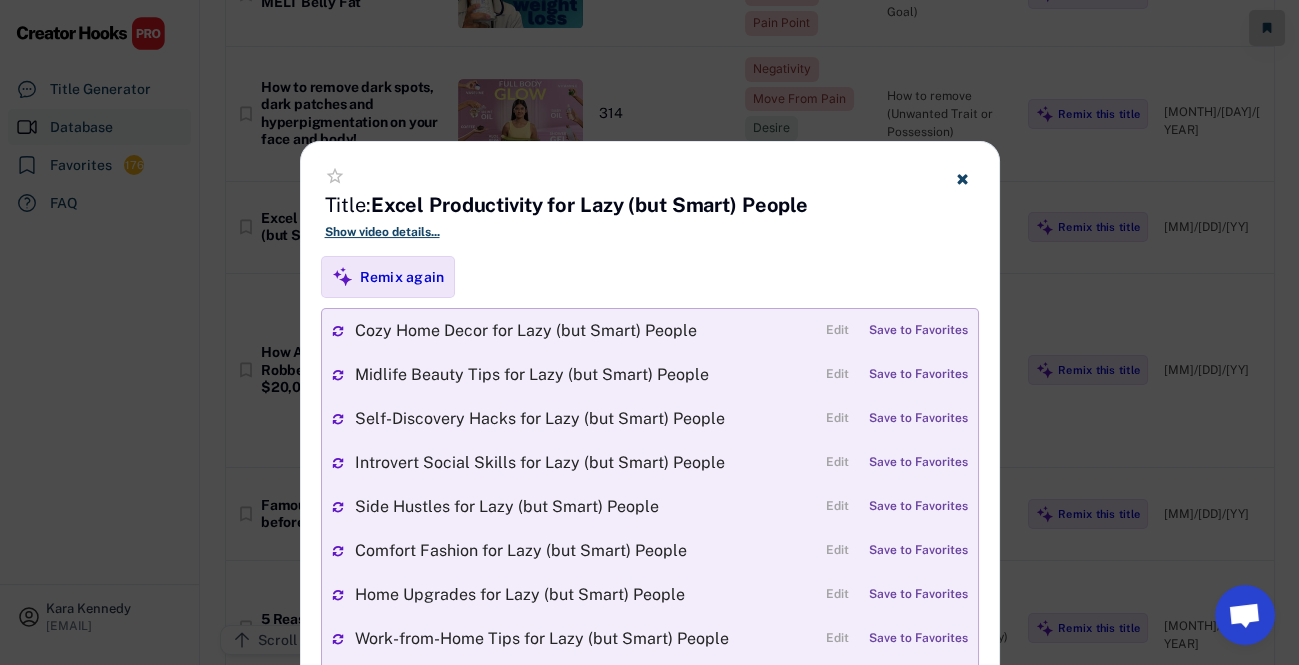 click 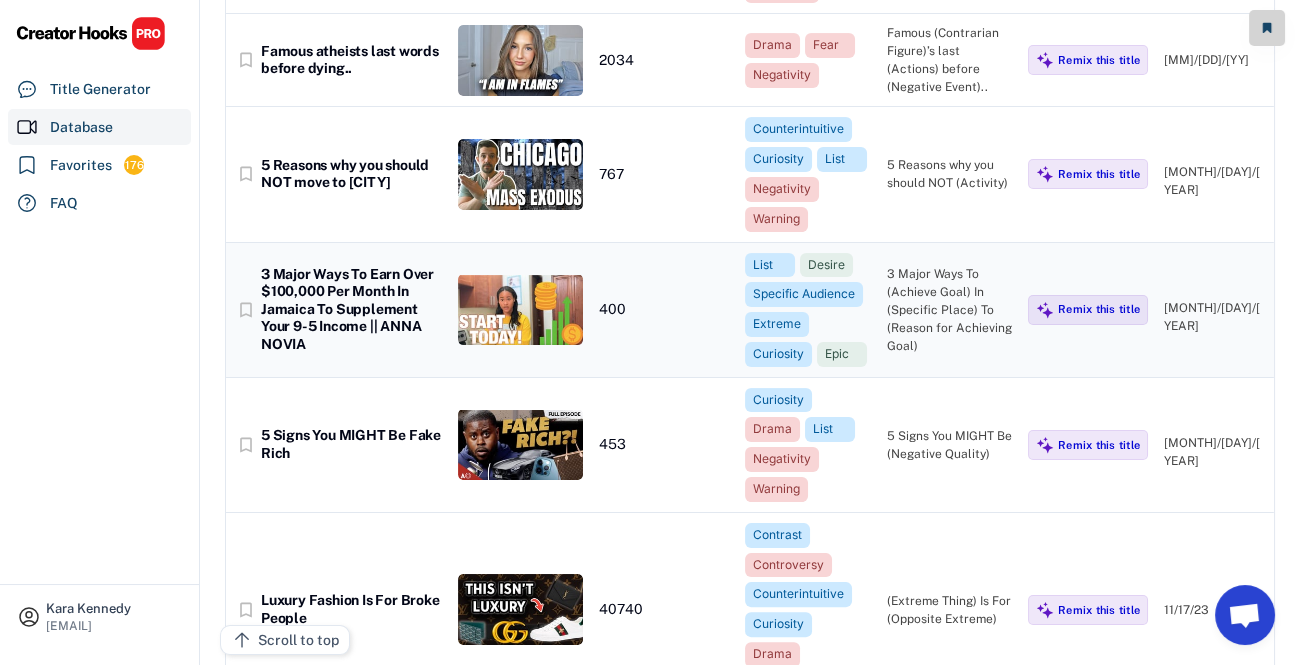 scroll, scrollTop: 1272, scrollLeft: 0, axis: vertical 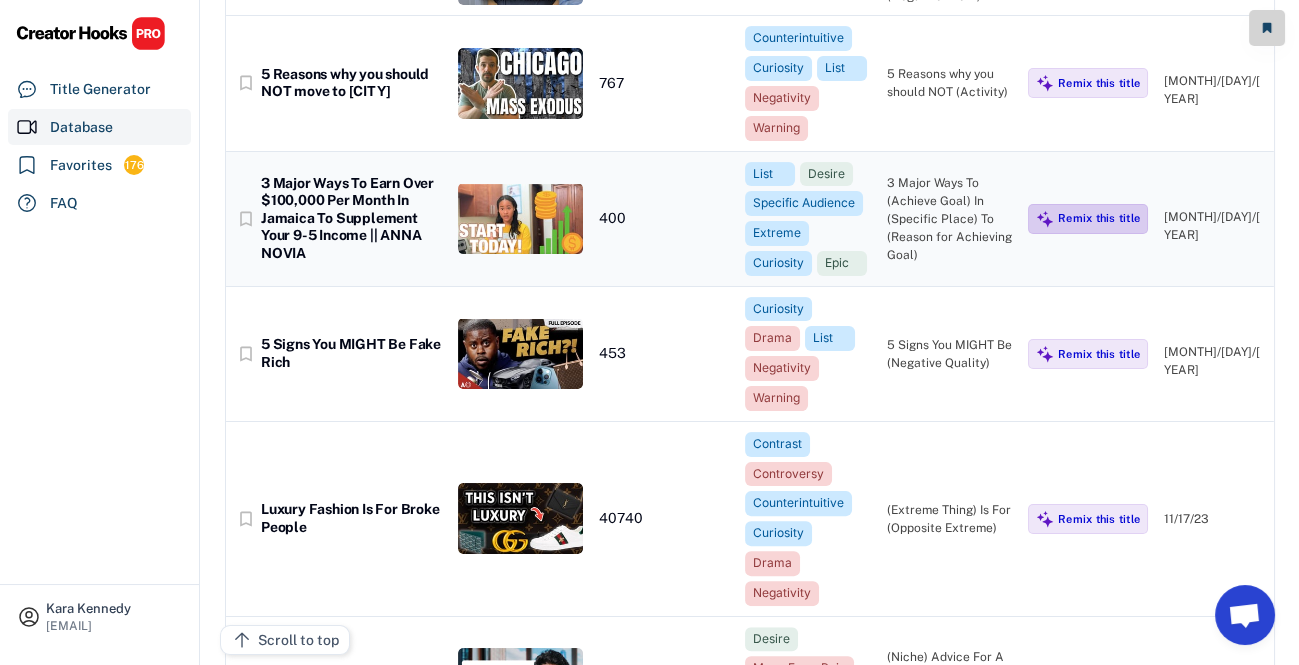 click on "Remix this title" at bounding box center [1099, 218] 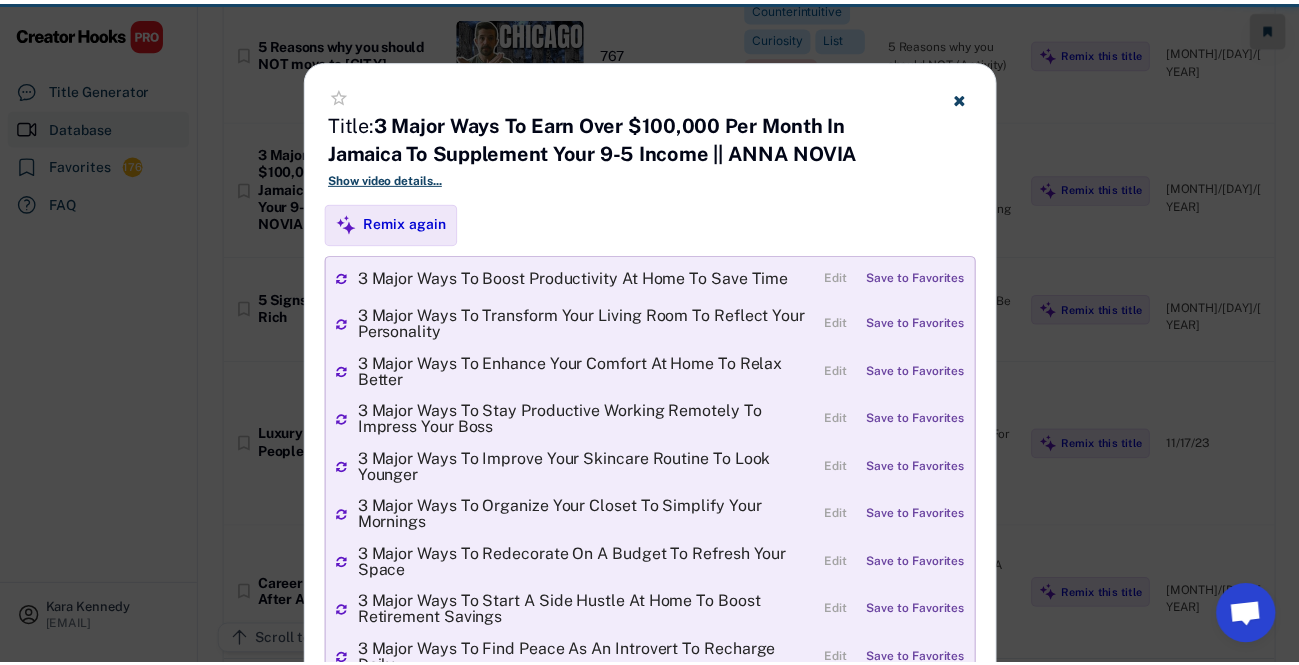 scroll, scrollTop: 1272, scrollLeft: 0, axis: vertical 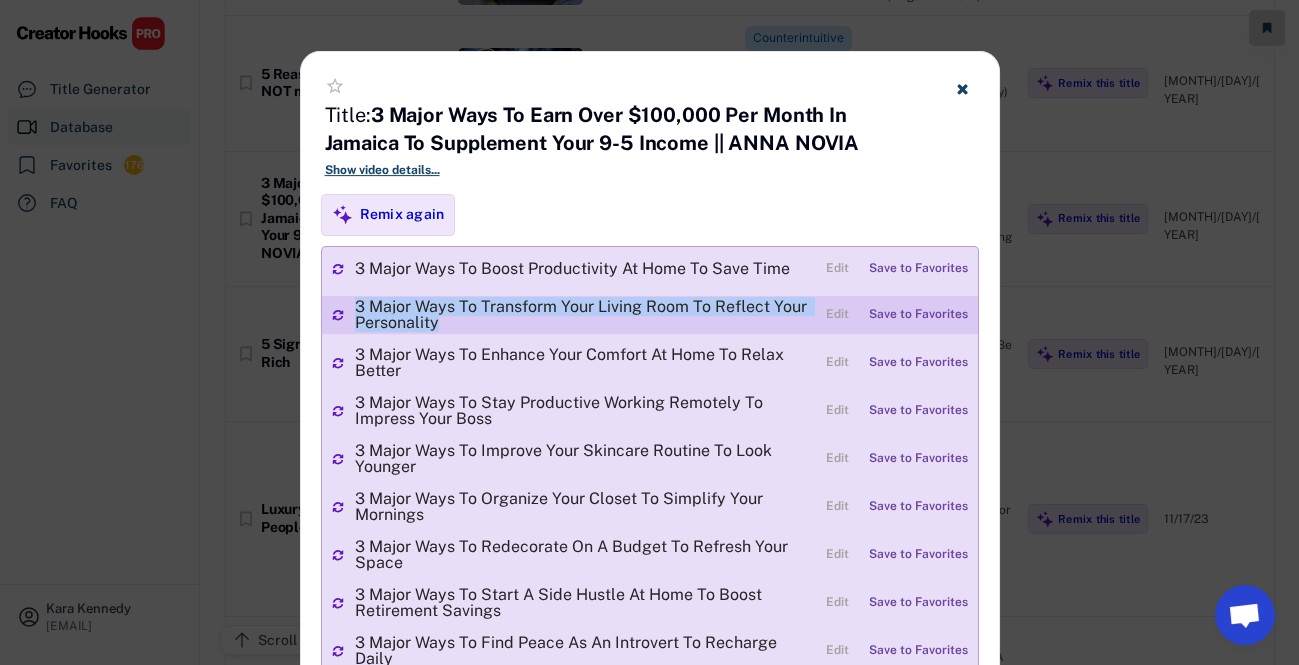 drag, startPoint x: 358, startPoint y: 304, endPoint x: 446, endPoint y: 323, distance: 90.02777 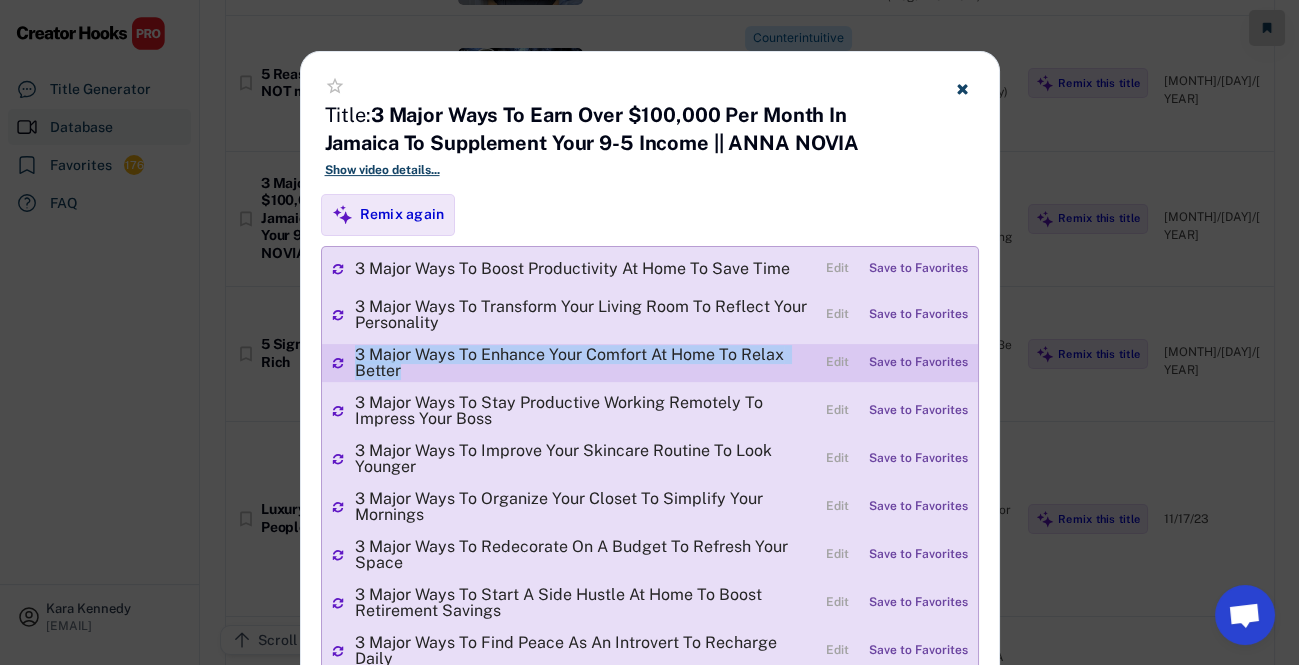 drag, startPoint x: 356, startPoint y: 355, endPoint x: 412, endPoint y: 376, distance: 59.808025 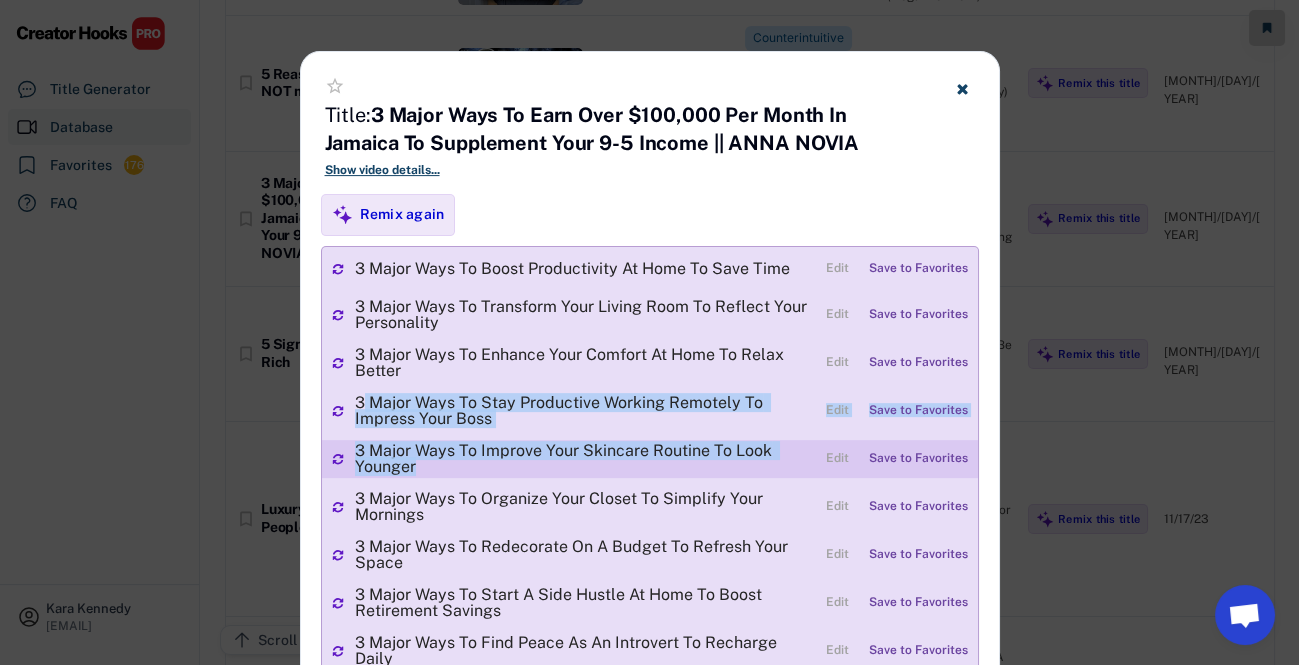 drag, startPoint x: 359, startPoint y: 406, endPoint x: 459, endPoint y: 467, distance: 117.13667 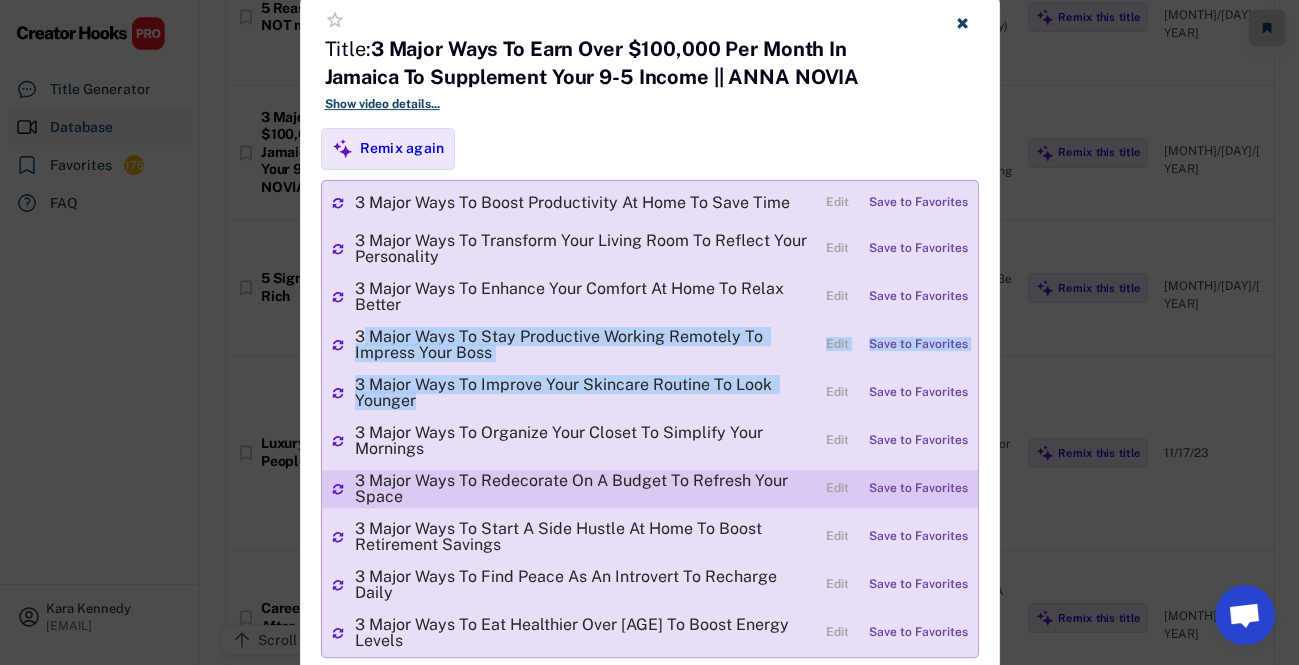 scroll, scrollTop: 1363, scrollLeft: 0, axis: vertical 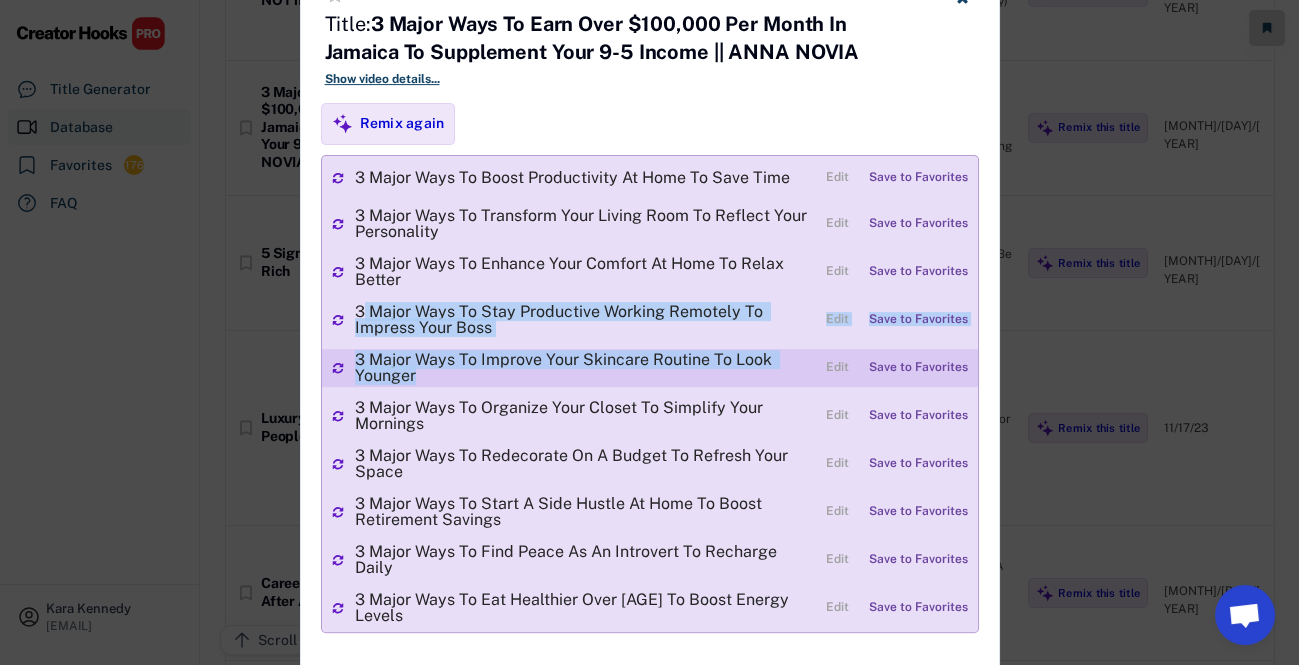 click on "3 Major Ways To Improve Your Skincare Routine To Look Younger" at bounding box center [585, 368] 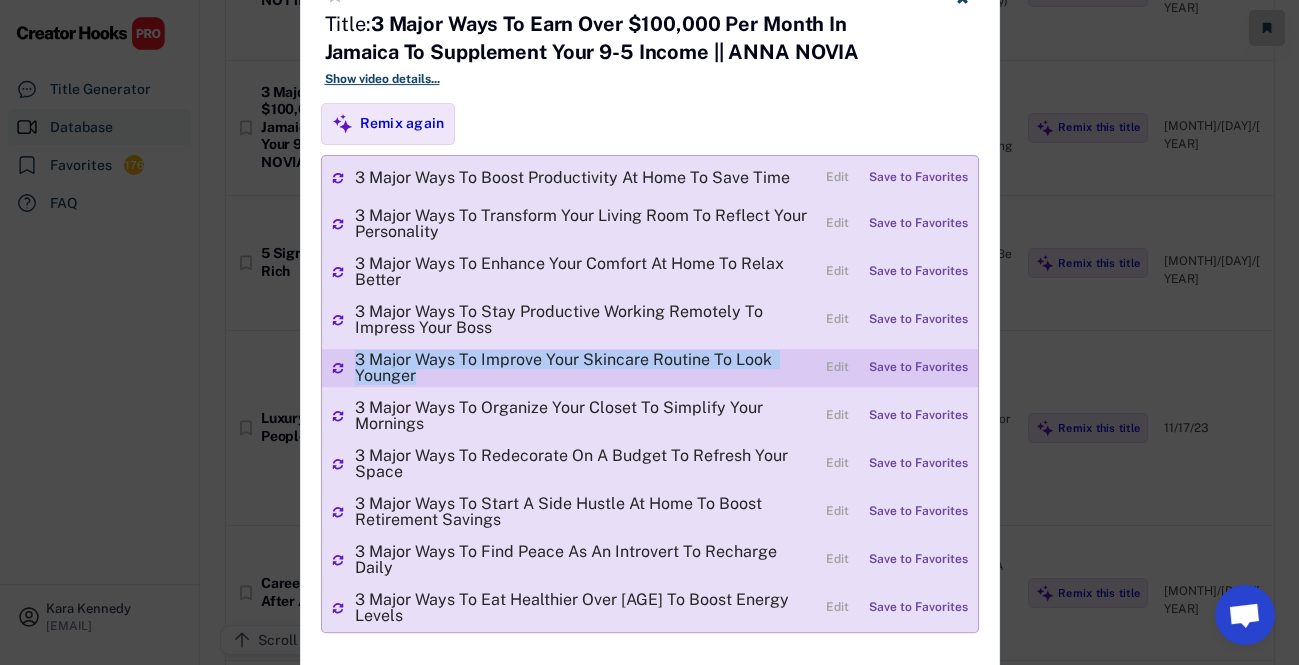 drag, startPoint x: 356, startPoint y: 359, endPoint x: 413, endPoint y: 375, distance: 59.20304 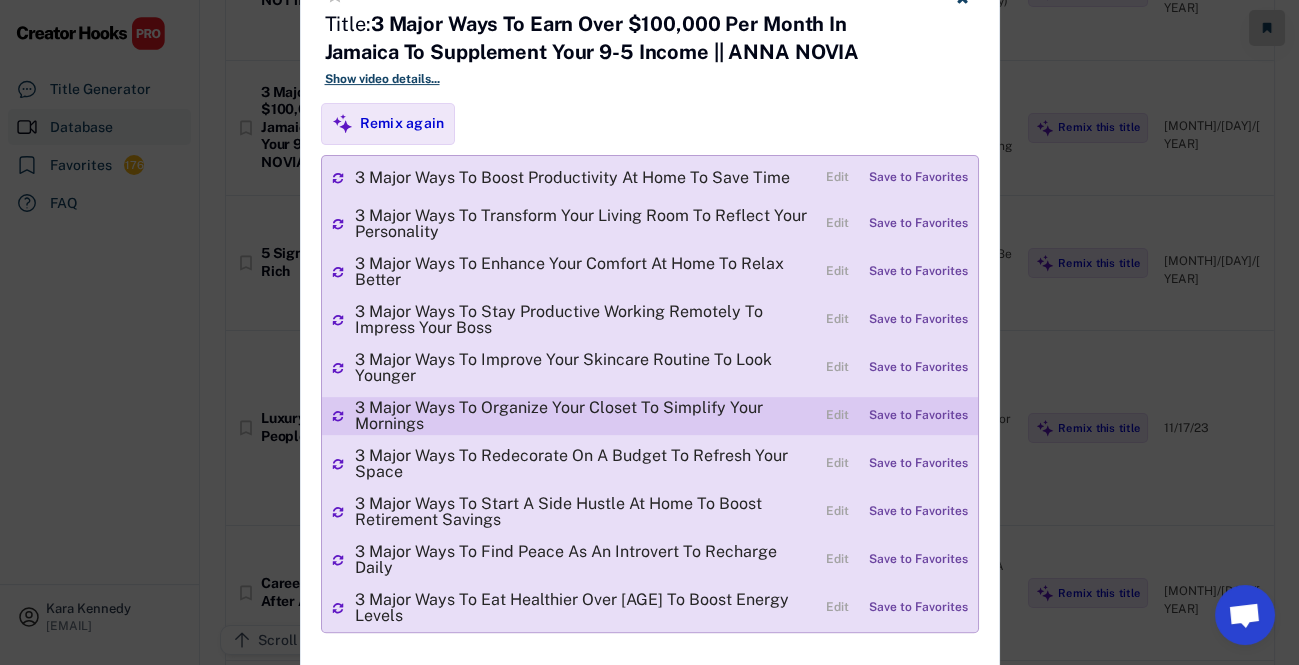 click on "3 Major Ways To Organize Your Closet To Simplify Your Mornings" at bounding box center (585, 416) 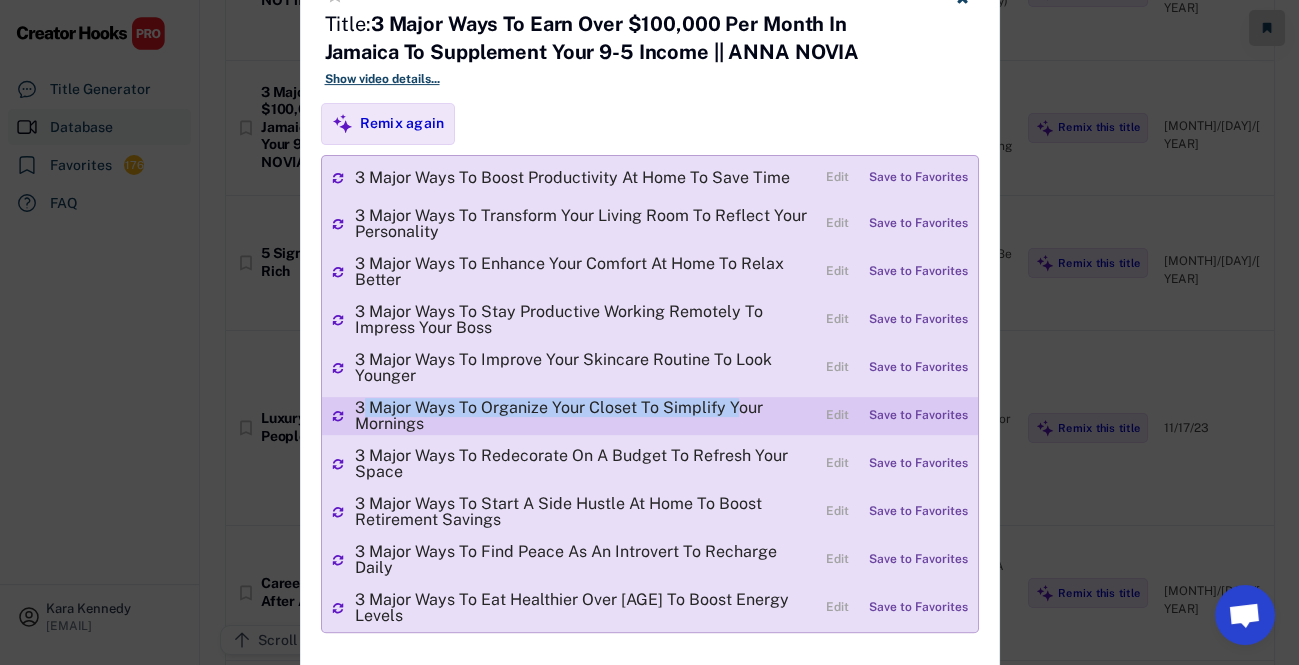 drag, startPoint x: 392, startPoint y: 408, endPoint x: 729, endPoint y: 408, distance: 337 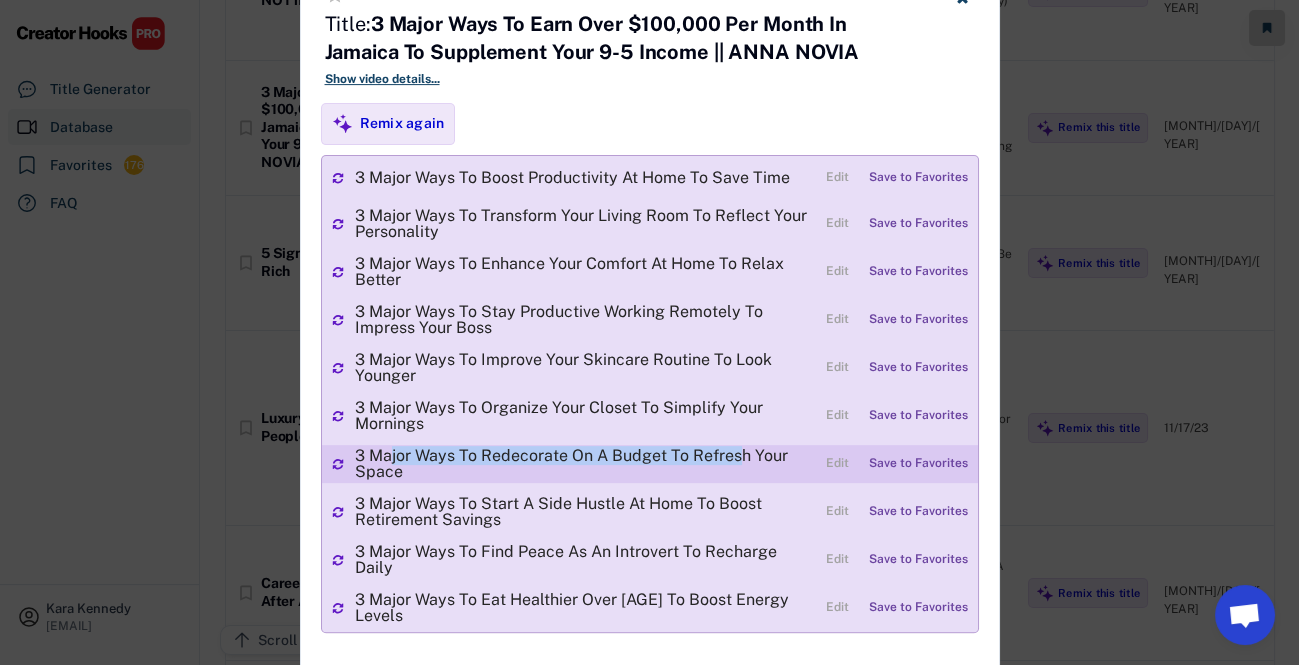 drag, startPoint x: 393, startPoint y: 455, endPoint x: 668, endPoint y: 448, distance: 275.08908 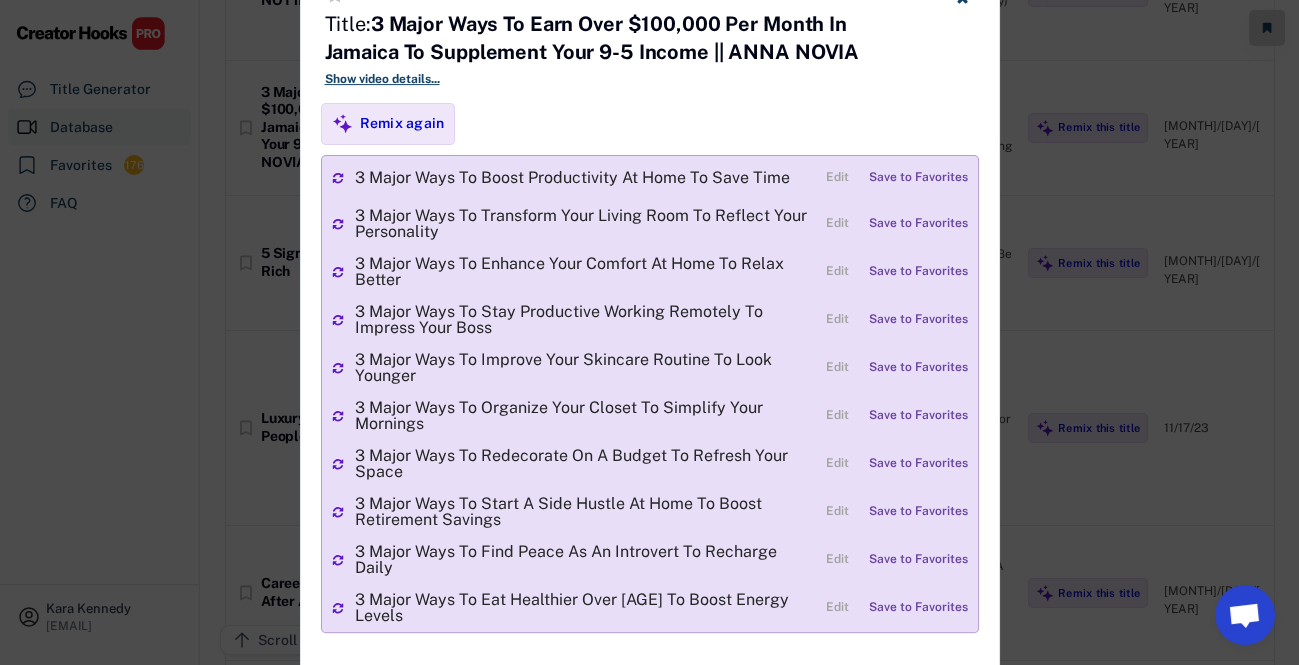 drag, startPoint x: 429, startPoint y: 482, endPoint x: 380, endPoint y: 455, distance: 55.946404 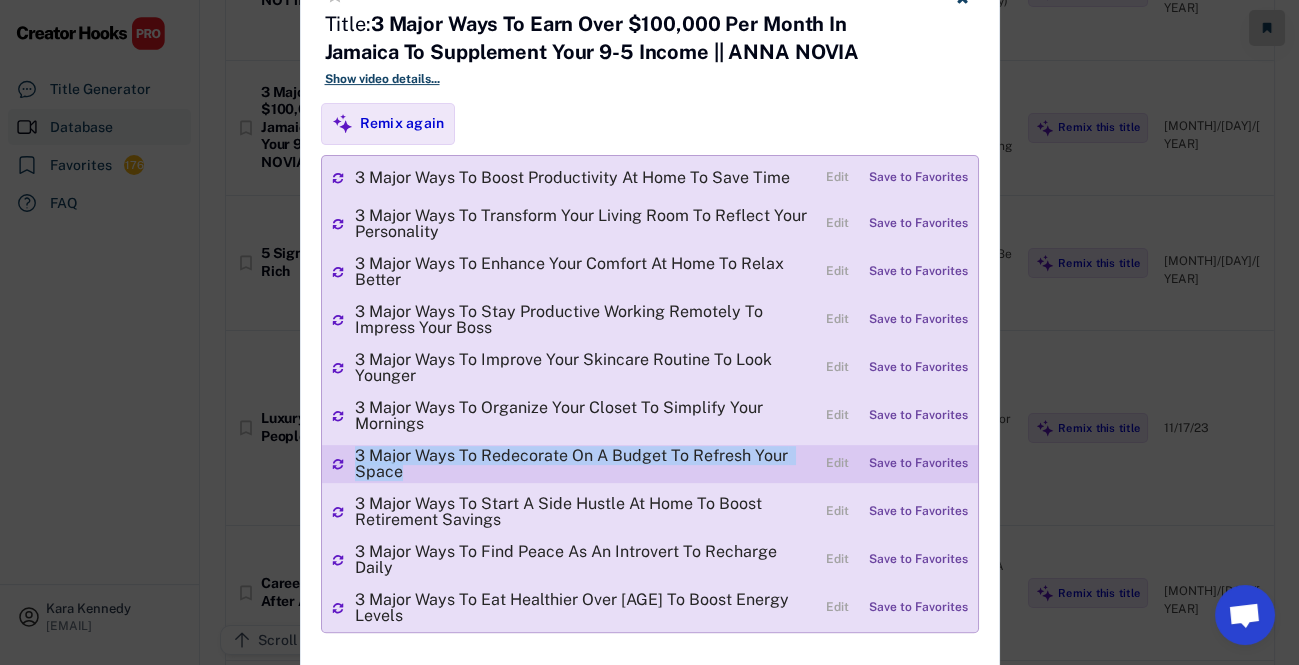 drag, startPoint x: 357, startPoint y: 450, endPoint x: 419, endPoint y: 463, distance: 63.348244 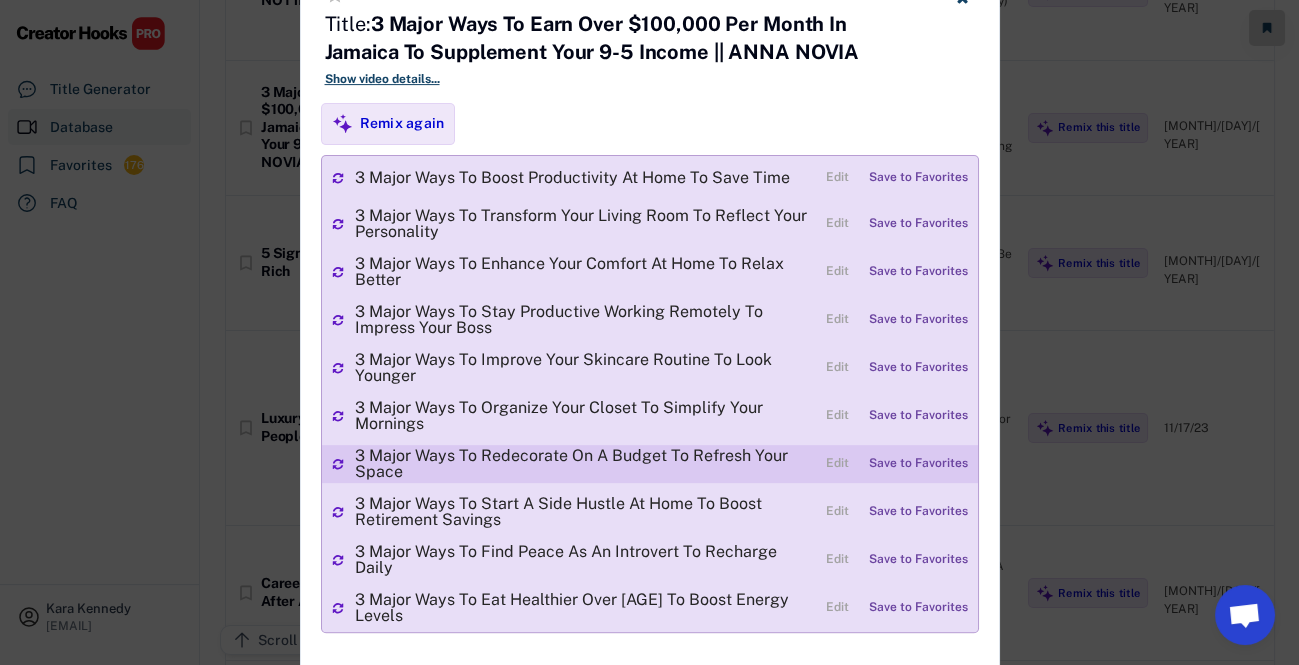 scroll, scrollTop: 1454, scrollLeft: 0, axis: vertical 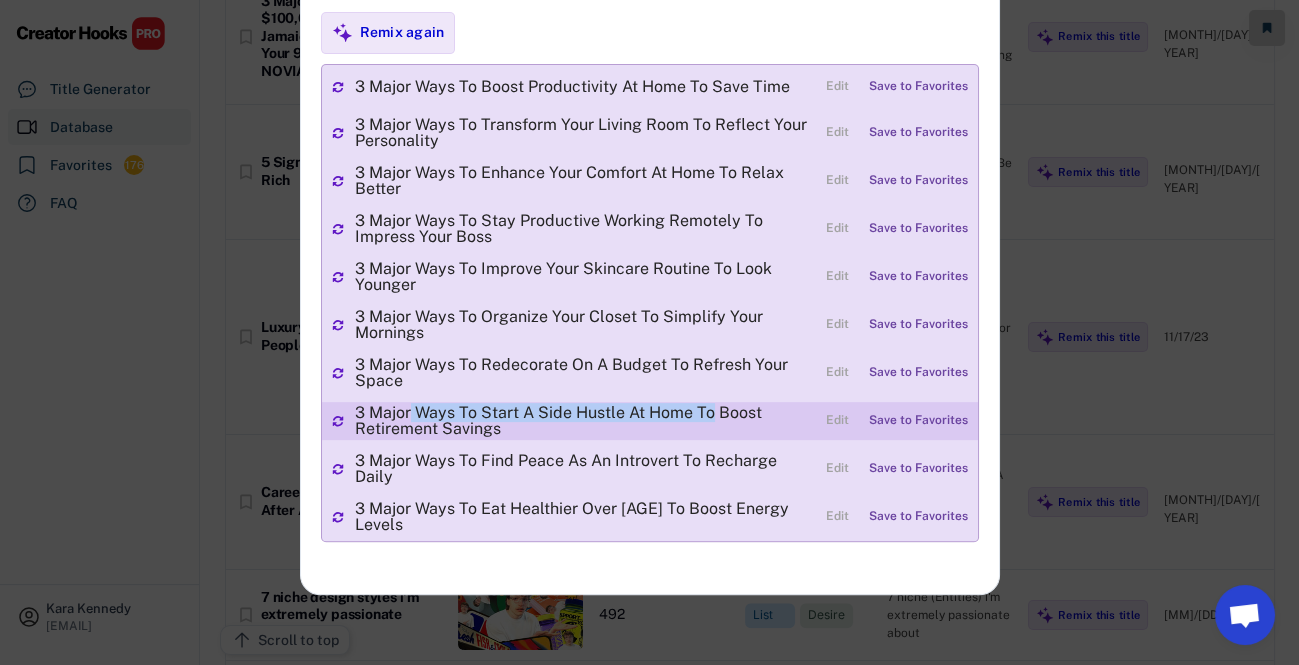drag, startPoint x: 410, startPoint y: 407, endPoint x: 707, endPoint y: 410, distance: 297.01514 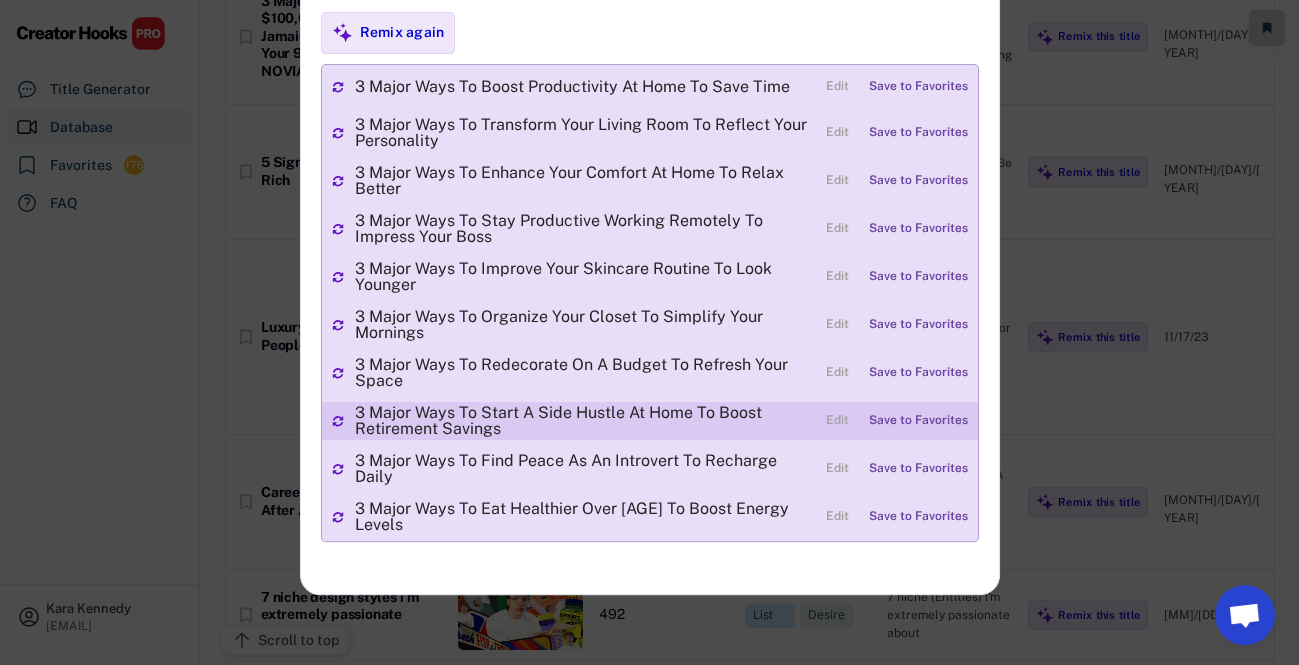 click on "3 Major Ways To Start A Side Hustle At Home To Boost Retirement Savings" at bounding box center [585, 421] 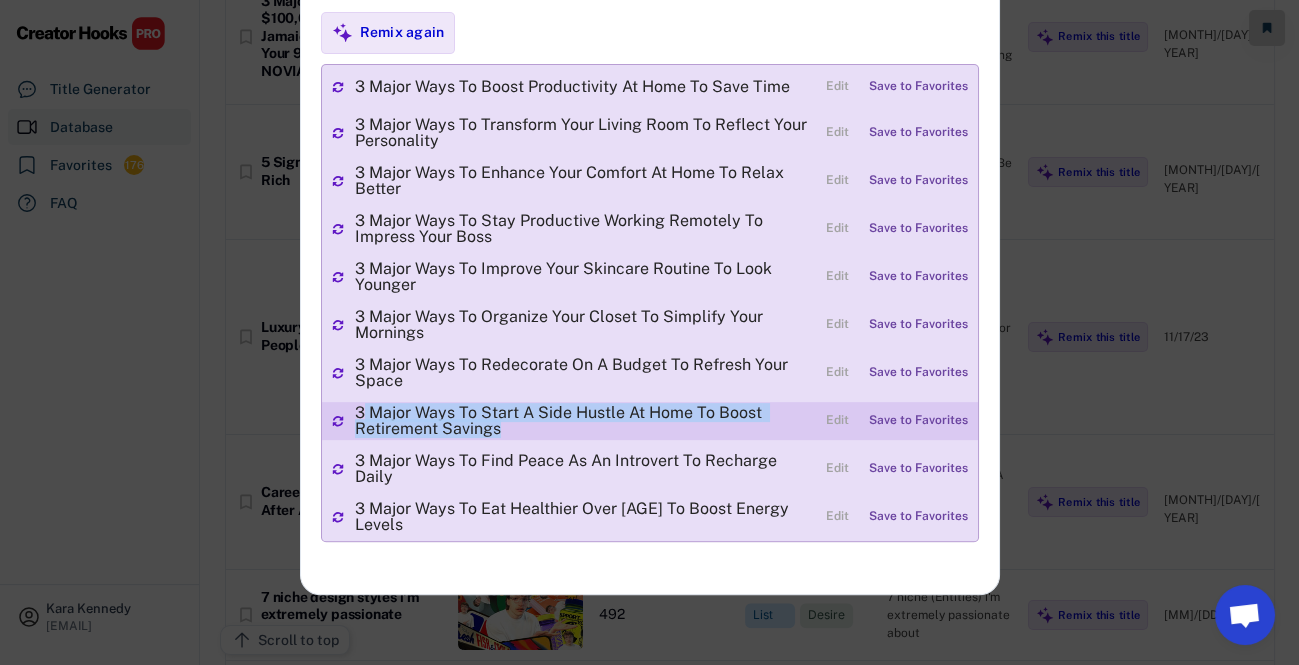 drag, startPoint x: 387, startPoint y: 410, endPoint x: 497, endPoint y: 427, distance: 111.305885 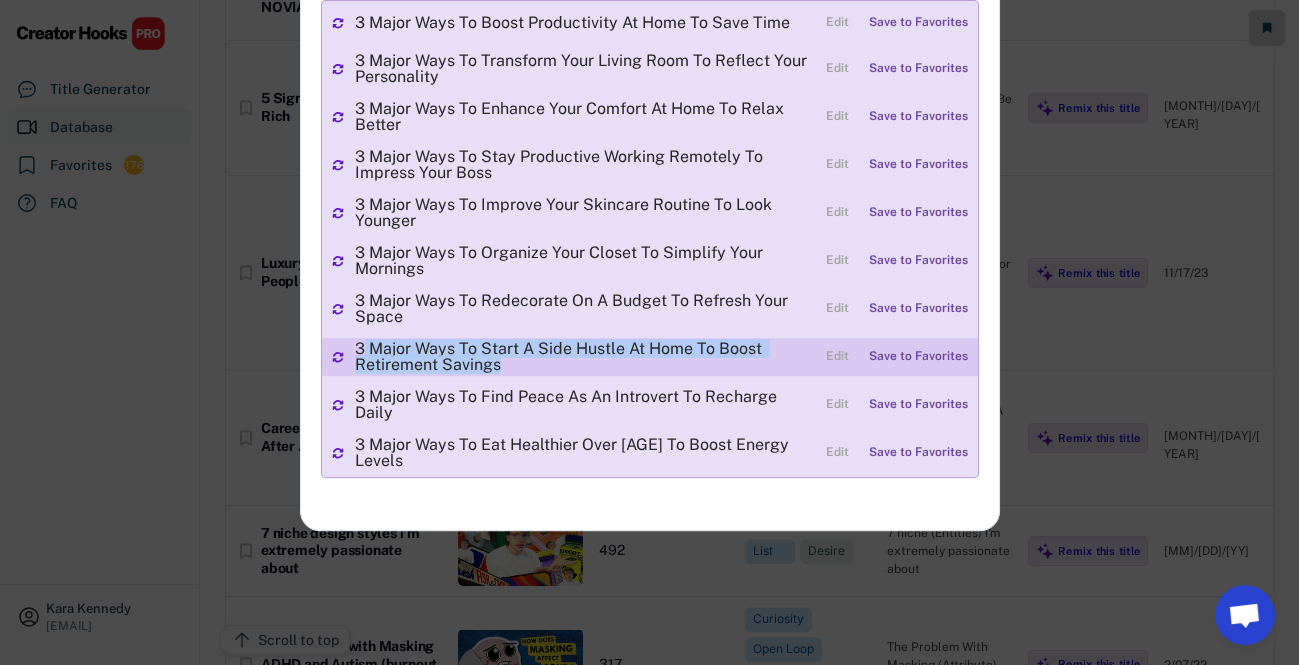 scroll, scrollTop: 1545, scrollLeft: 0, axis: vertical 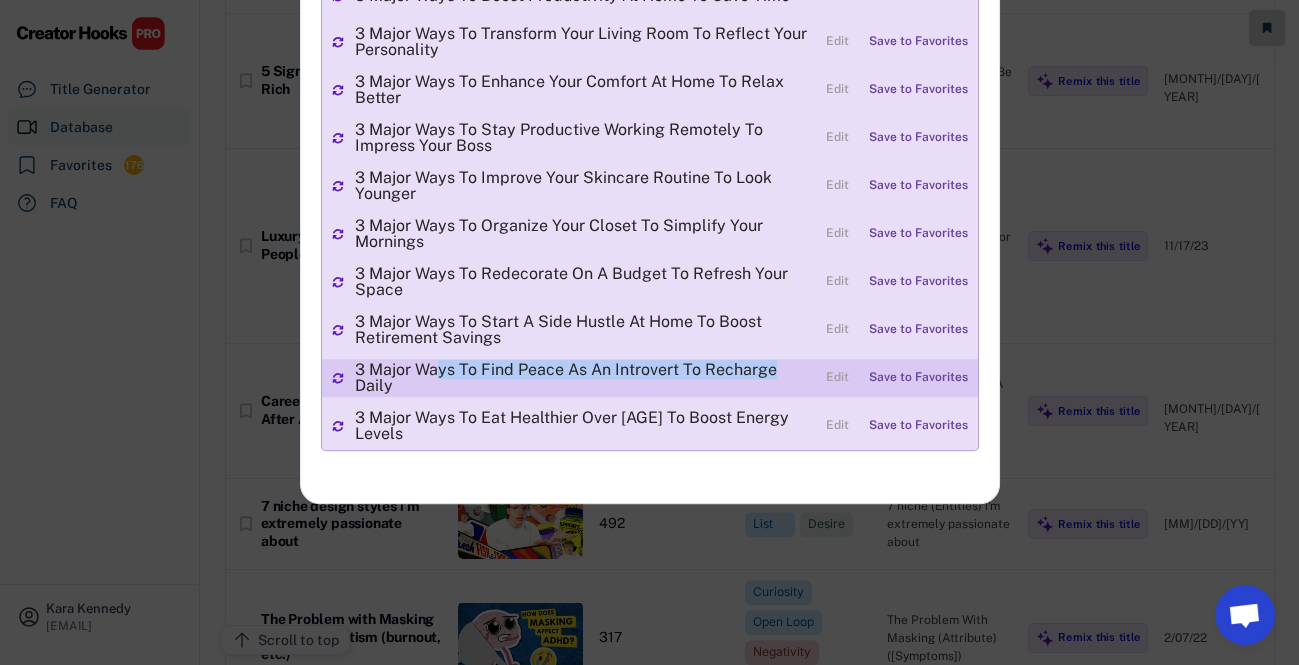 drag, startPoint x: 434, startPoint y: 376, endPoint x: 544, endPoint y: 395, distance: 111.62885 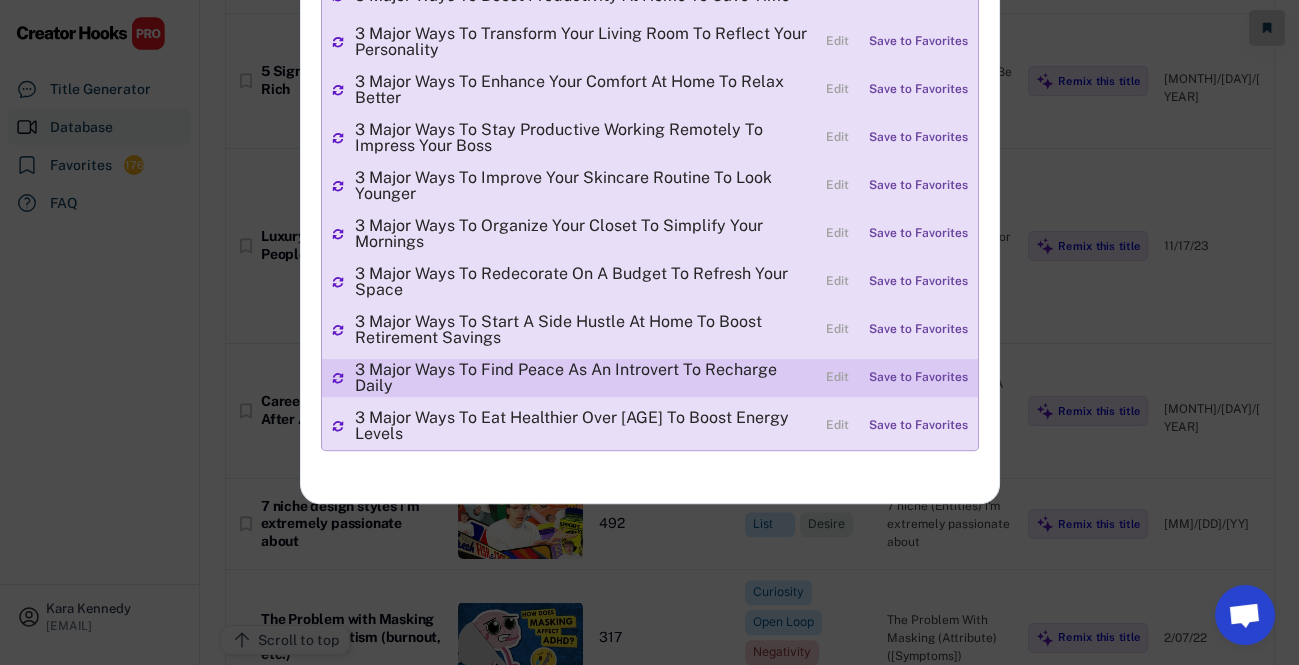 click on "3 Major Ways To Find Peace As An Introvert To Recharge Daily" at bounding box center (585, 378) 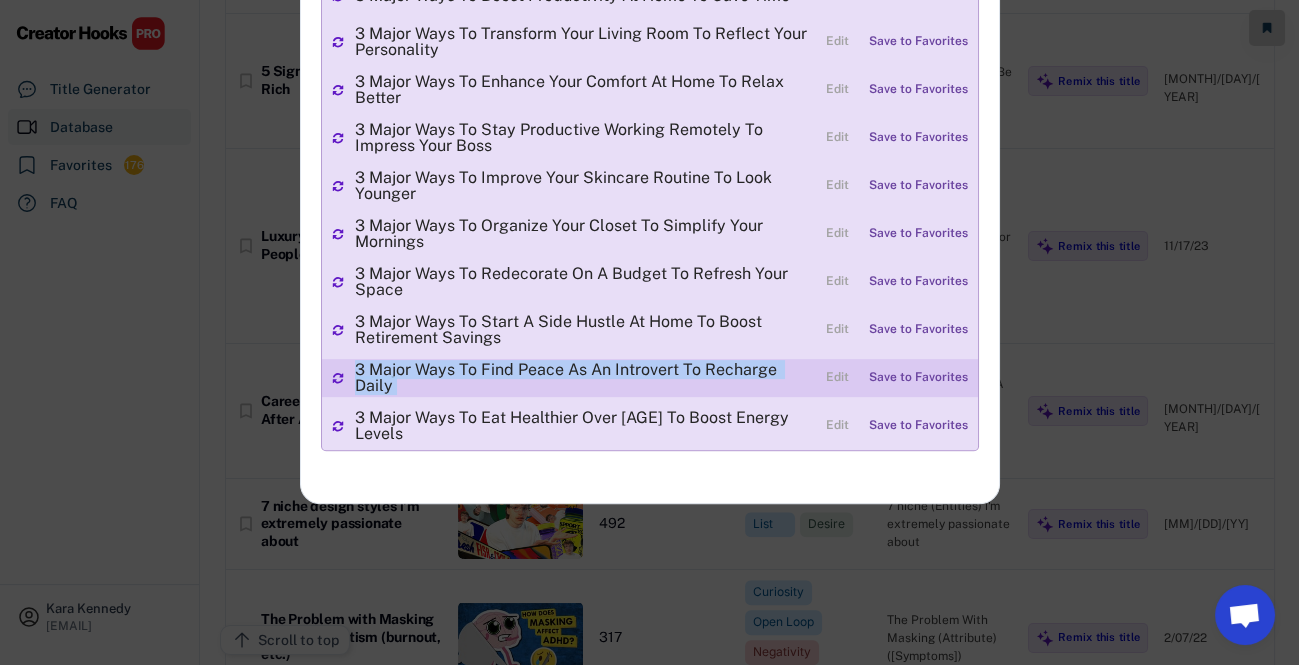 drag, startPoint x: 355, startPoint y: 374, endPoint x: 832, endPoint y: 362, distance: 477.1509 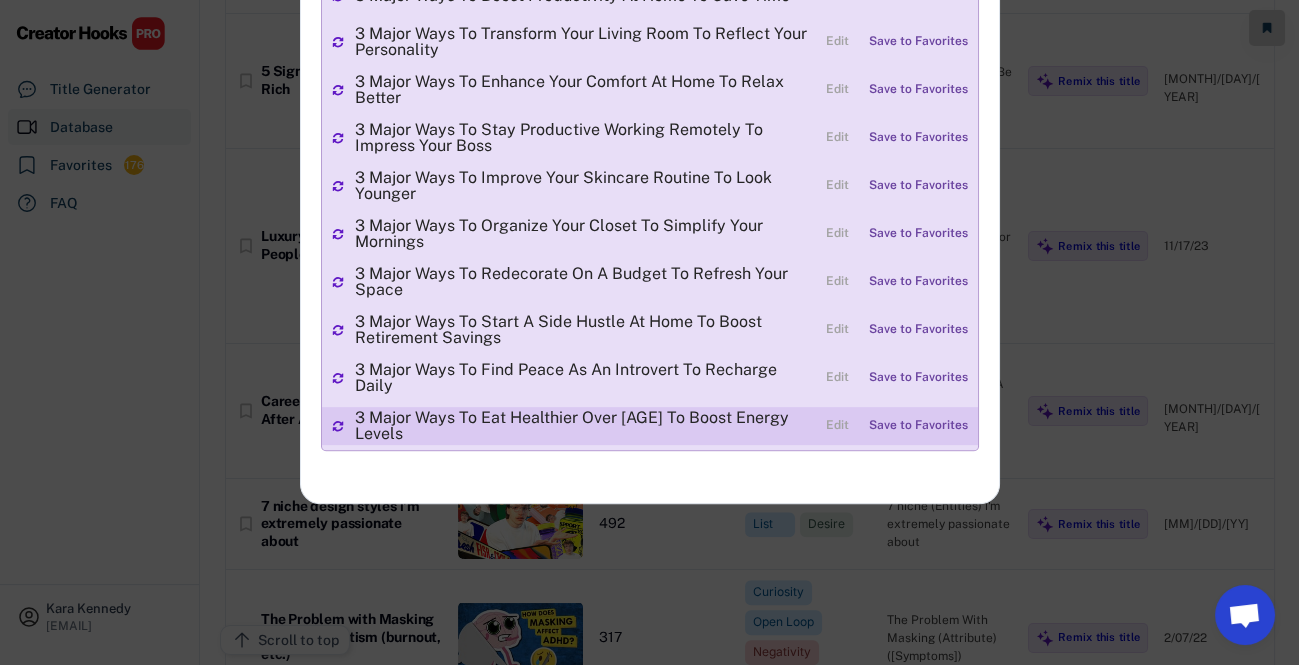 click on "3 Major Ways To Eat Healthier Over [AGE] To Boost Energy Levels" at bounding box center [585, 426] 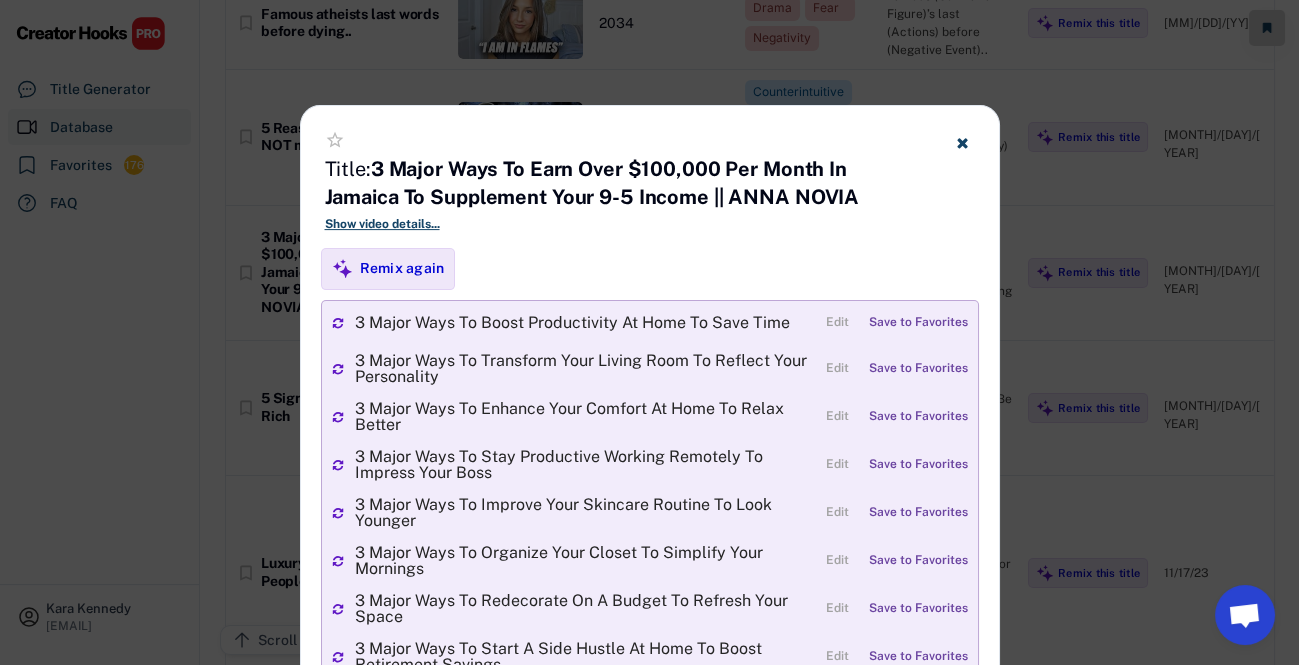 scroll, scrollTop: 1090, scrollLeft: 0, axis: vertical 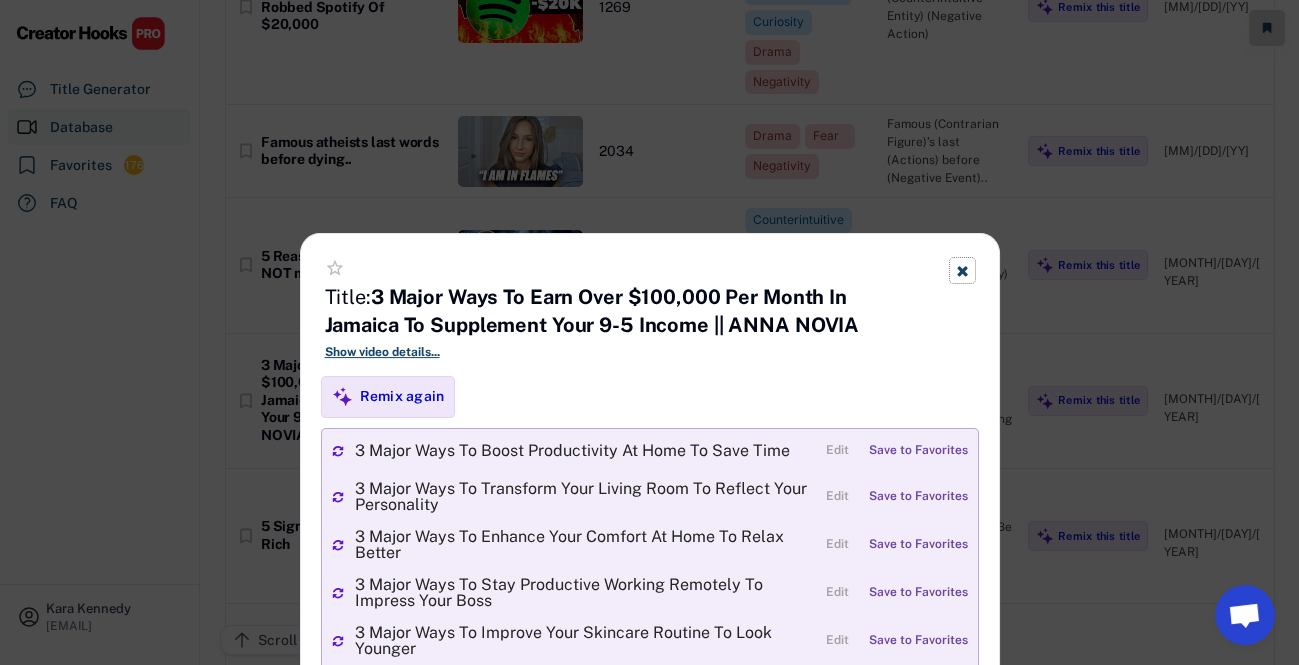 click 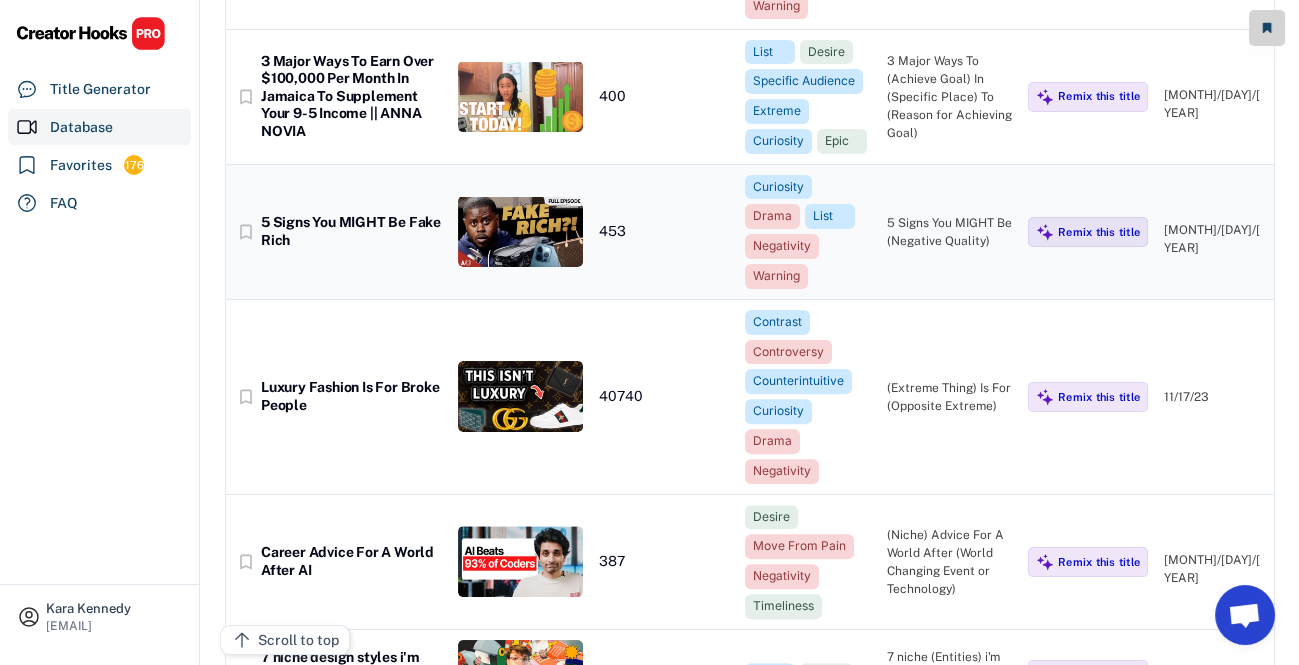 scroll, scrollTop: 1454, scrollLeft: 0, axis: vertical 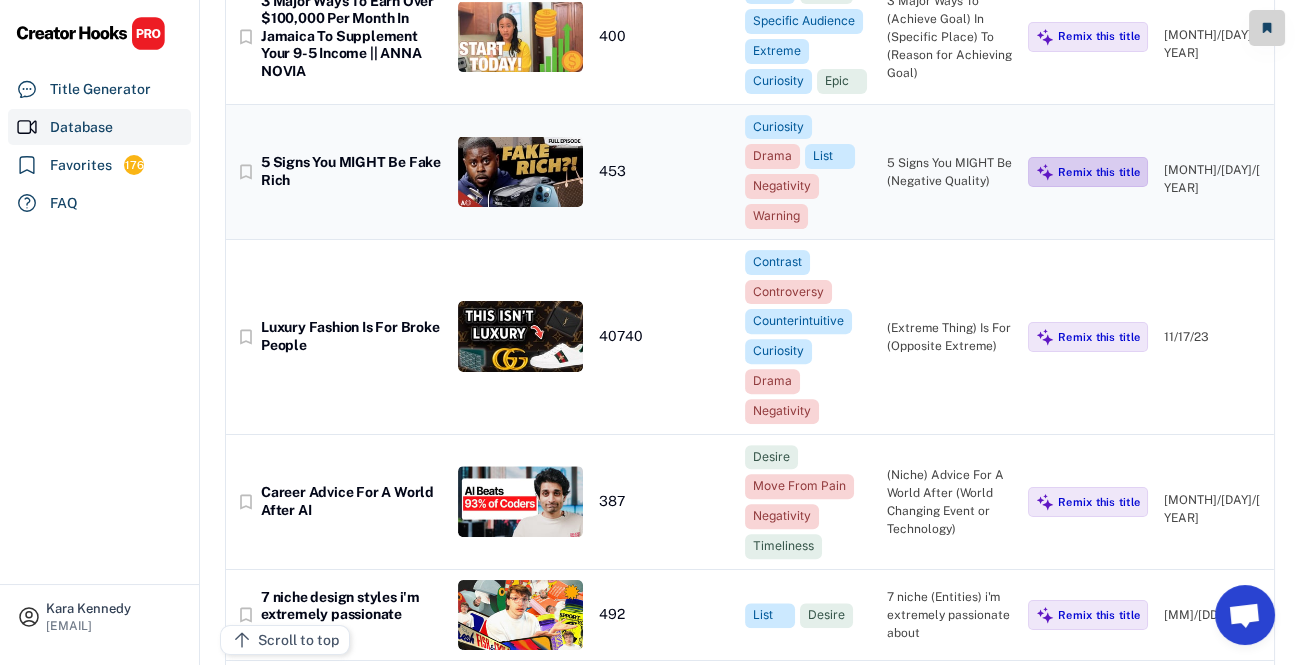 click on "Remix this title" at bounding box center (1099, 172) 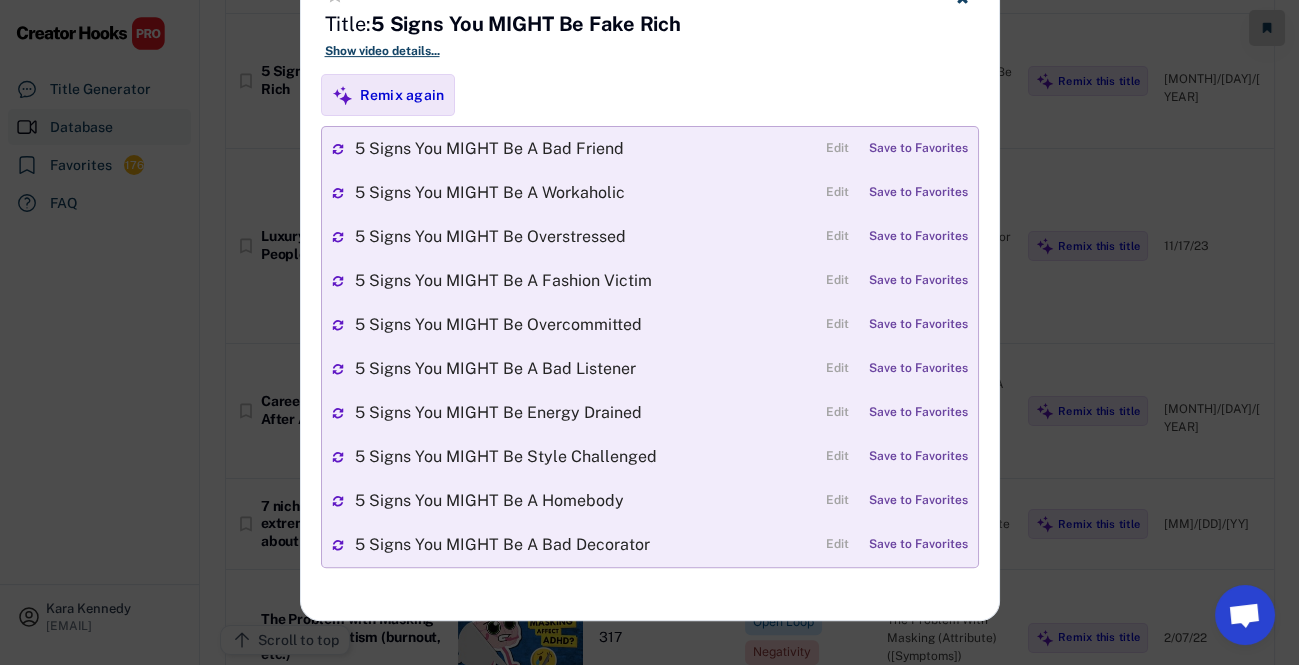 scroll, scrollTop: 1454, scrollLeft: 0, axis: vertical 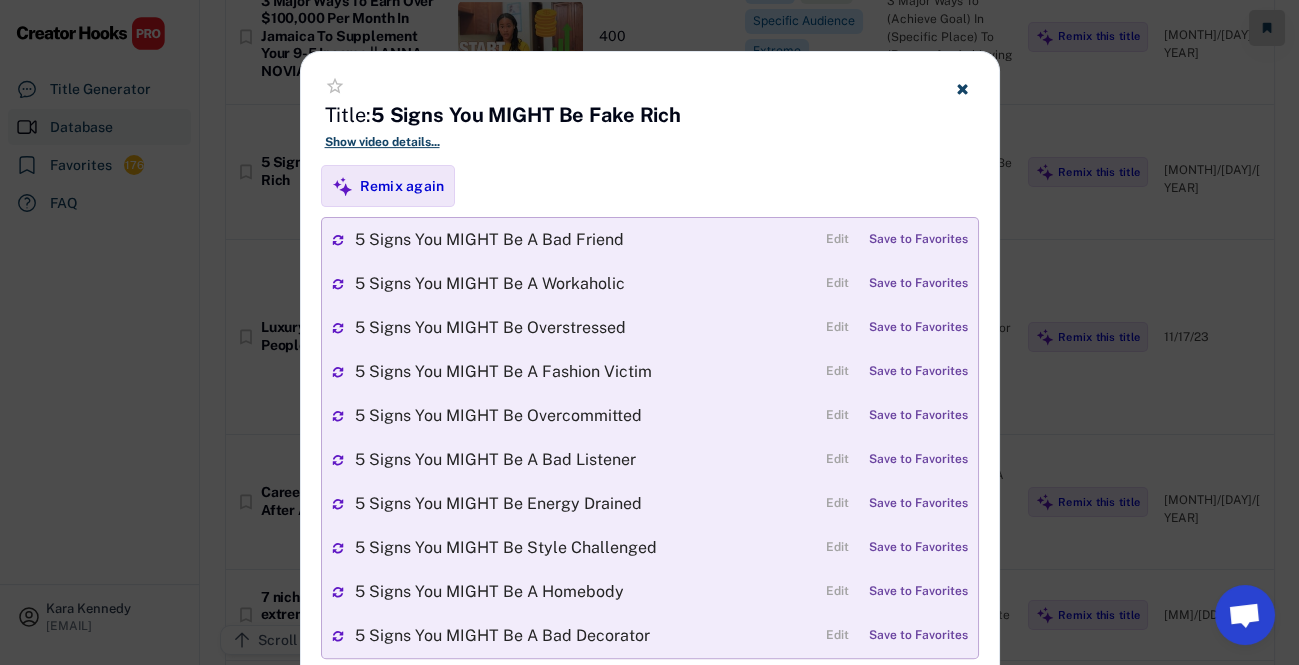 click 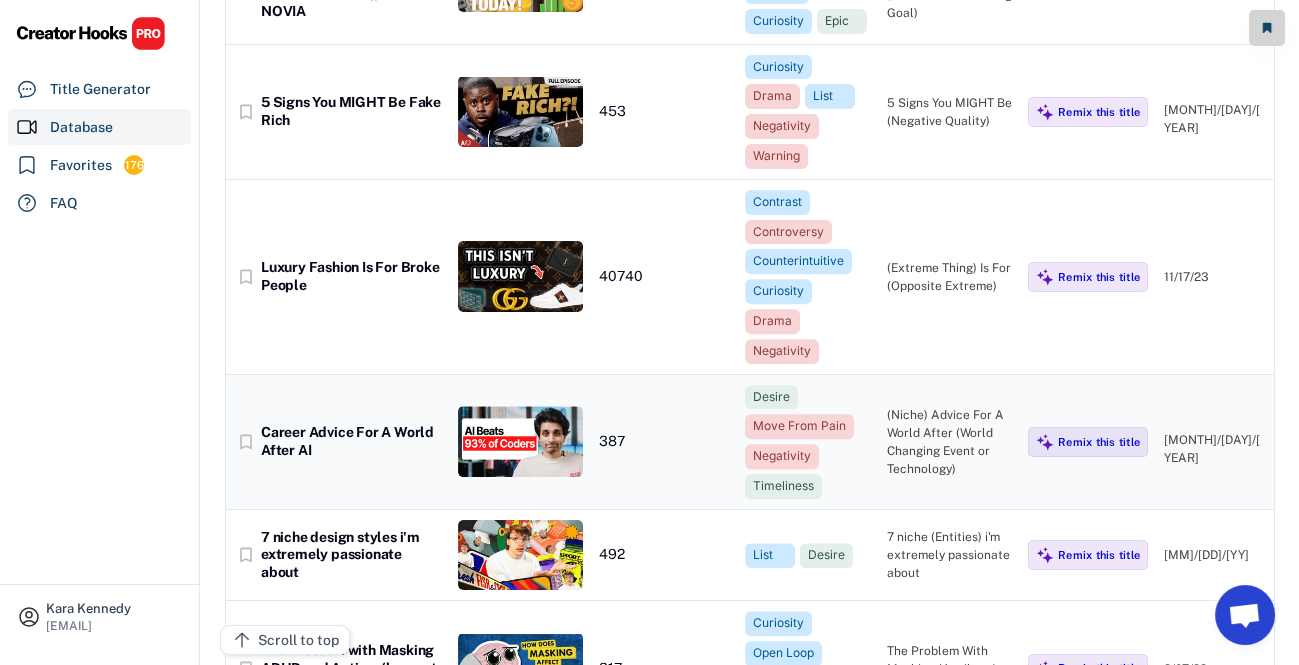 scroll, scrollTop: 1545, scrollLeft: 0, axis: vertical 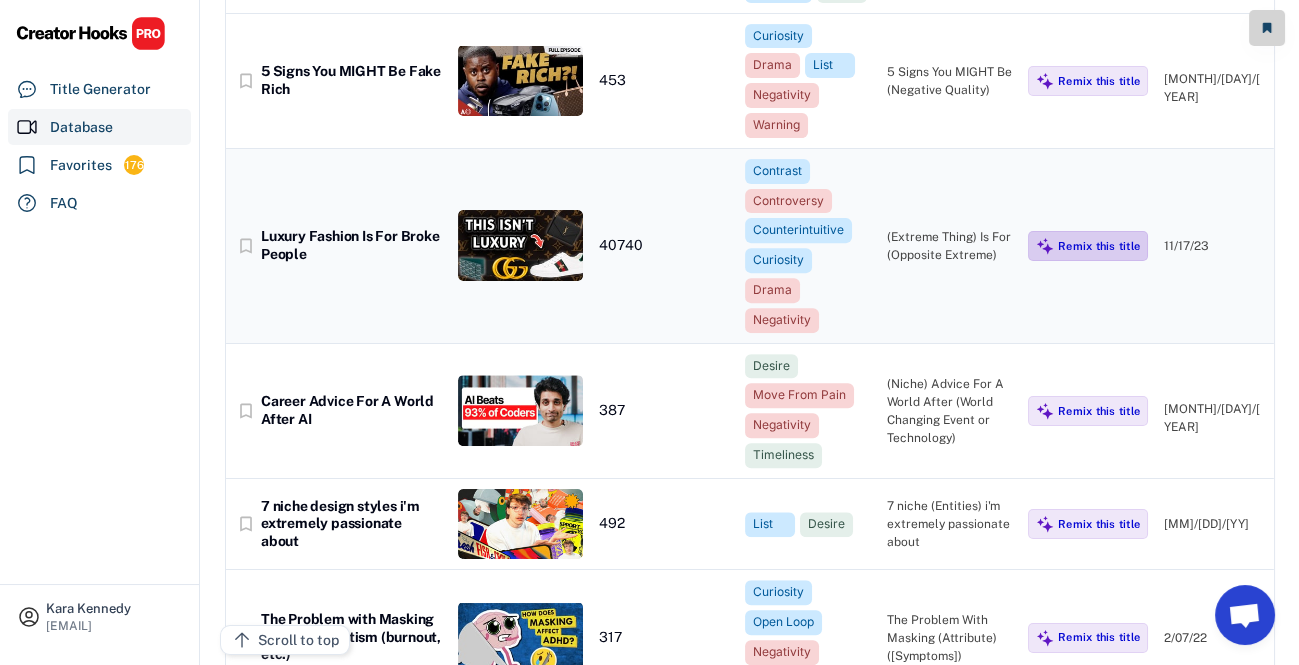 click on "Remix this title" at bounding box center [1088, 246] 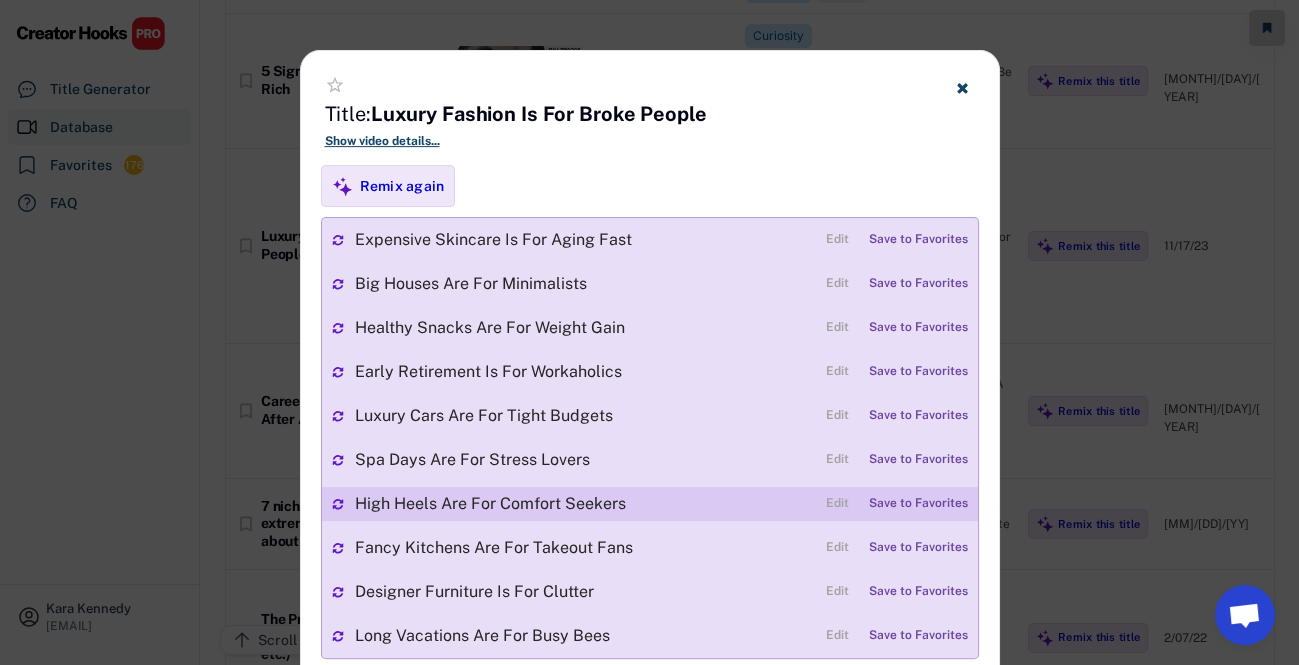 scroll, scrollTop: 1636, scrollLeft: 0, axis: vertical 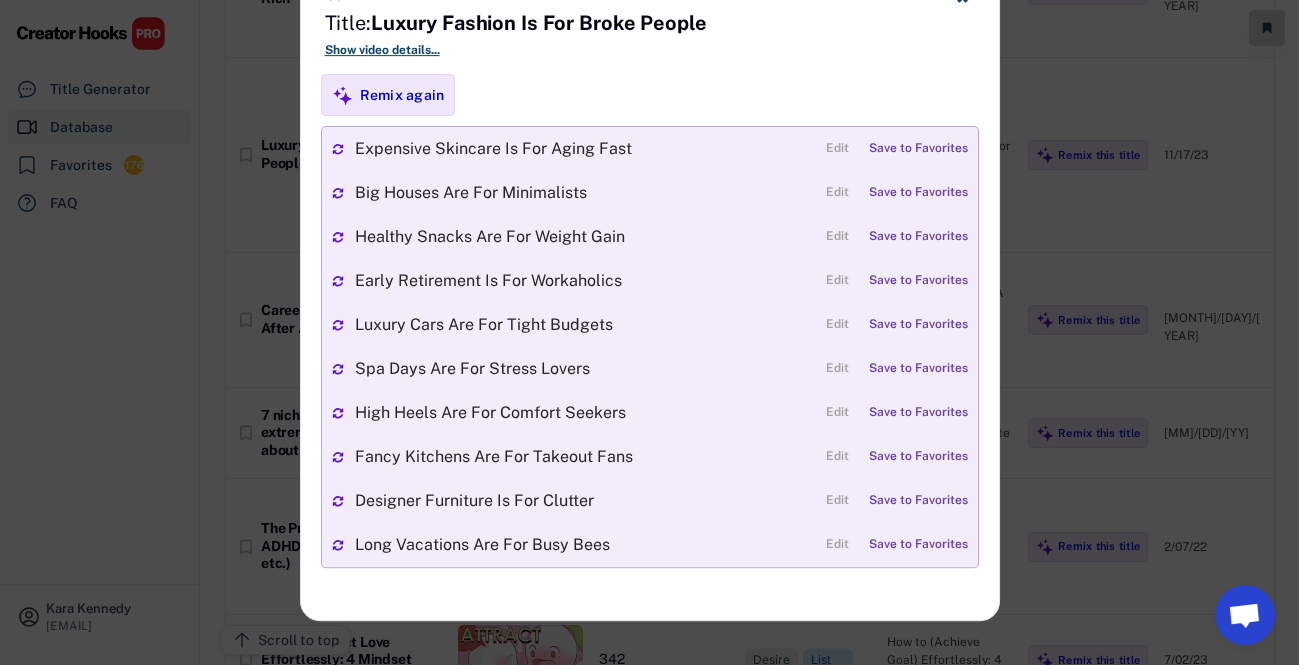 click at bounding box center [962, -4] 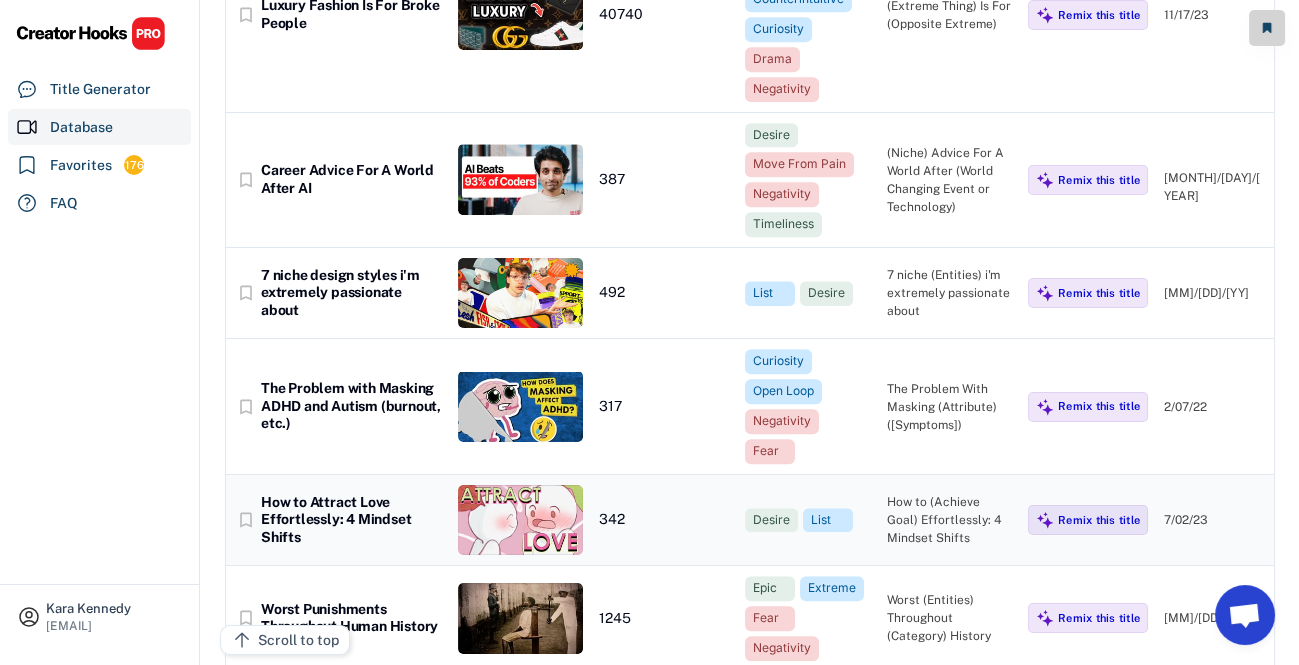 scroll, scrollTop: 1818, scrollLeft: 0, axis: vertical 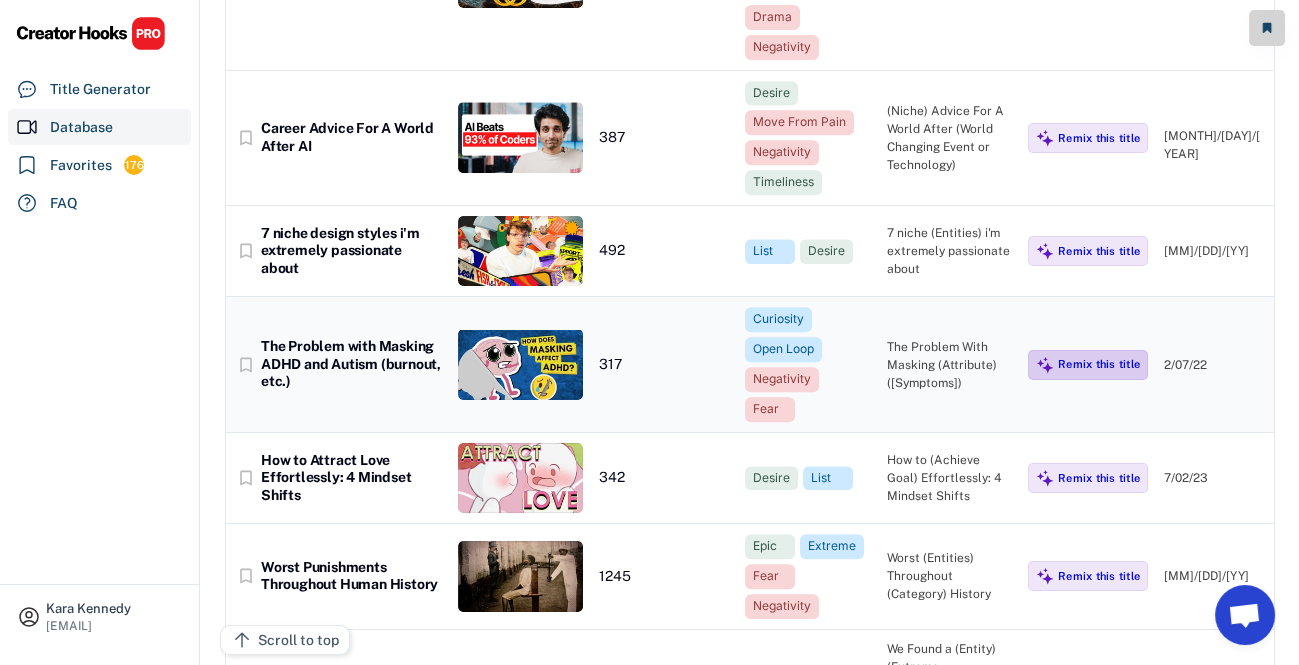 click on "Remix this title" at bounding box center (1099, 364) 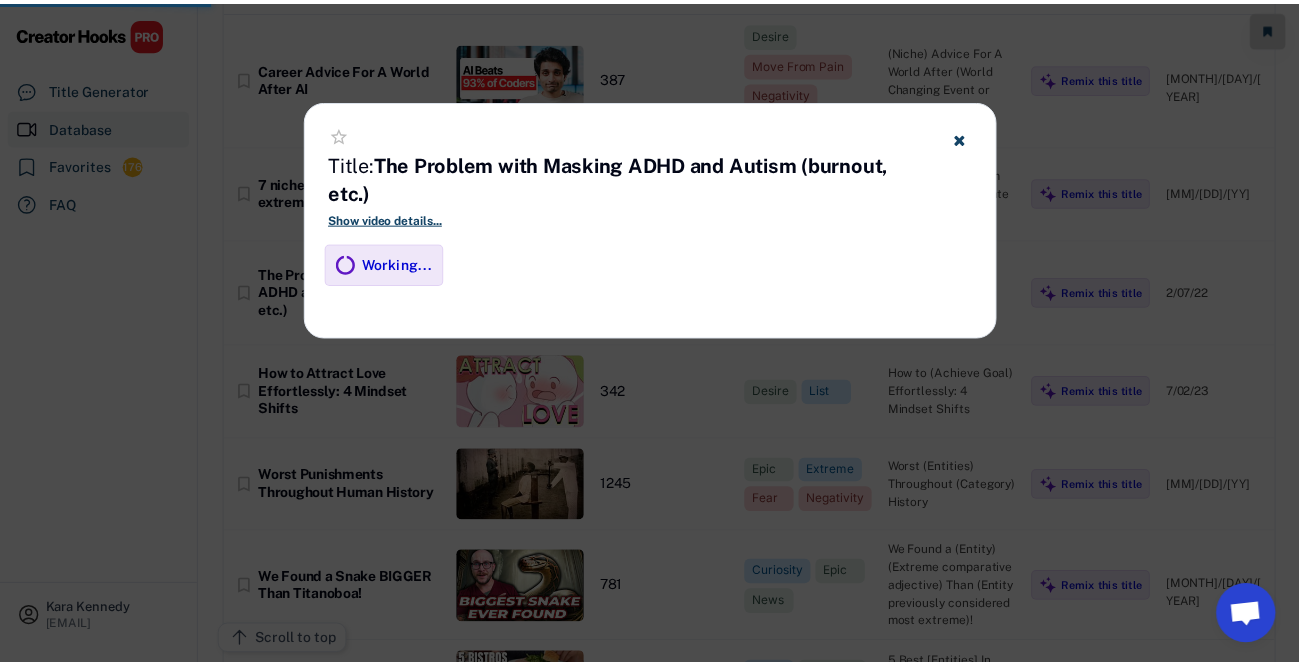 scroll, scrollTop: 1818, scrollLeft: 0, axis: vertical 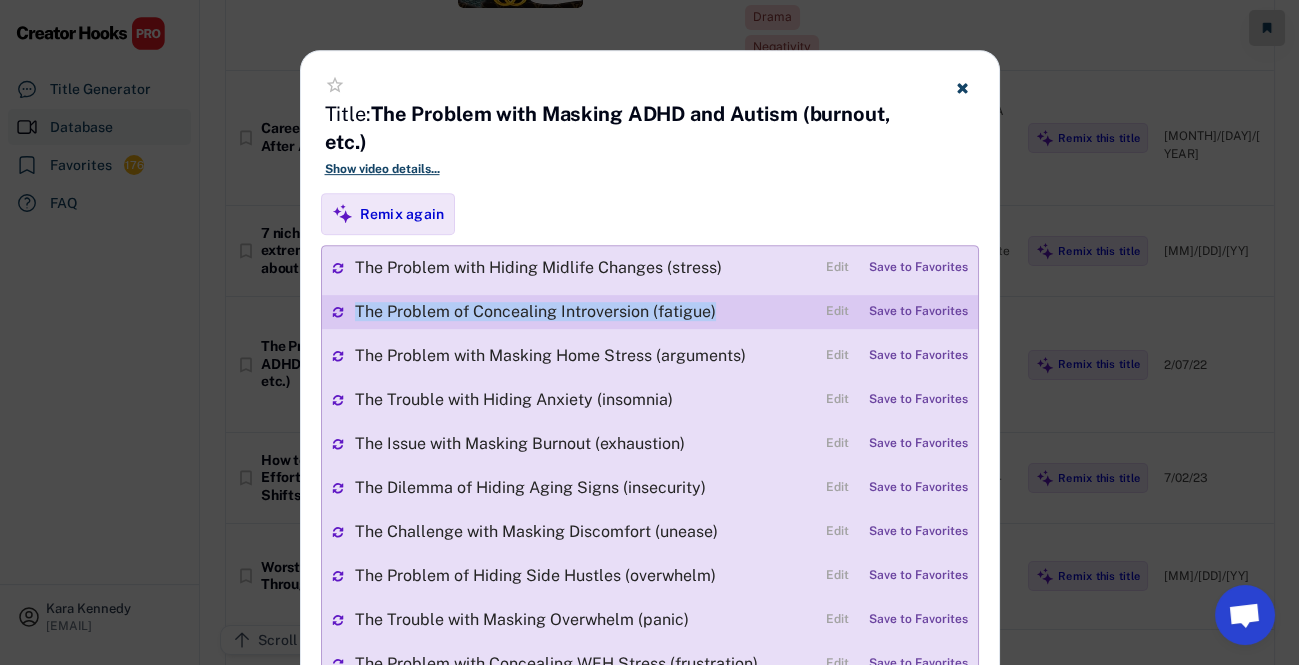 drag, startPoint x: 354, startPoint y: 309, endPoint x: 717, endPoint y: 320, distance: 363.16663 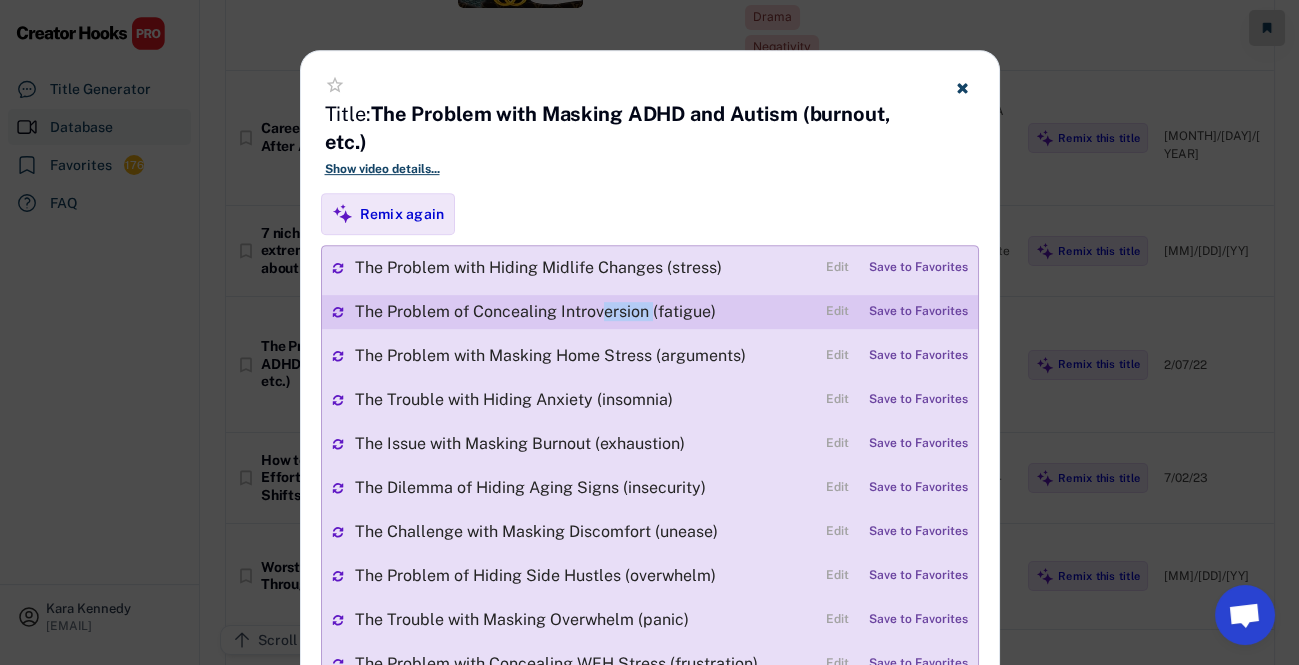 drag, startPoint x: 640, startPoint y: 319, endPoint x: 650, endPoint y: 320, distance: 10.049875 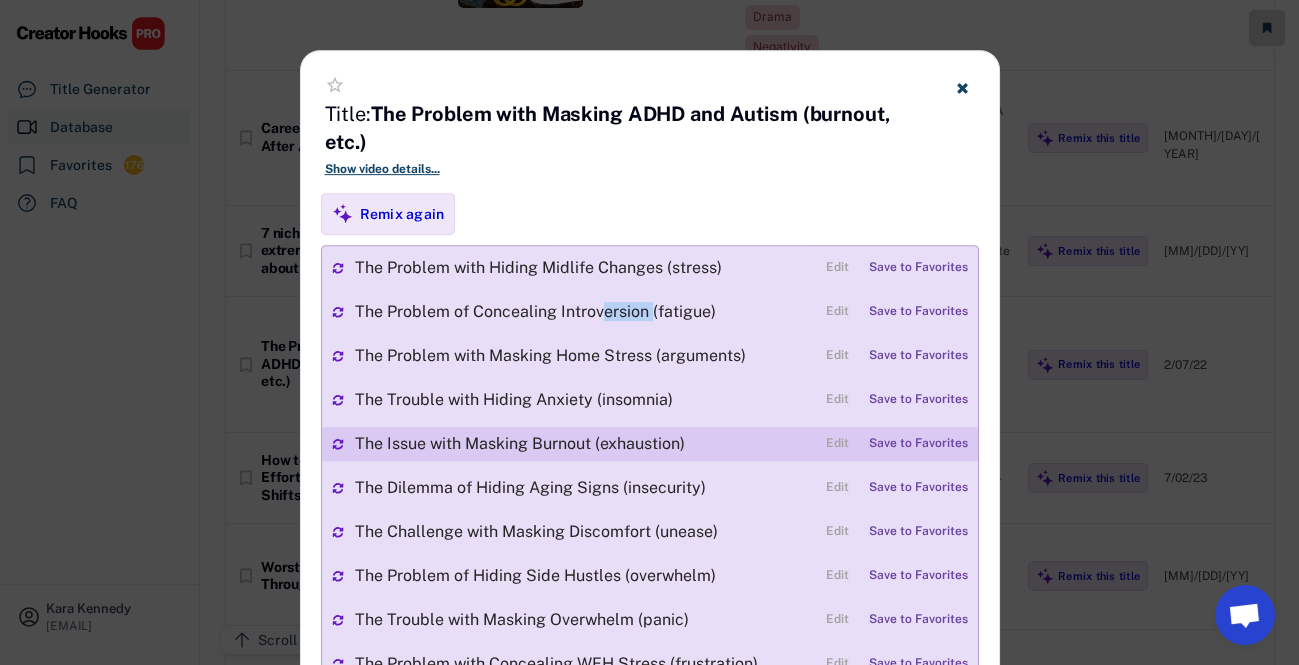 scroll, scrollTop: 1909, scrollLeft: 0, axis: vertical 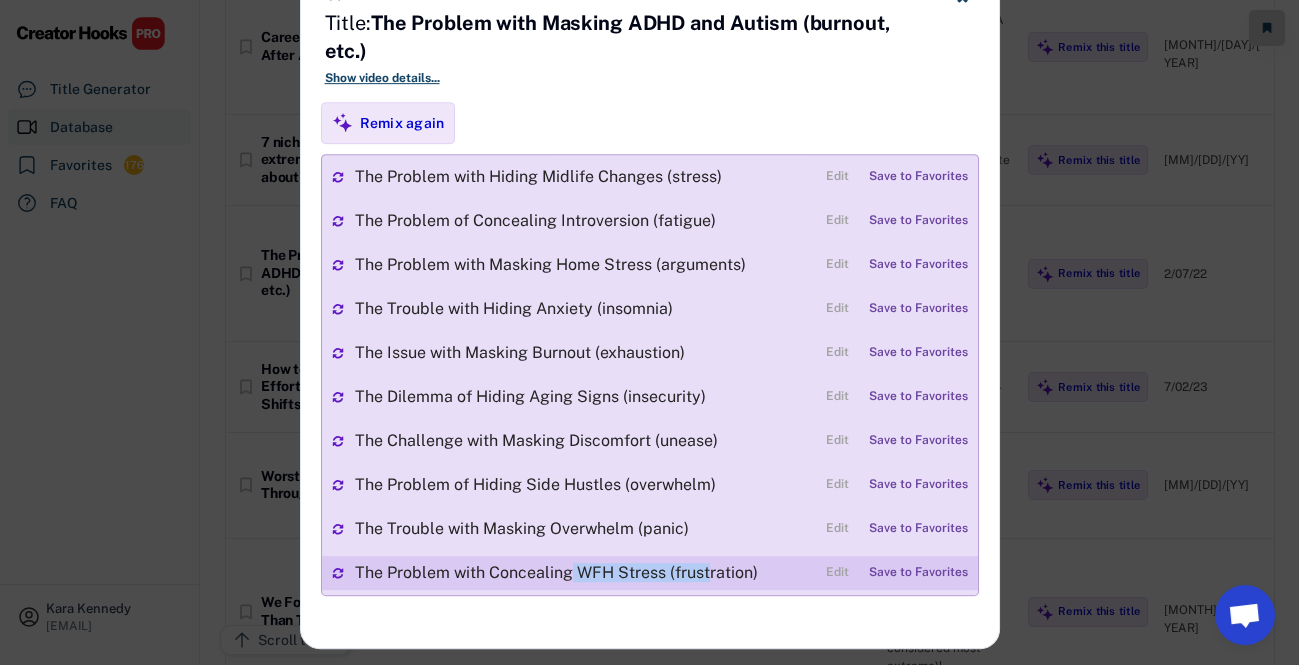 drag, startPoint x: 649, startPoint y: 577, endPoint x: 710, endPoint y: 577, distance: 61 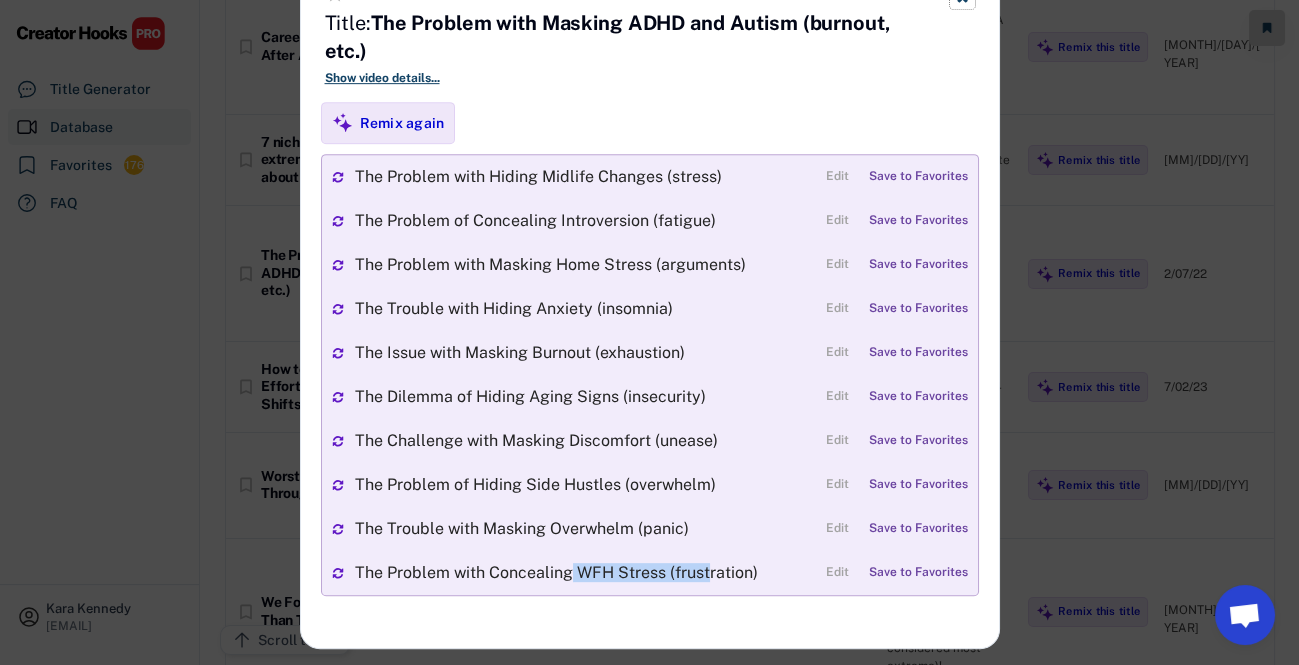 click at bounding box center [962, -4] 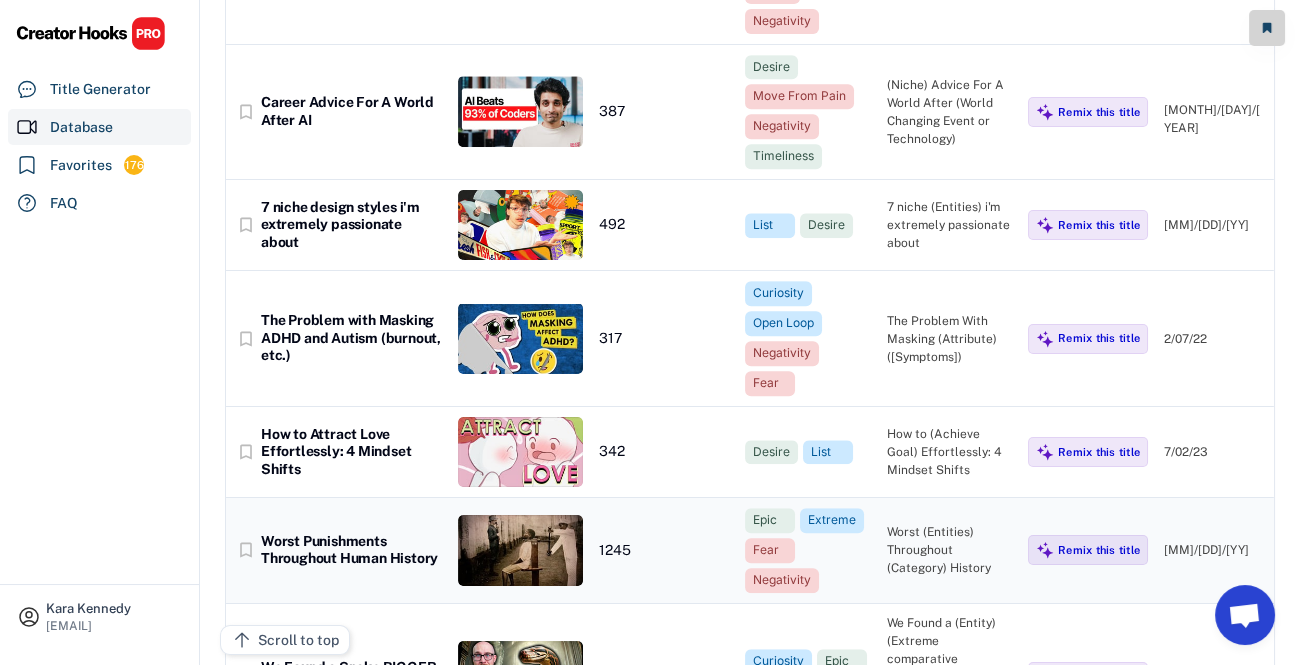 scroll, scrollTop: 1818, scrollLeft: 0, axis: vertical 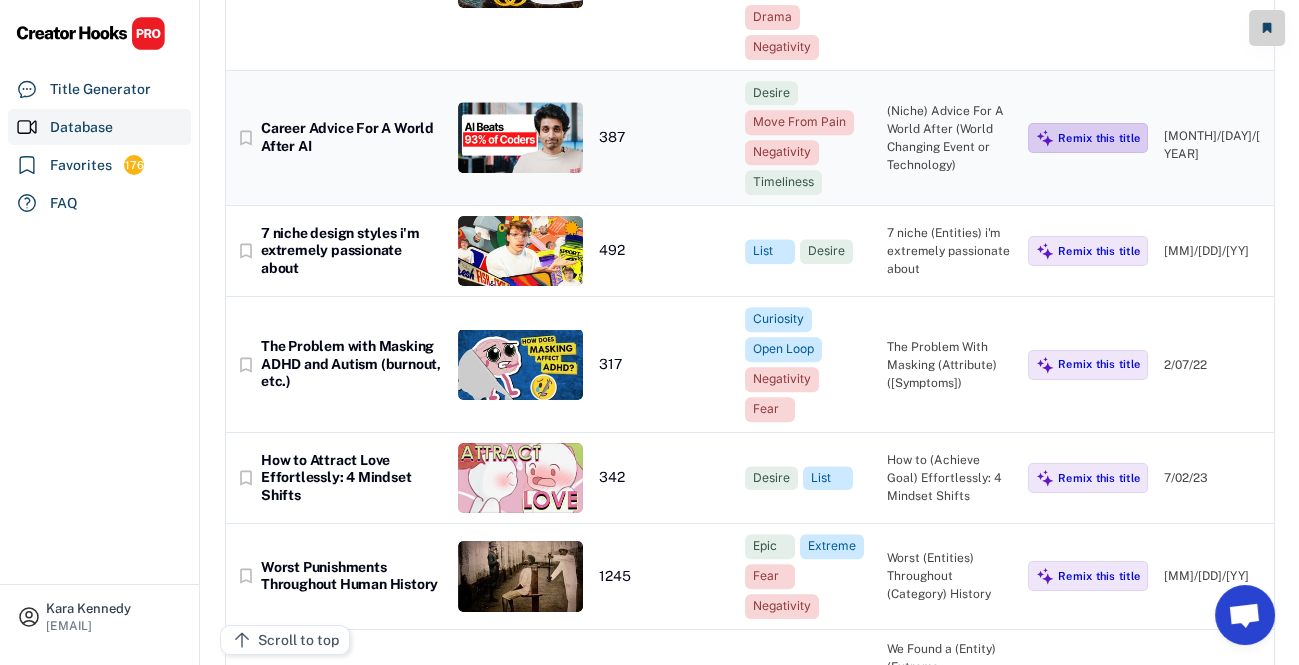 click on "Remix this title" at bounding box center [1088, 138] 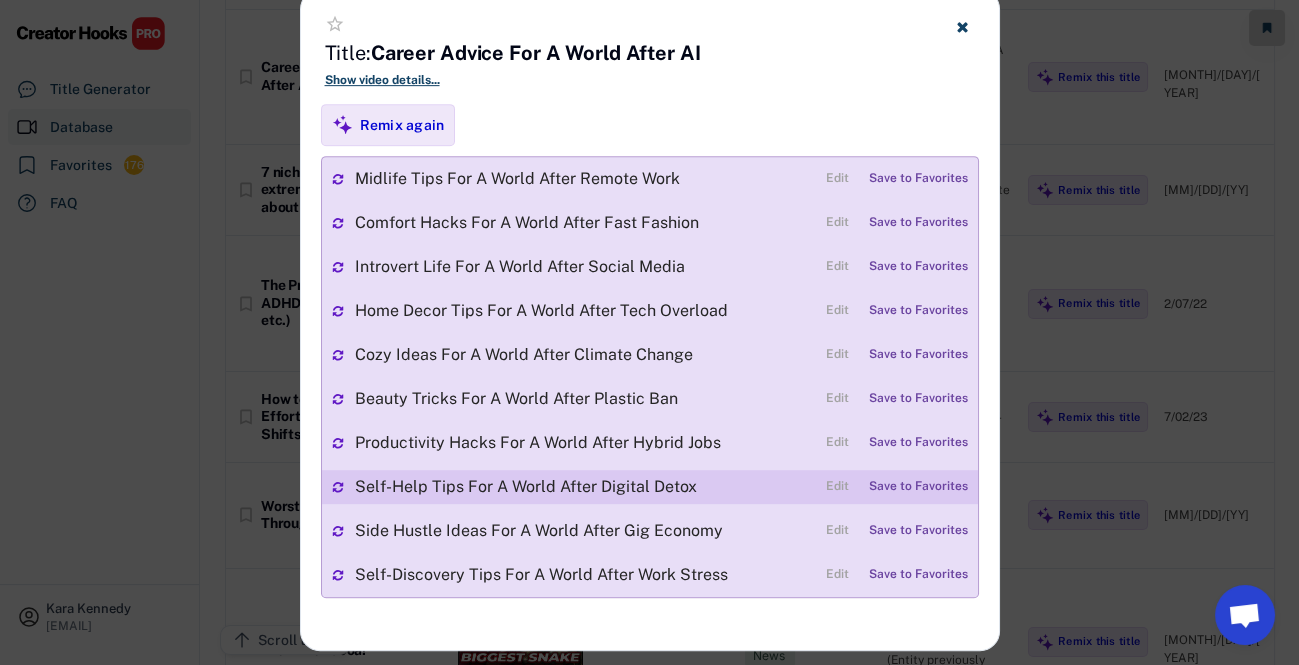 scroll, scrollTop: 1909, scrollLeft: 0, axis: vertical 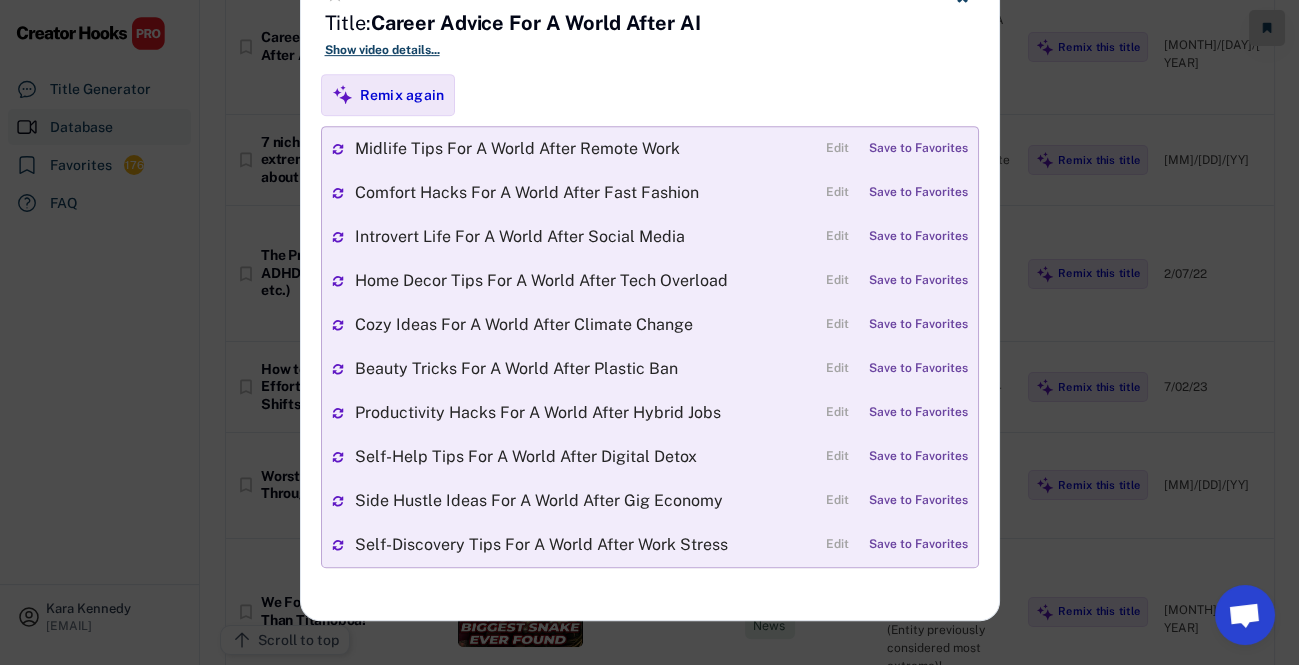 click at bounding box center [962, -4] 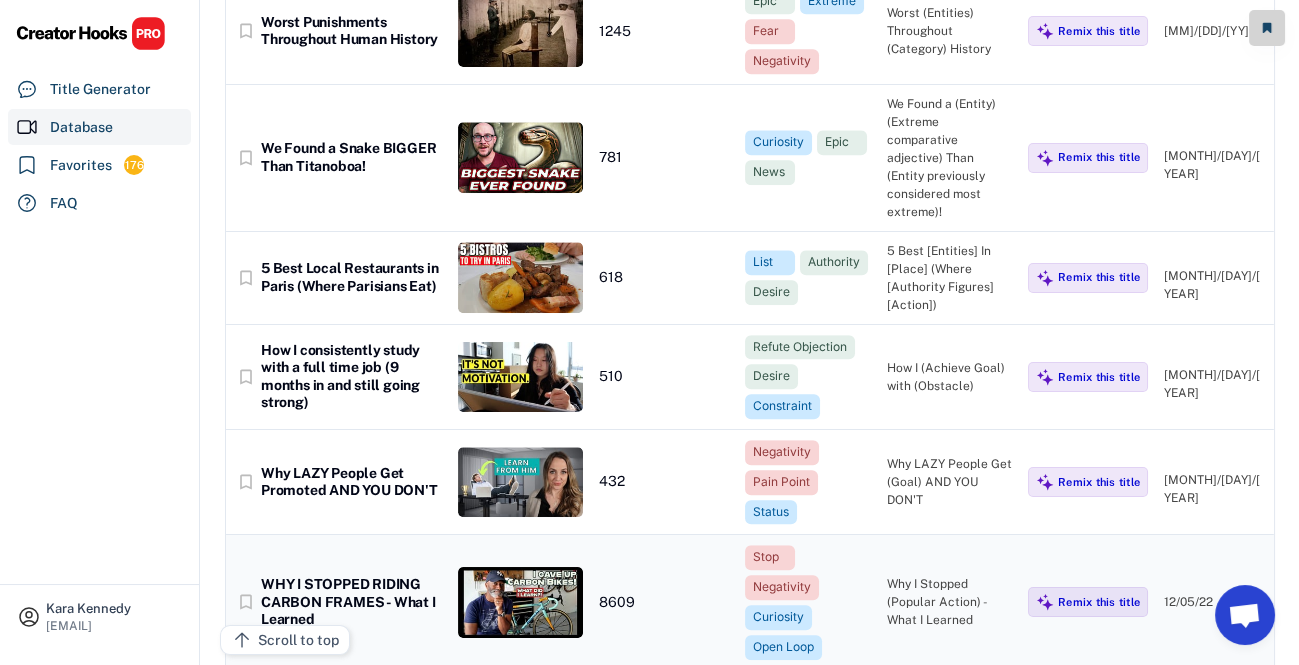scroll, scrollTop: 2454, scrollLeft: 0, axis: vertical 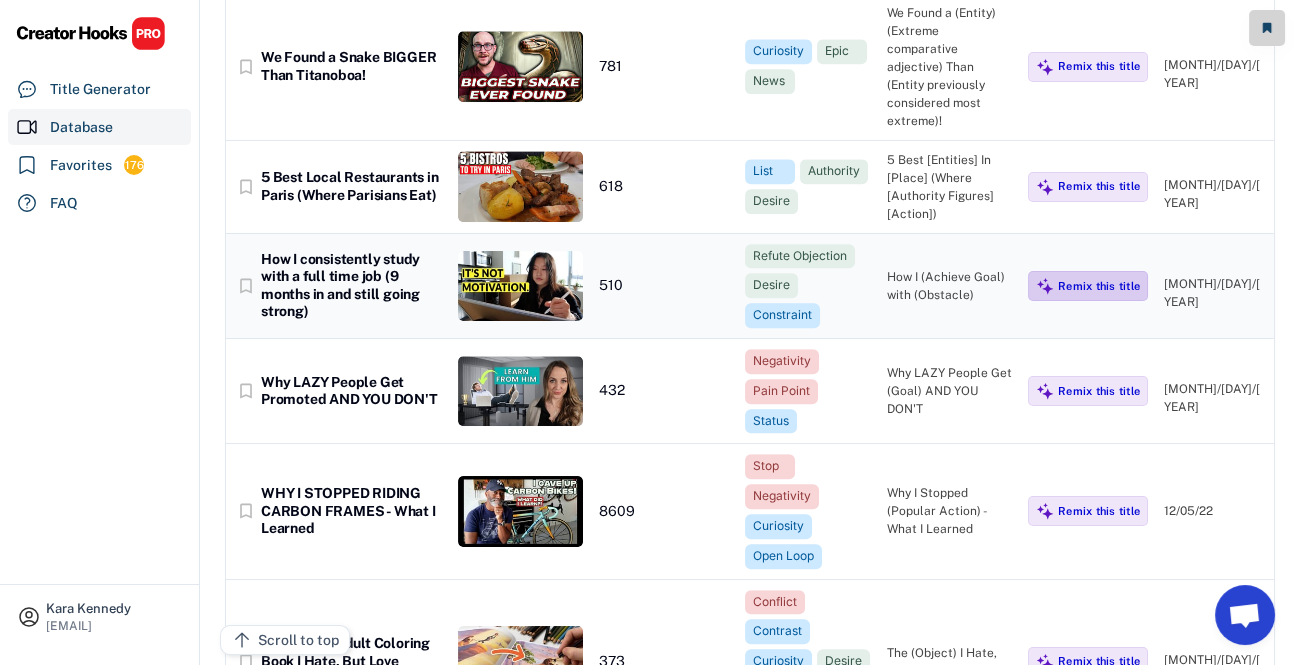 click on "Remix this title" at bounding box center [1088, 286] 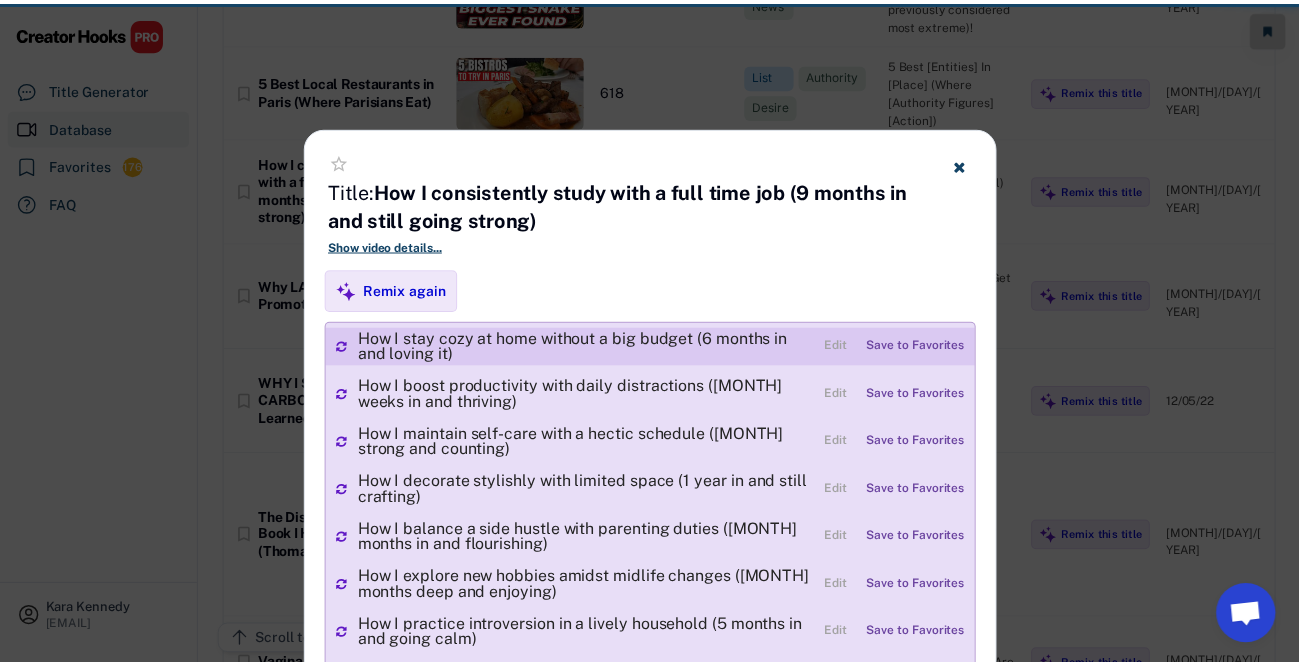 scroll, scrollTop: 2454, scrollLeft: 0, axis: vertical 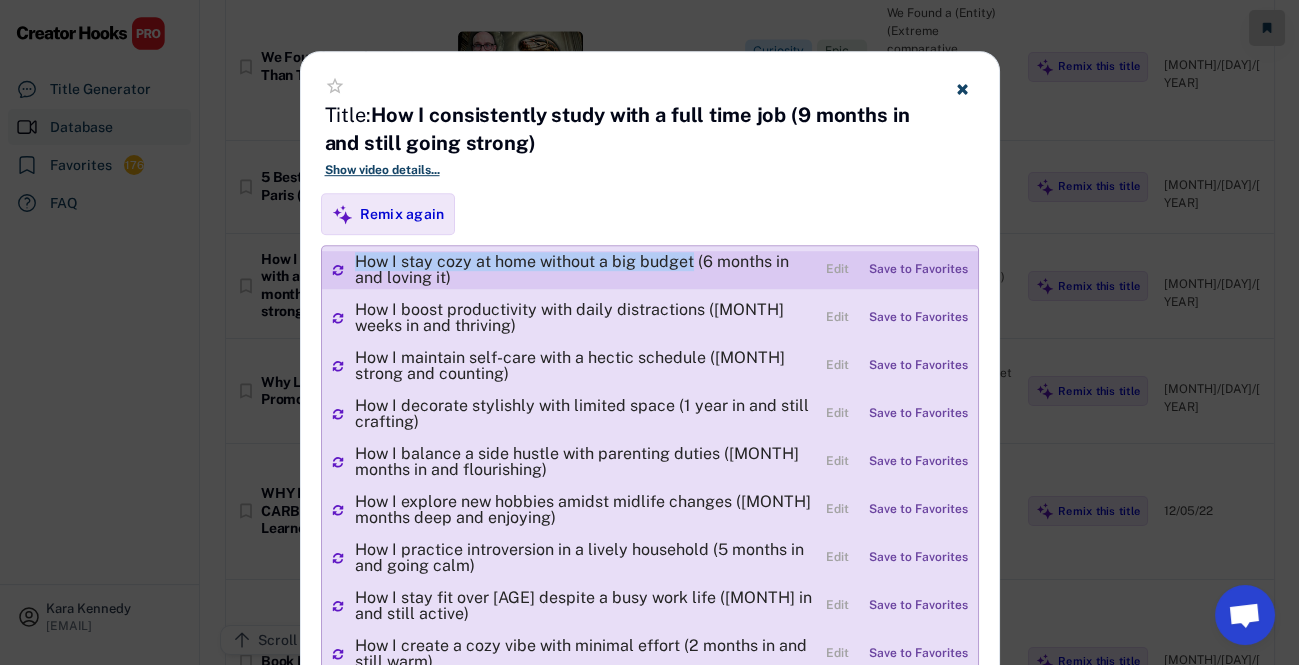 drag, startPoint x: 354, startPoint y: 258, endPoint x: 690, endPoint y: 261, distance: 336.0134 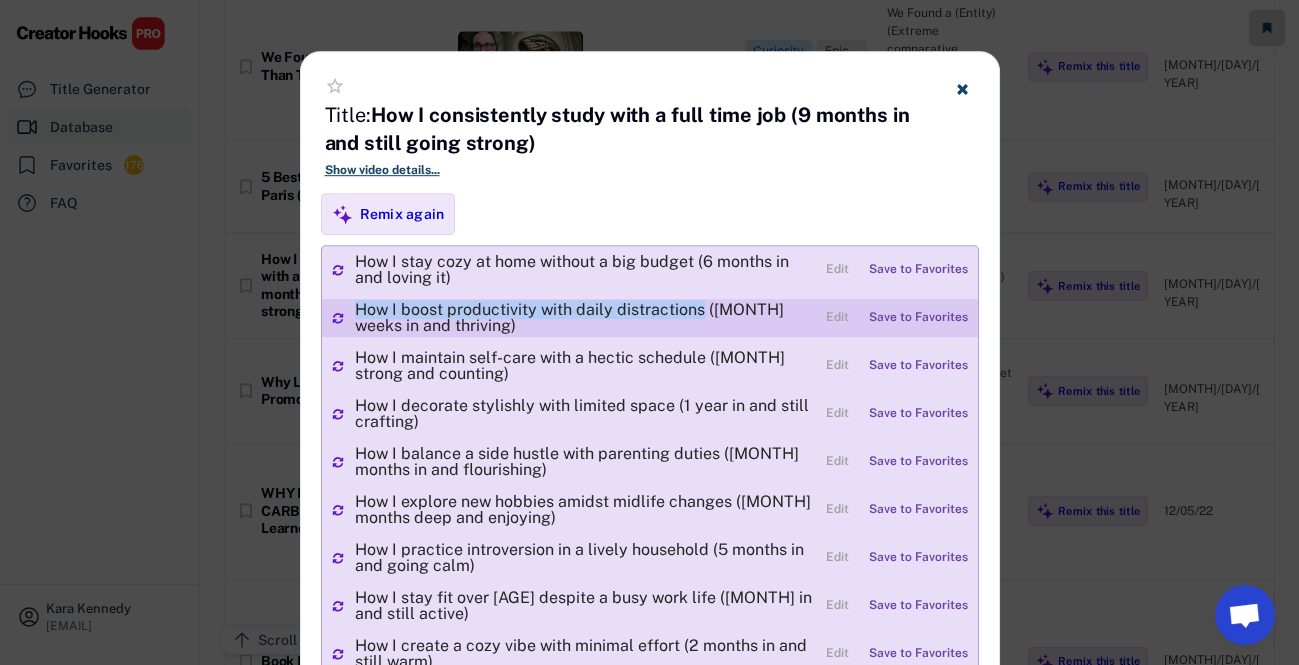 drag, startPoint x: 356, startPoint y: 310, endPoint x: 698, endPoint y: 308, distance: 342.00586 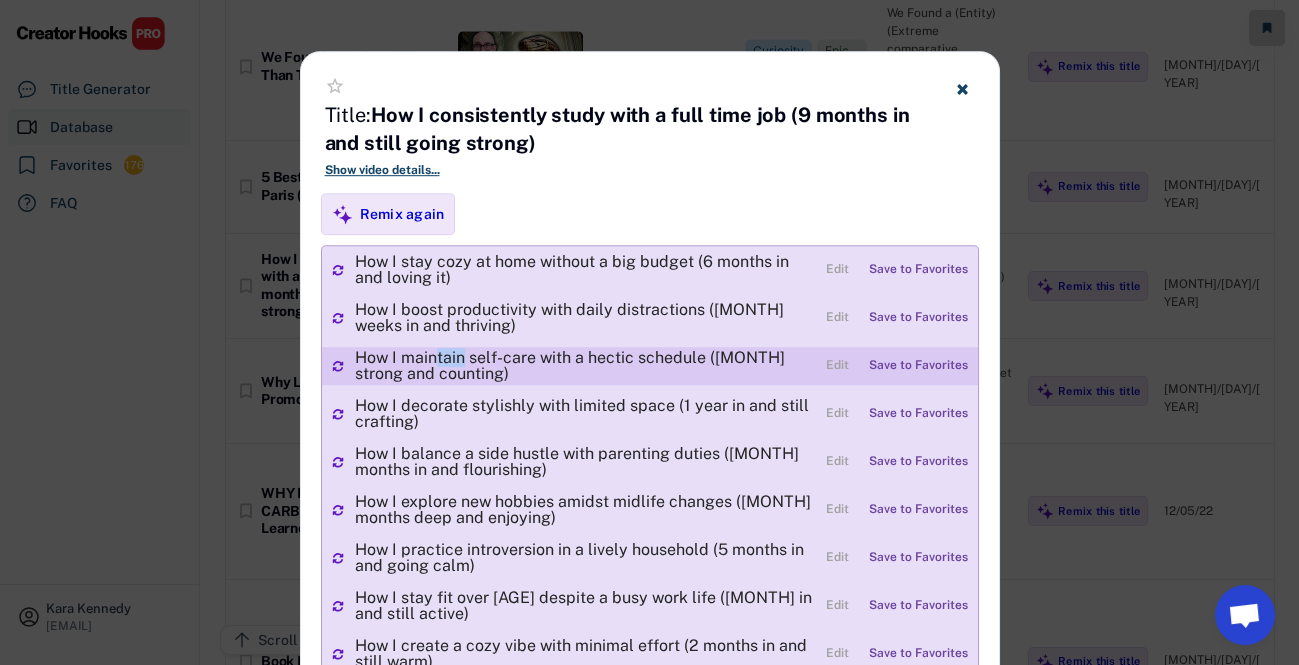 drag, startPoint x: 436, startPoint y: 358, endPoint x: 460, endPoint y: 357, distance: 24.020824 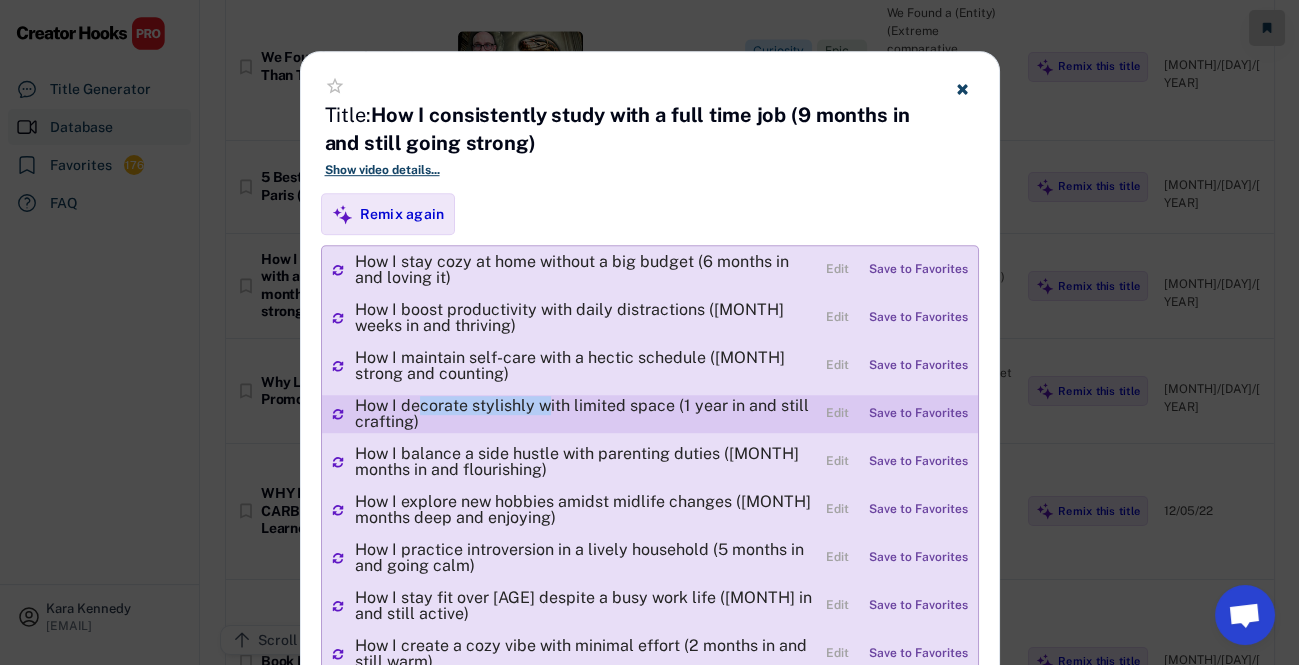 drag, startPoint x: 414, startPoint y: 407, endPoint x: 545, endPoint y: 403, distance: 131.06105 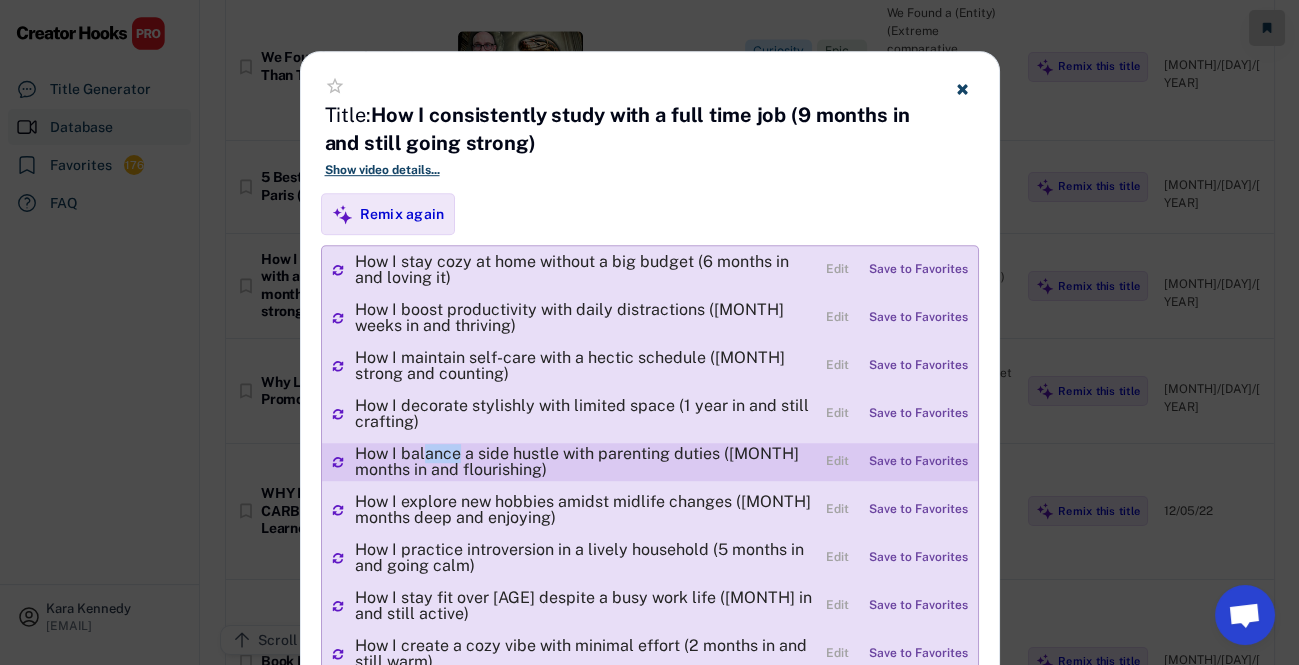 drag, startPoint x: 423, startPoint y: 454, endPoint x: 458, endPoint y: 454, distance: 35 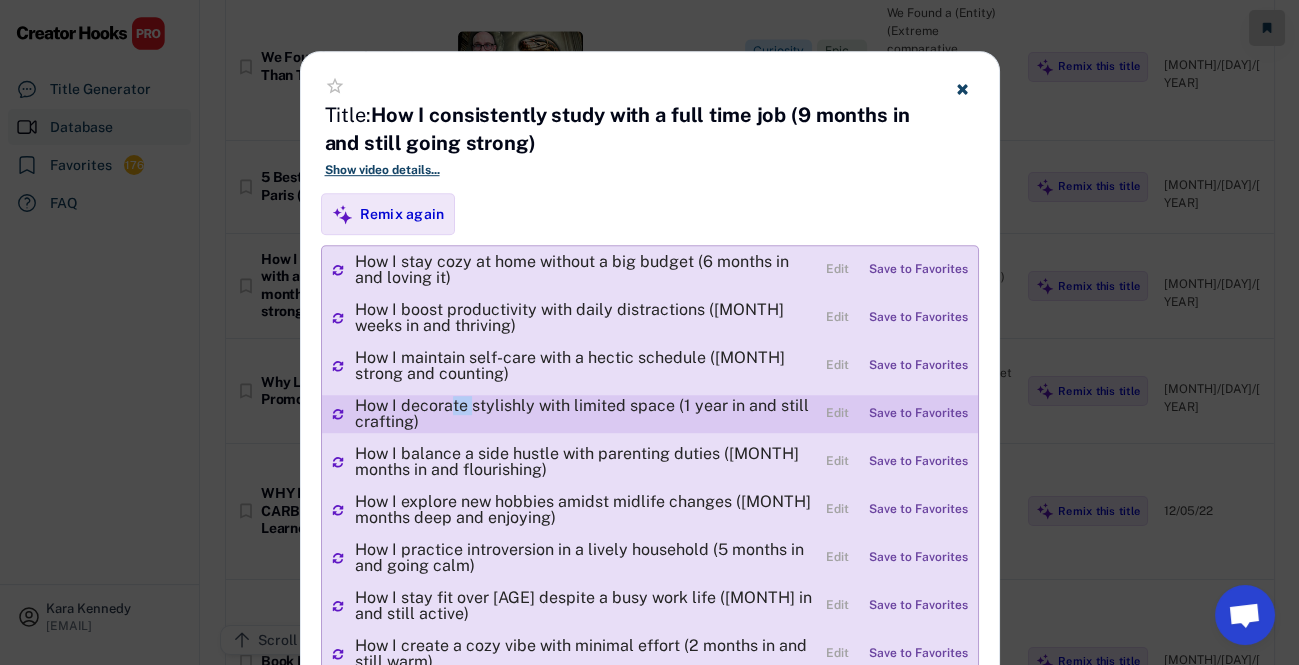 drag, startPoint x: 446, startPoint y: 405, endPoint x: 469, endPoint y: 405, distance: 23 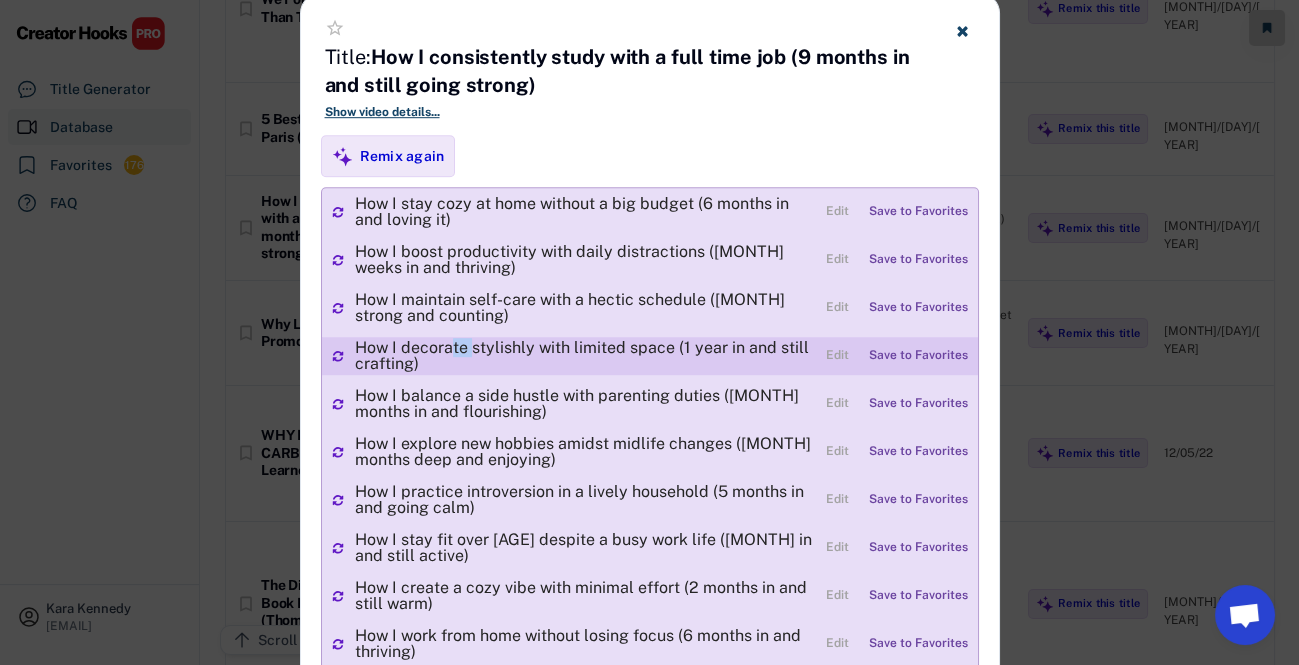 scroll, scrollTop: 2545, scrollLeft: 0, axis: vertical 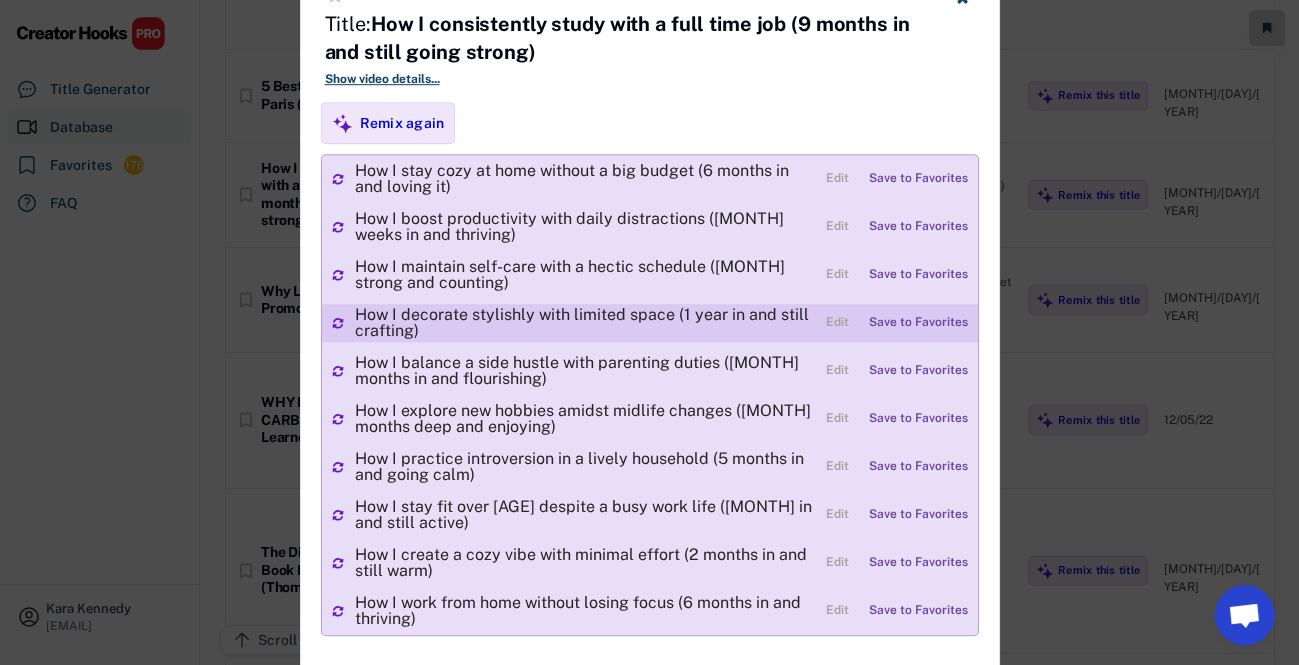 click on "How I decorate stylishly with limited space (1 year in and still crafting)" at bounding box center [585, 323] 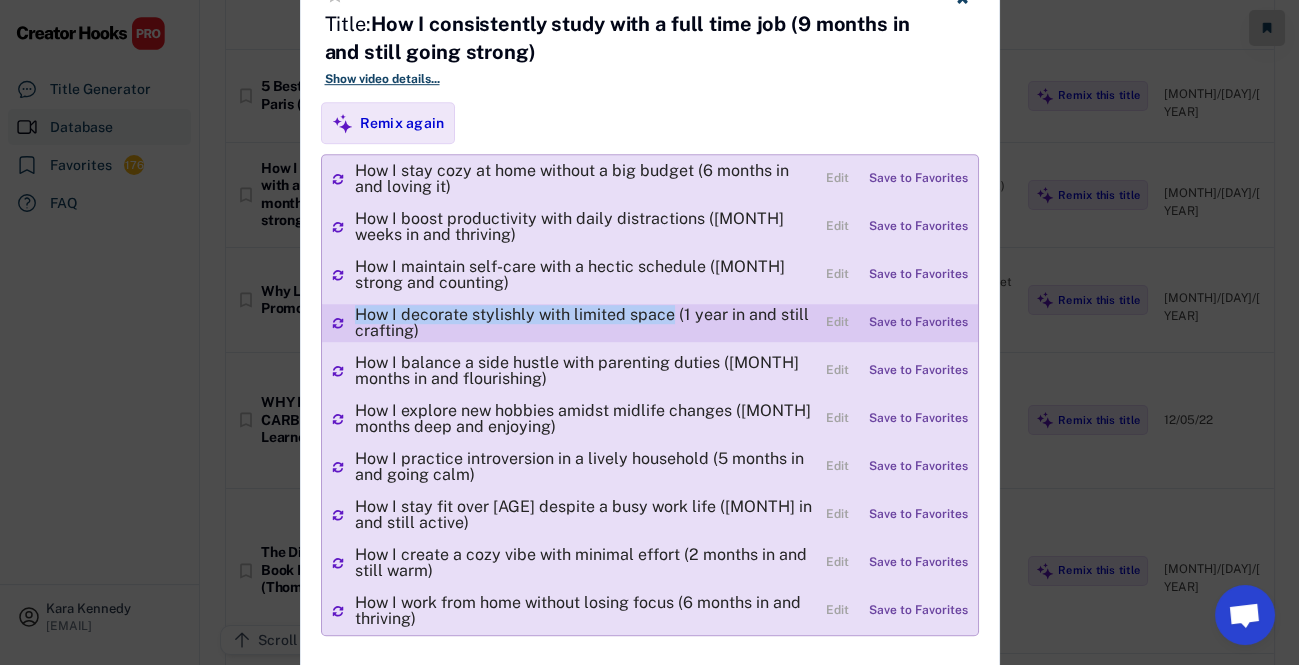 drag, startPoint x: 354, startPoint y: 314, endPoint x: 669, endPoint y: 316, distance: 315.00635 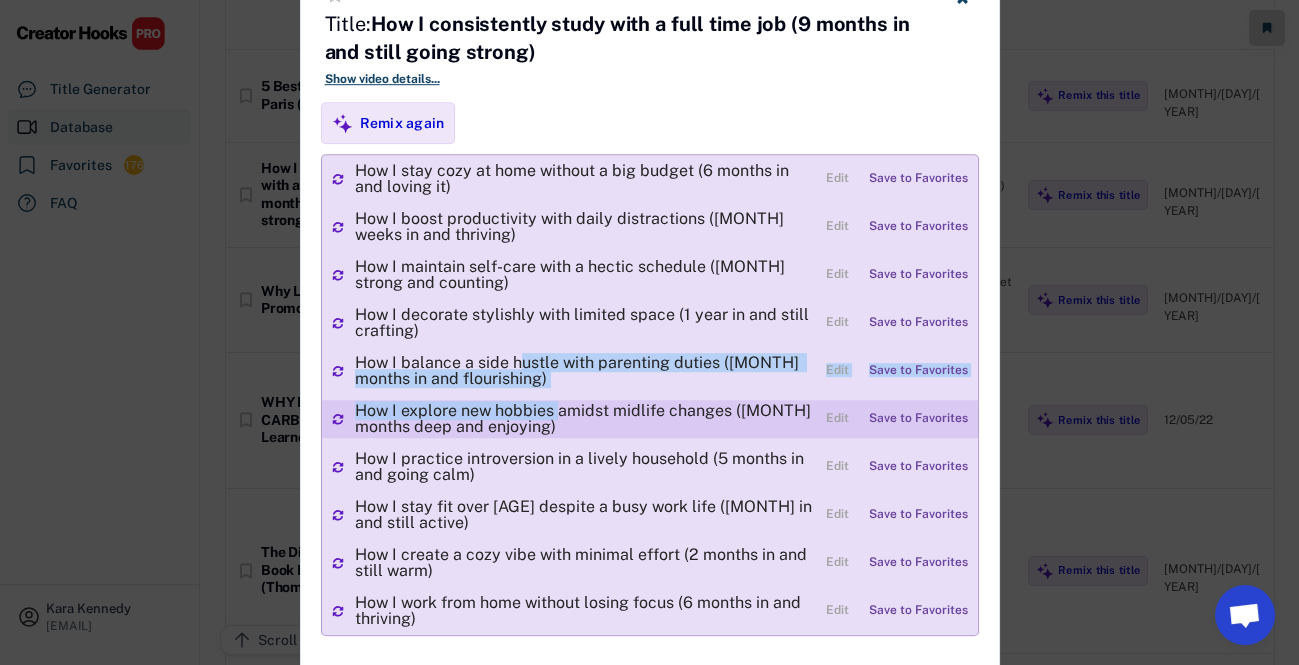 drag, startPoint x: 514, startPoint y: 359, endPoint x: 554, endPoint y: 406, distance: 61.7171 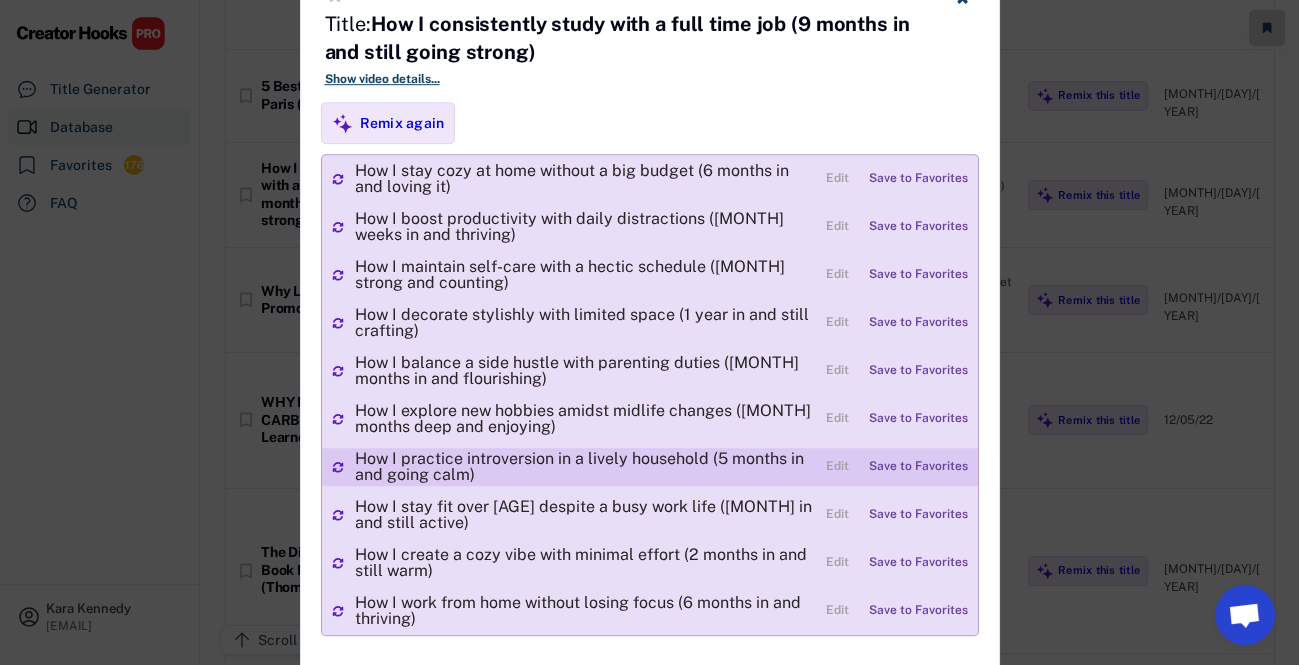 click on "How I practice introversion in a lively household (5 months in and going calm)" at bounding box center (585, 467) 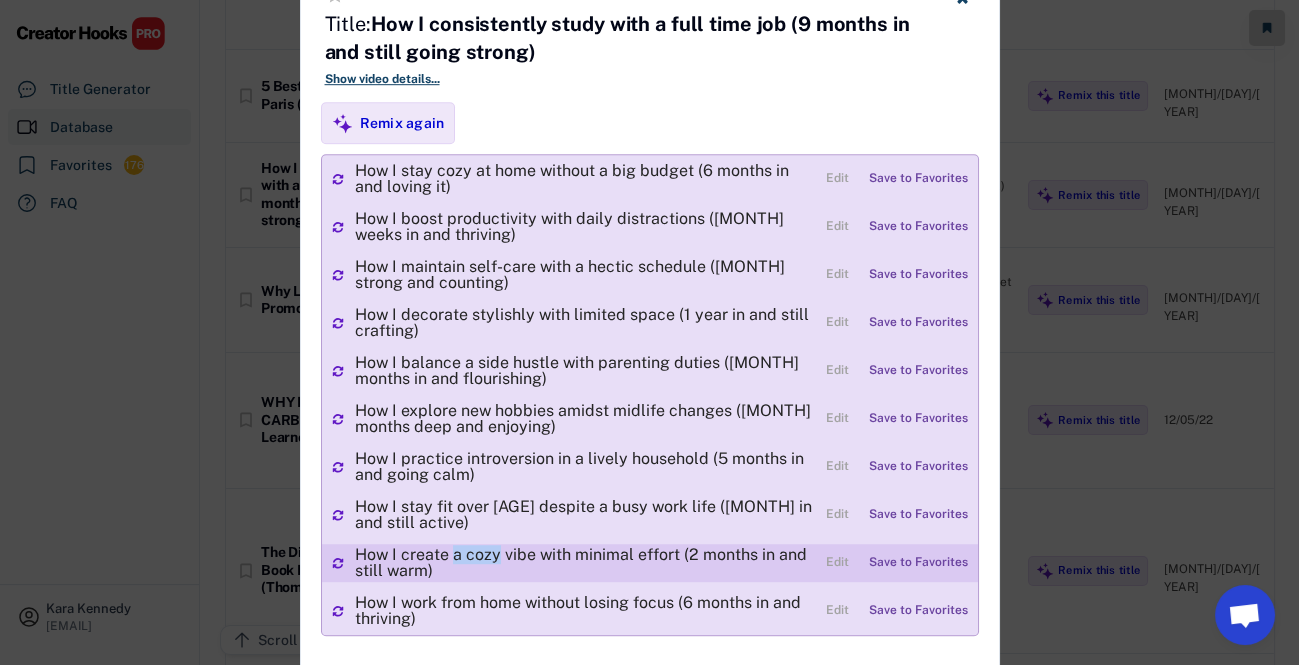 drag, startPoint x: 451, startPoint y: 554, endPoint x: 497, endPoint y: 555, distance: 46.010868 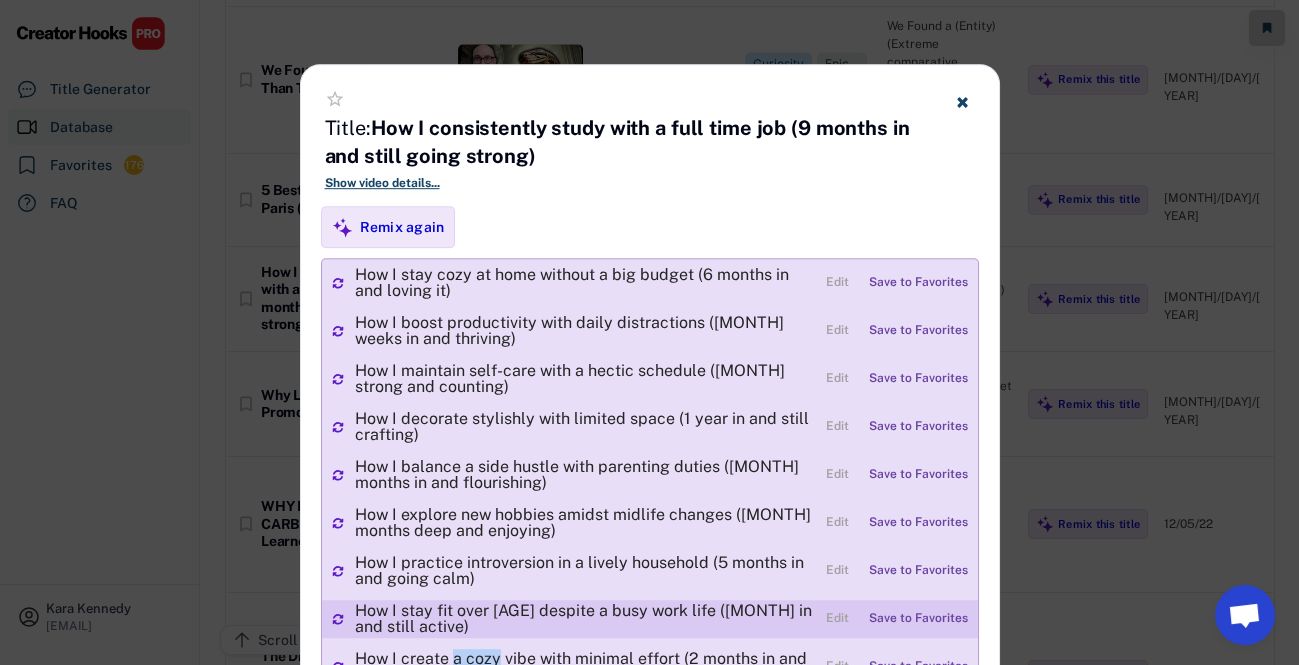 scroll, scrollTop: 2636, scrollLeft: 0, axis: vertical 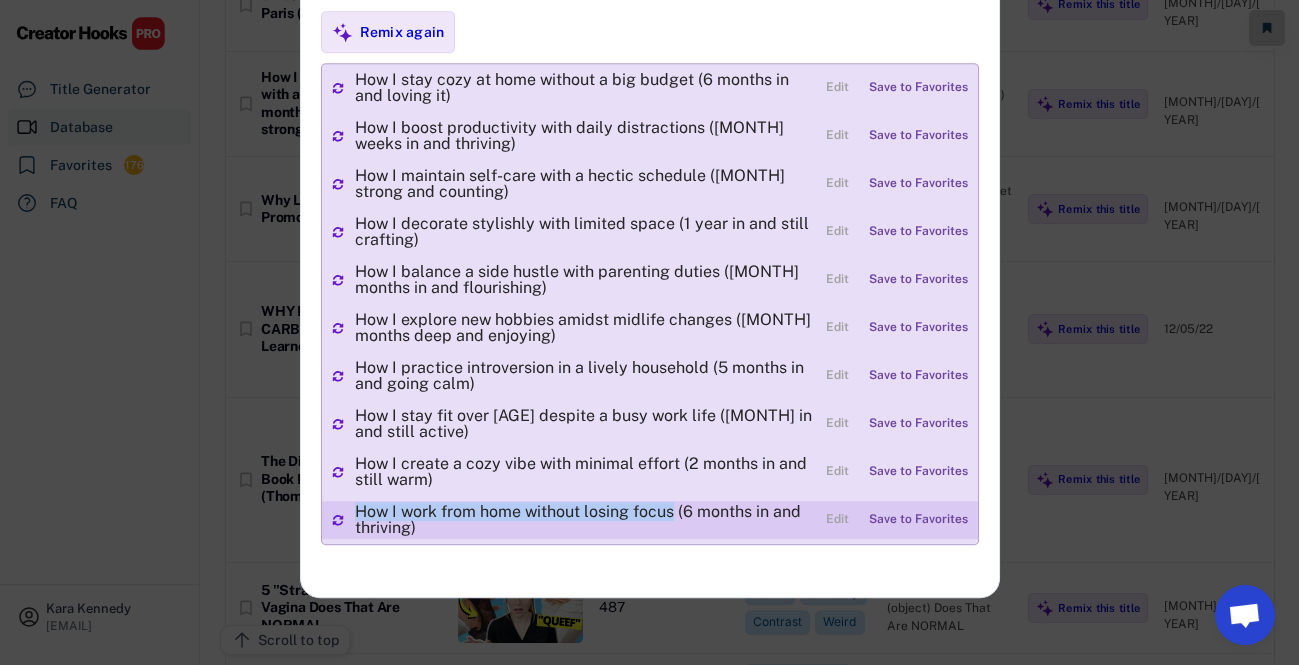drag, startPoint x: 357, startPoint y: 507, endPoint x: 674, endPoint y: 508, distance: 317.0016 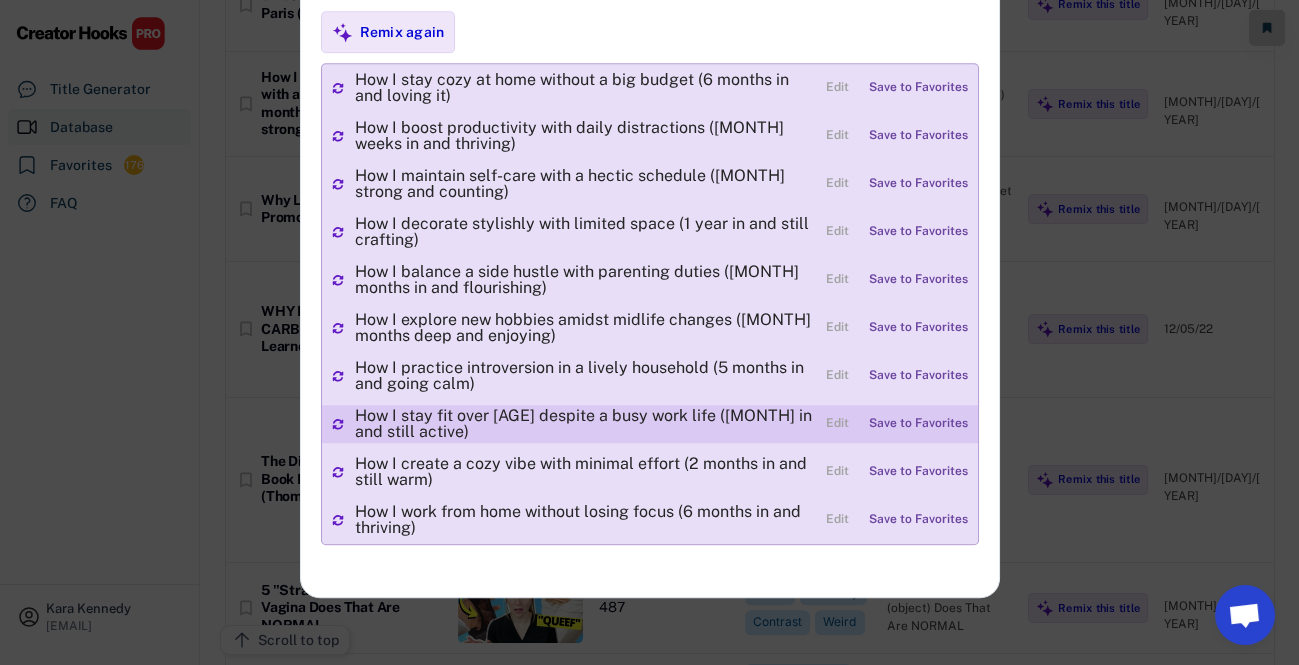 click on "How I stay fit over [AGE] despite a busy work life ([MONTH] in and still active)" at bounding box center (585, 424) 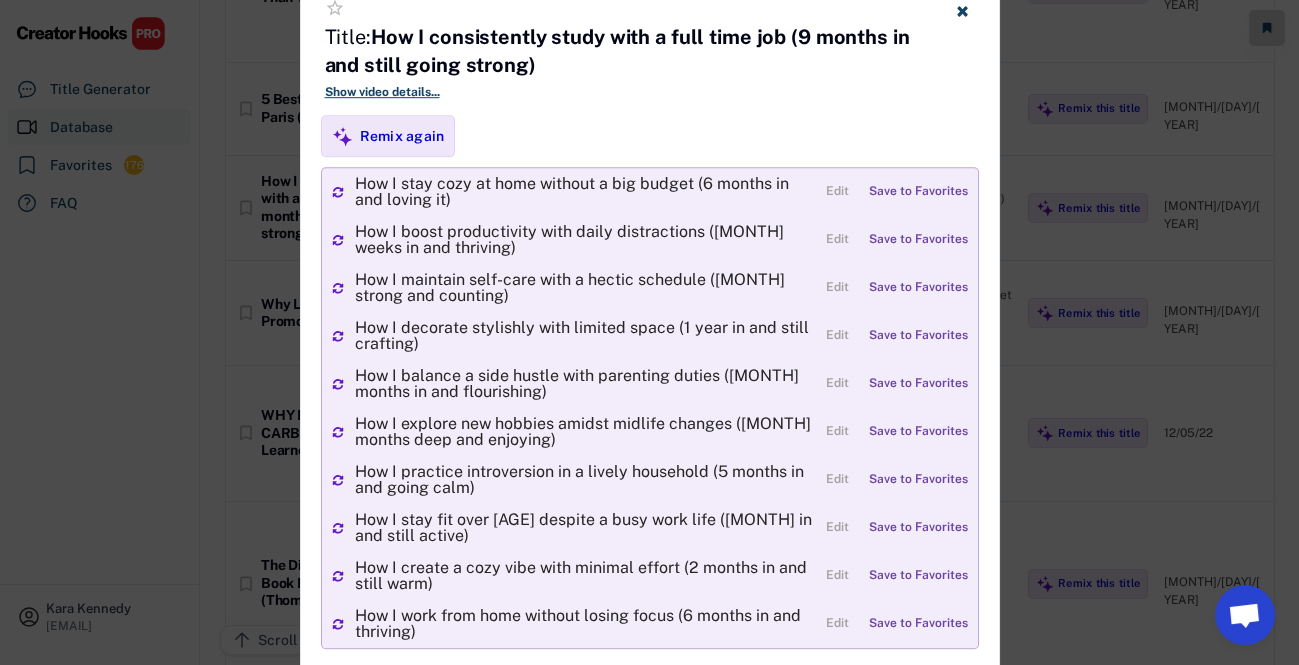 scroll, scrollTop: 2454, scrollLeft: 0, axis: vertical 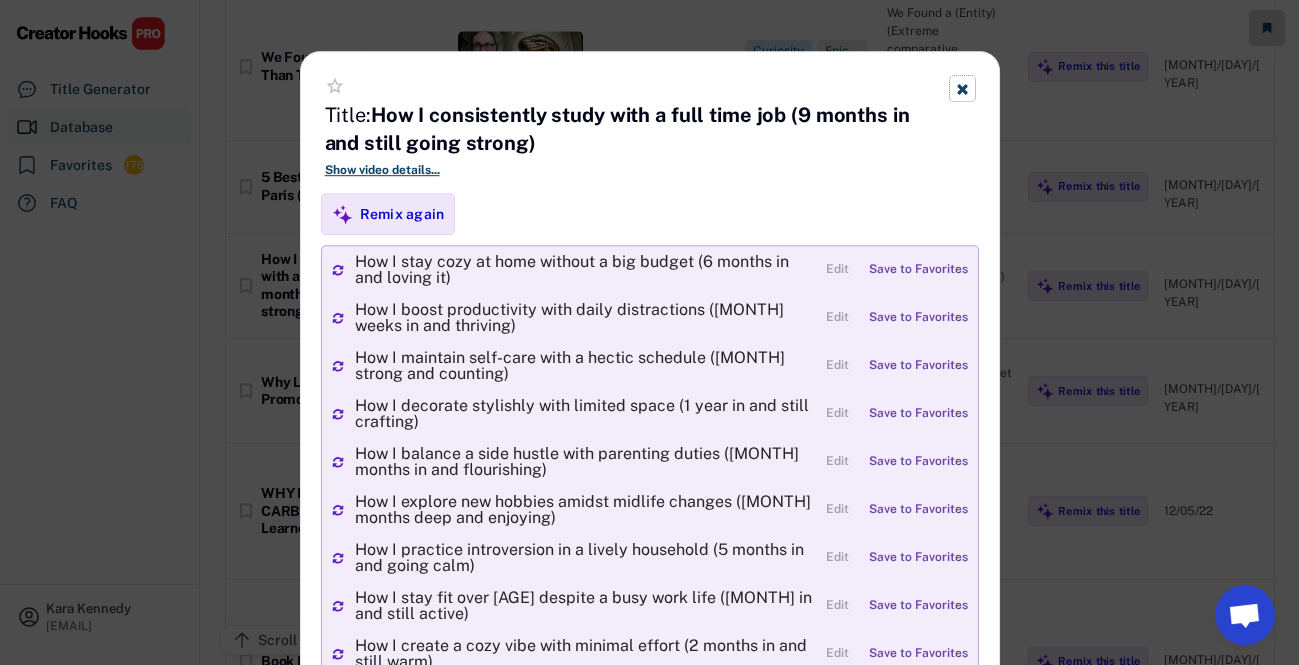 click 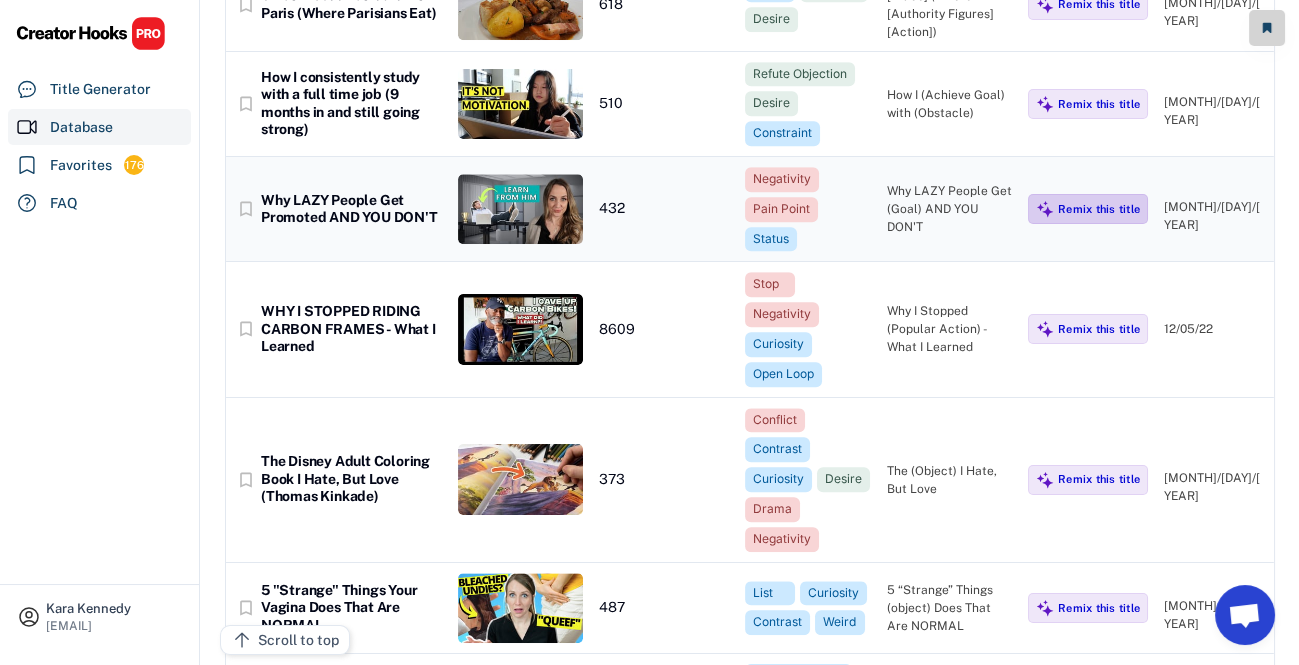 click on "Remix this title" at bounding box center [1099, 209] 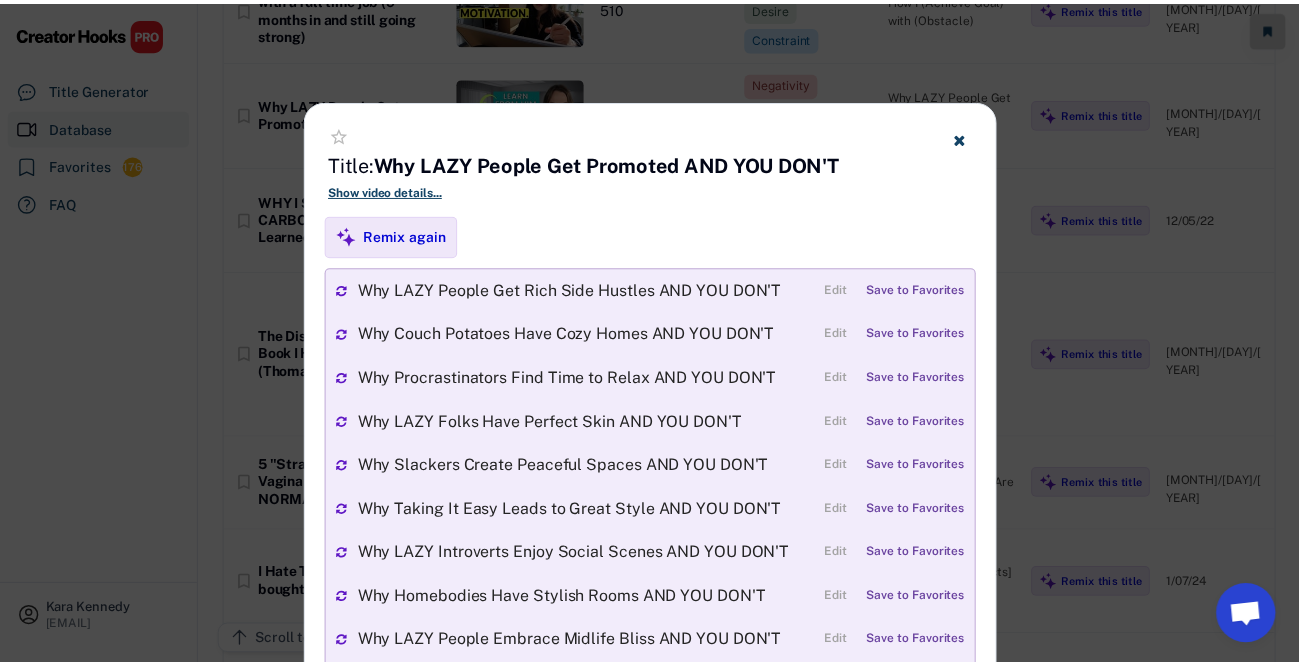 scroll, scrollTop: 2636, scrollLeft: 0, axis: vertical 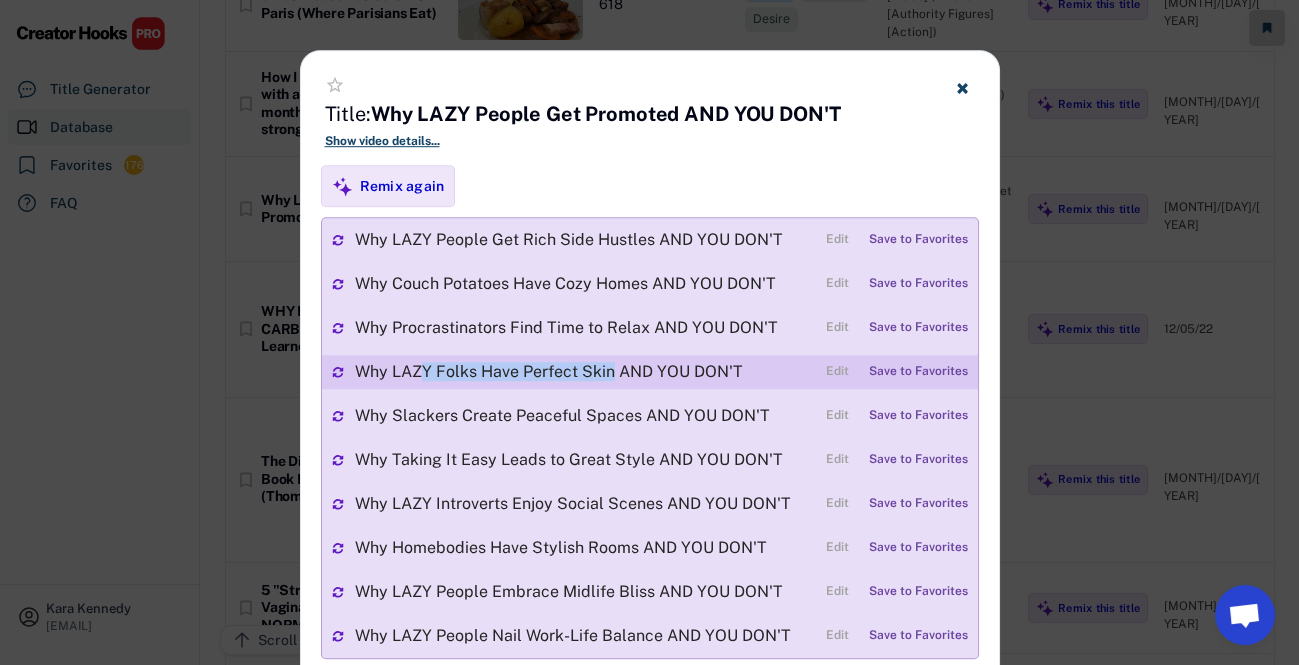 drag, startPoint x: 421, startPoint y: 368, endPoint x: 494, endPoint y: 414, distance: 86.28442 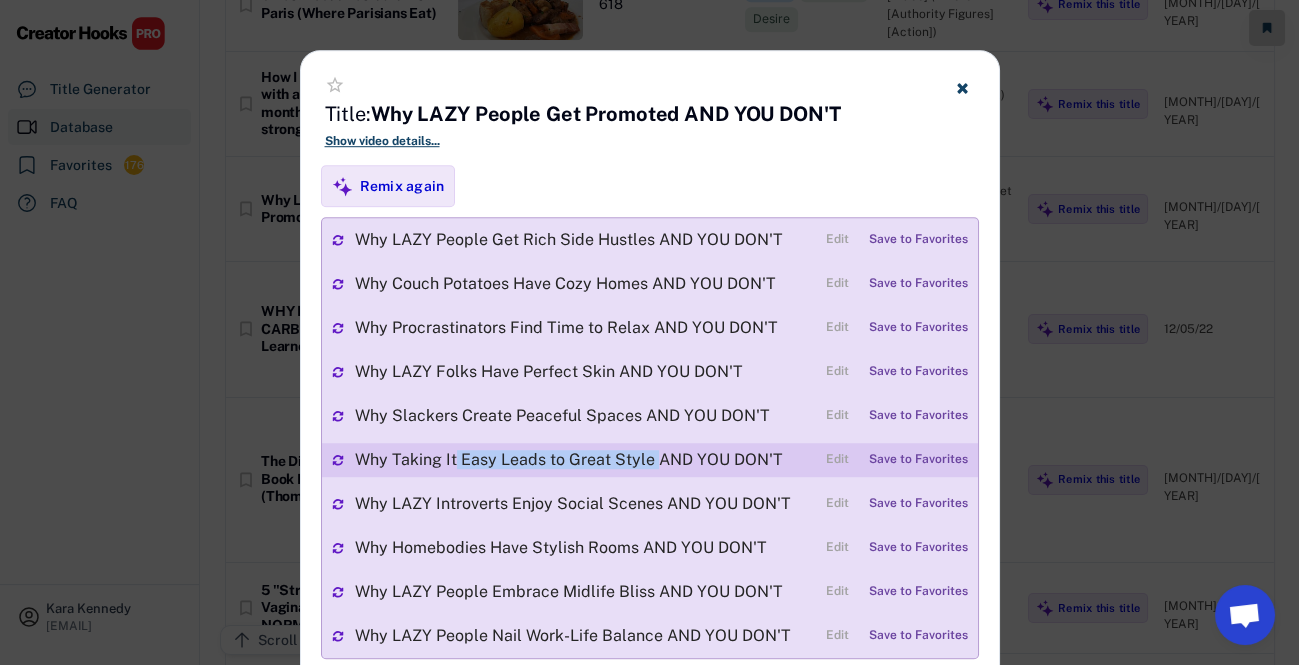 drag, startPoint x: 451, startPoint y: 459, endPoint x: 653, endPoint y: 457, distance: 202.0099 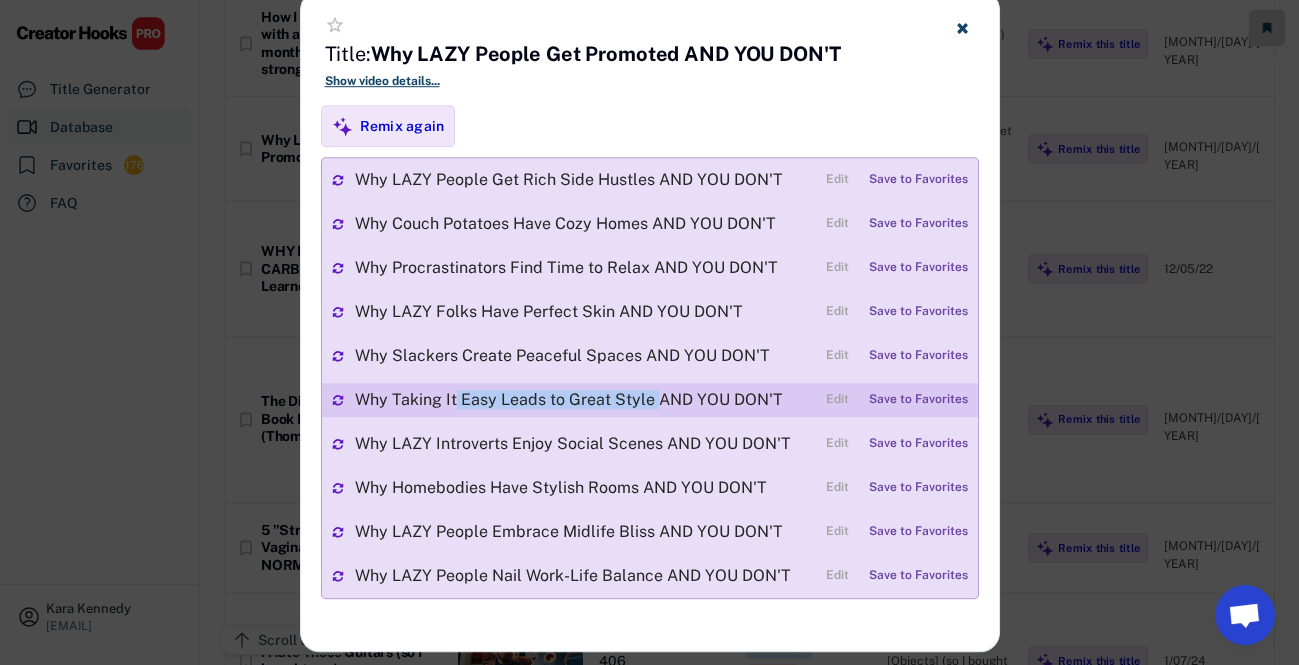 scroll, scrollTop: 2727, scrollLeft: 0, axis: vertical 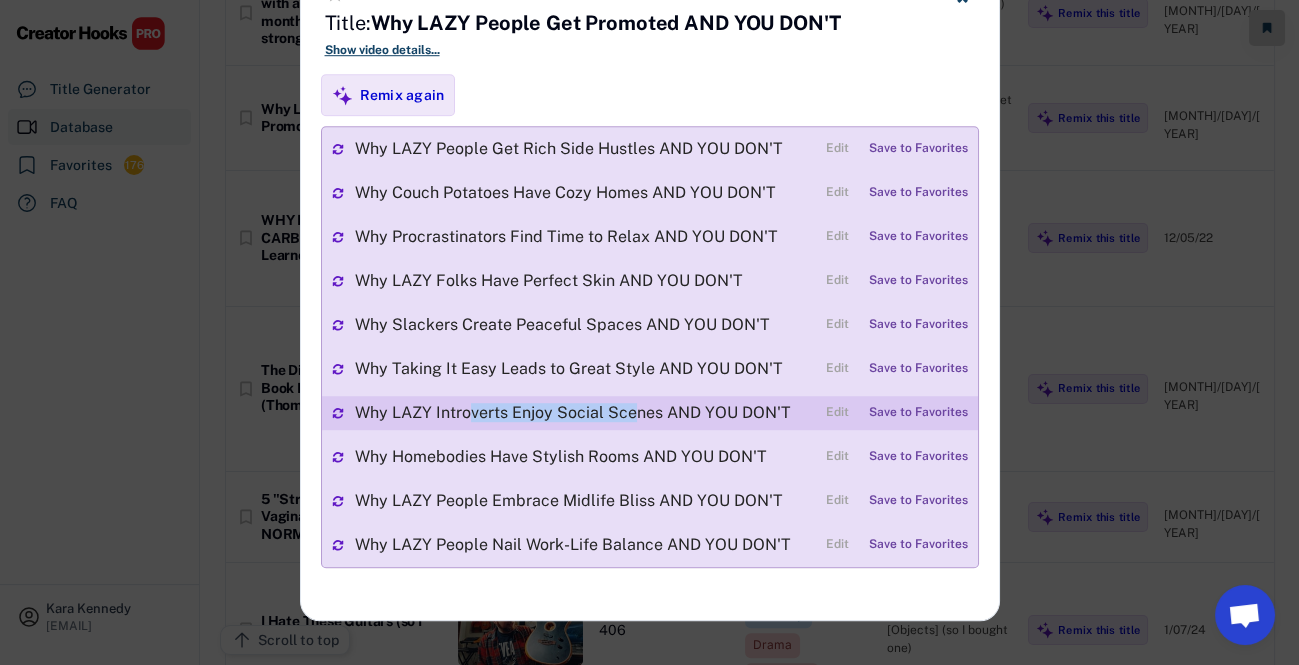 drag, startPoint x: 481, startPoint y: 414, endPoint x: 636, endPoint y: 414, distance: 155 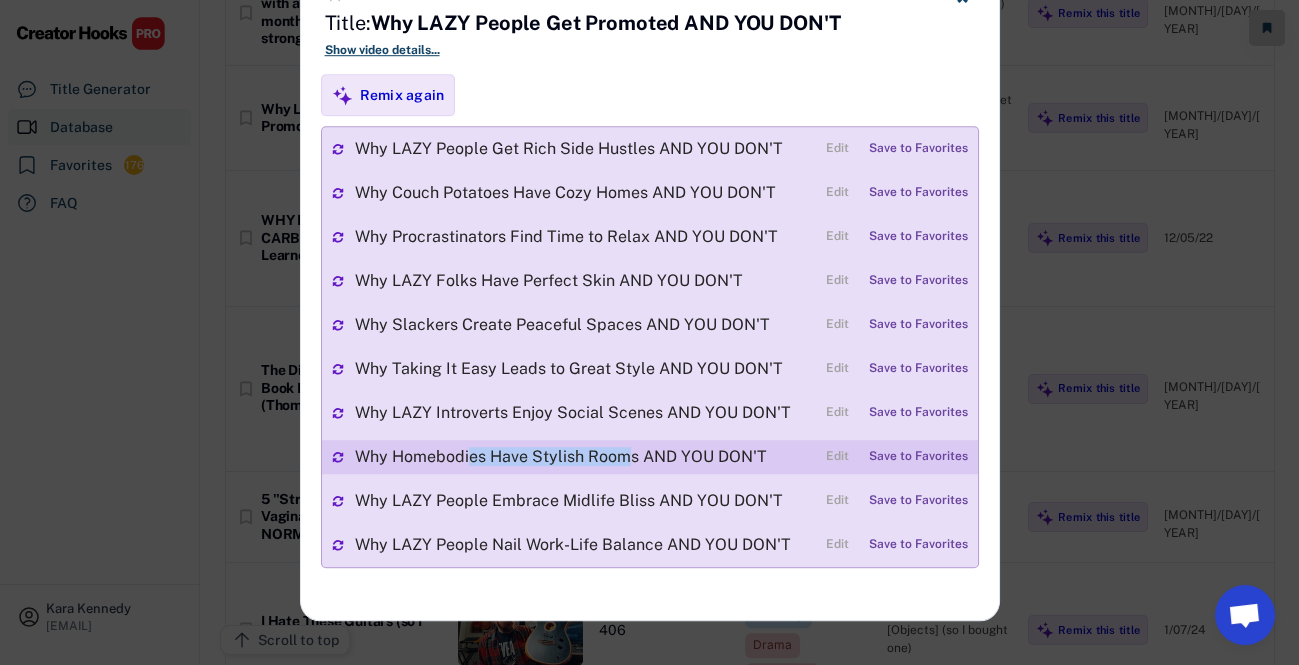 drag, startPoint x: 516, startPoint y: 456, endPoint x: 618, endPoint y: 453, distance: 102.044106 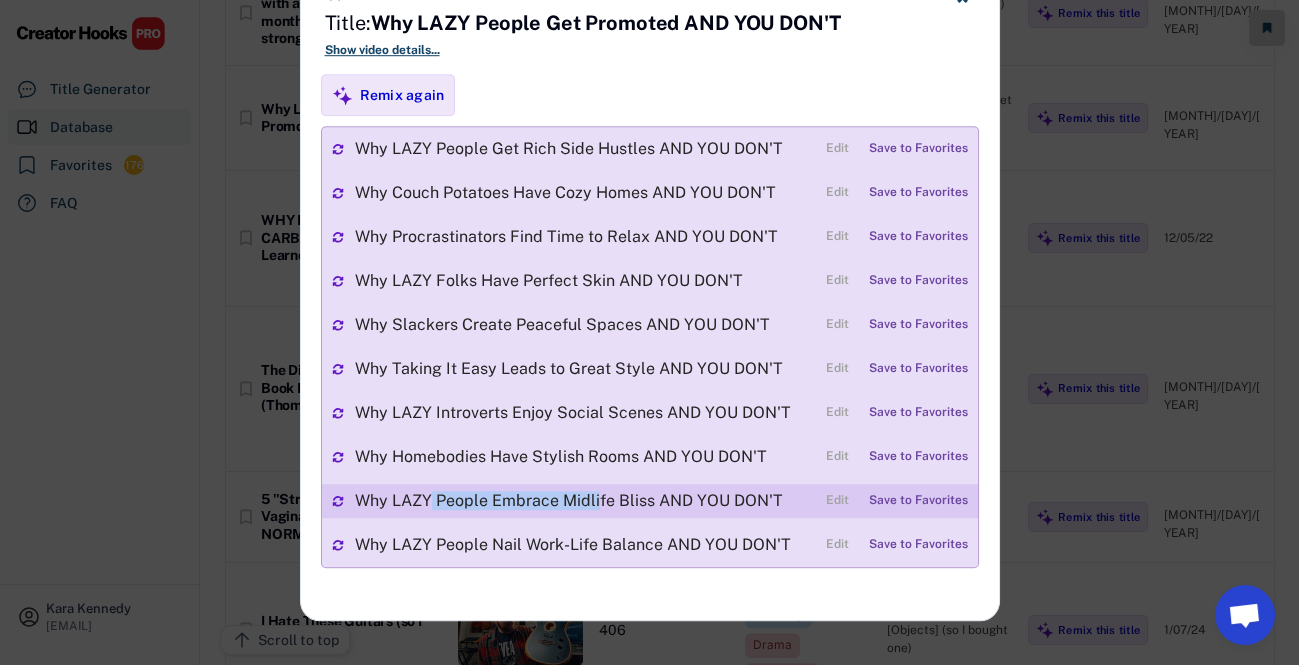 drag, startPoint x: 429, startPoint y: 495, endPoint x: 597, endPoint y: 501, distance: 168.1071 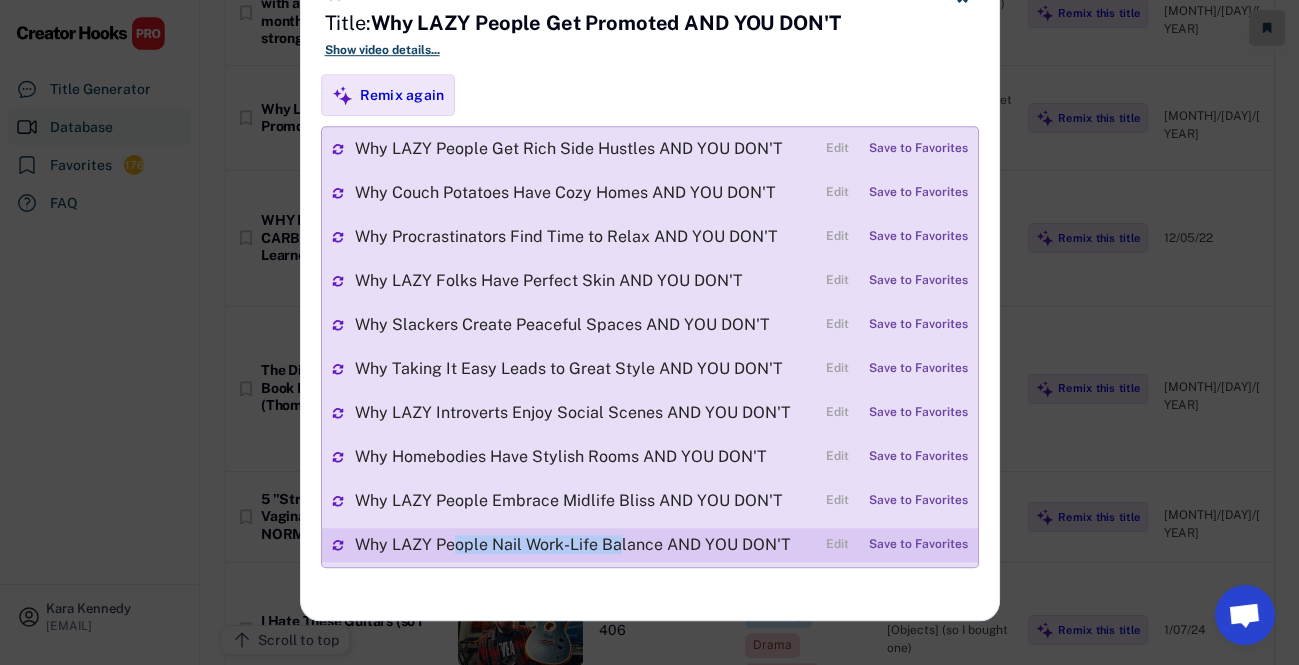 drag, startPoint x: 528, startPoint y: 540, endPoint x: 618, endPoint y: 527, distance: 90.934044 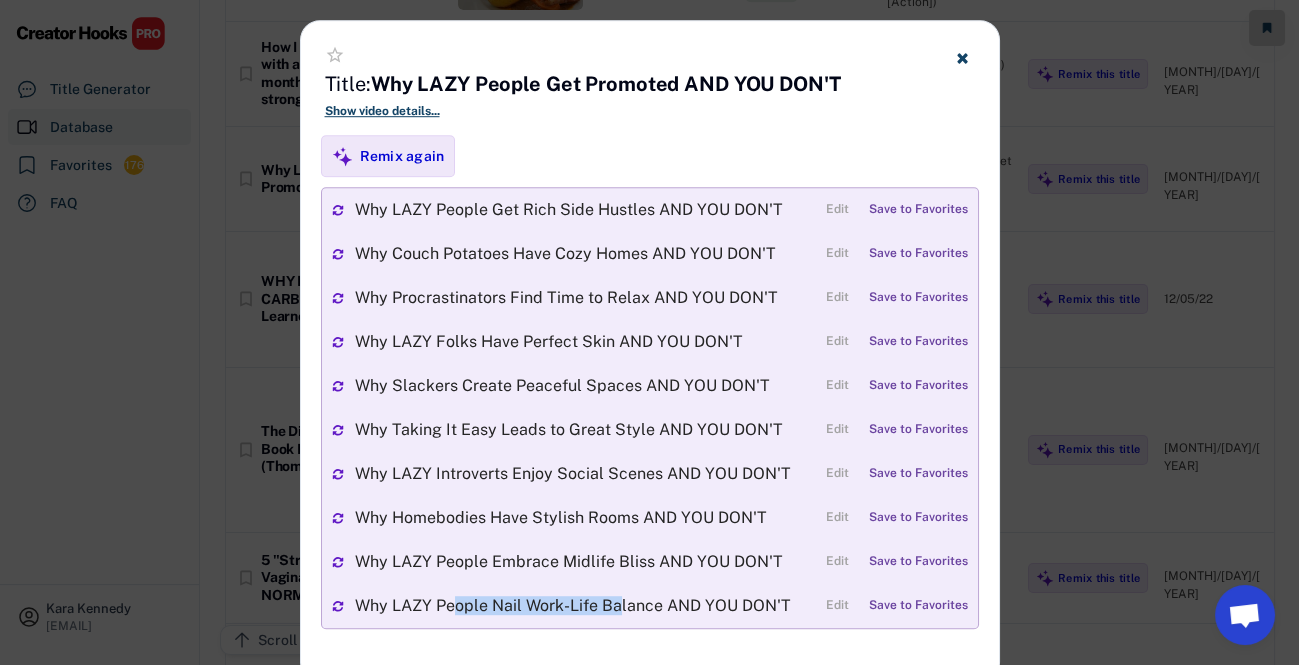 scroll, scrollTop: 2636, scrollLeft: 0, axis: vertical 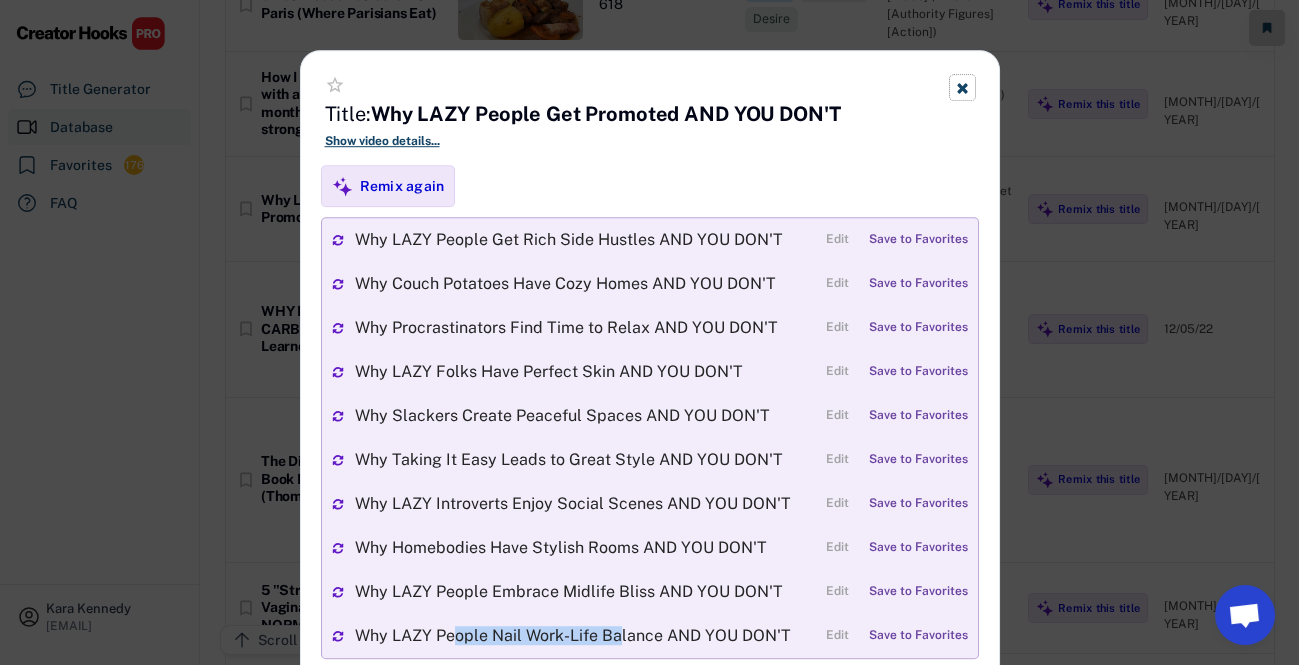 drag, startPoint x: 962, startPoint y: 92, endPoint x: 928, endPoint y: 68, distance: 41.617306 